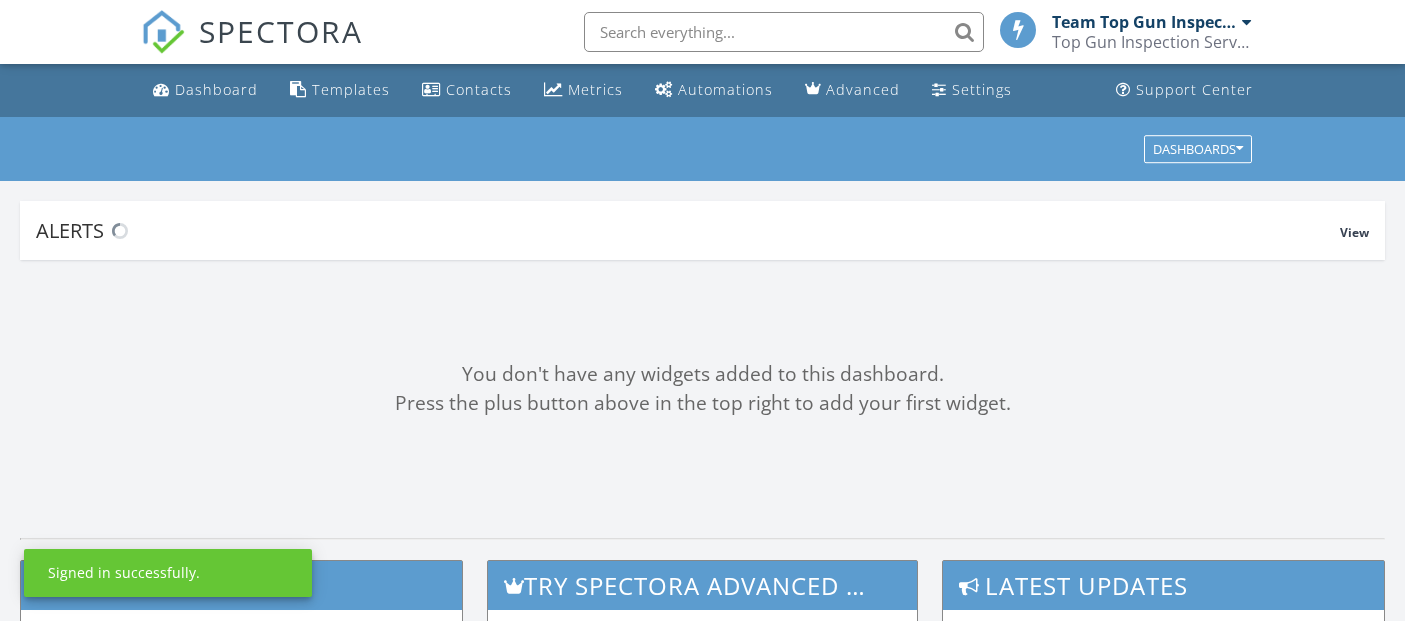 scroll, scrollTop: 0, scrollLeft: 0, axis: both 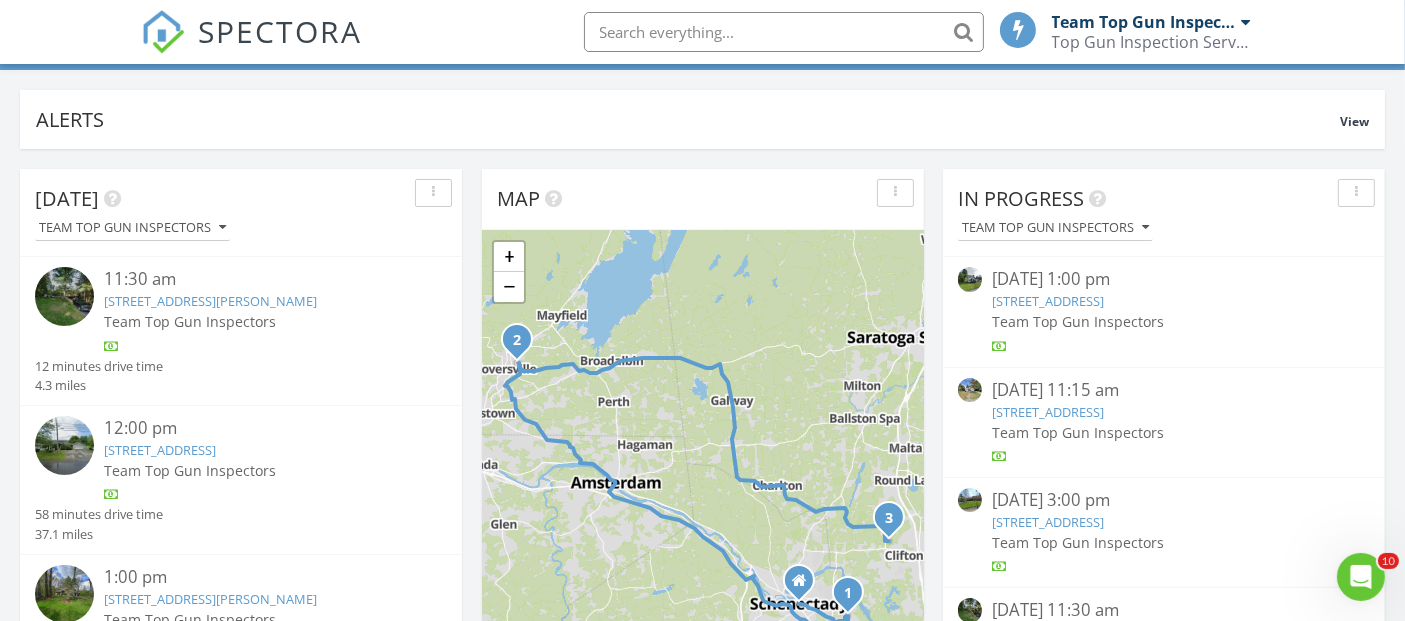 click on "[STREET_ADDRESS]" at bounding box center [160, 450] 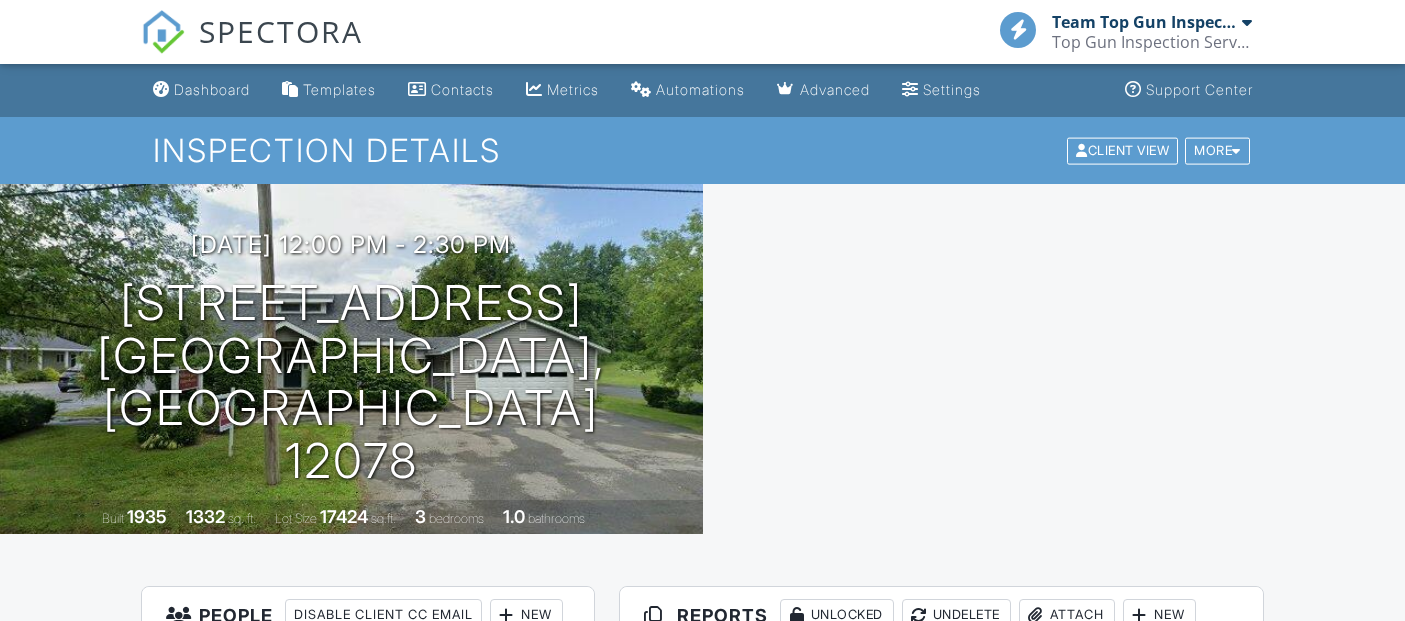 scroll, scrollTop: 0, scrollLeft: 0, axis: both 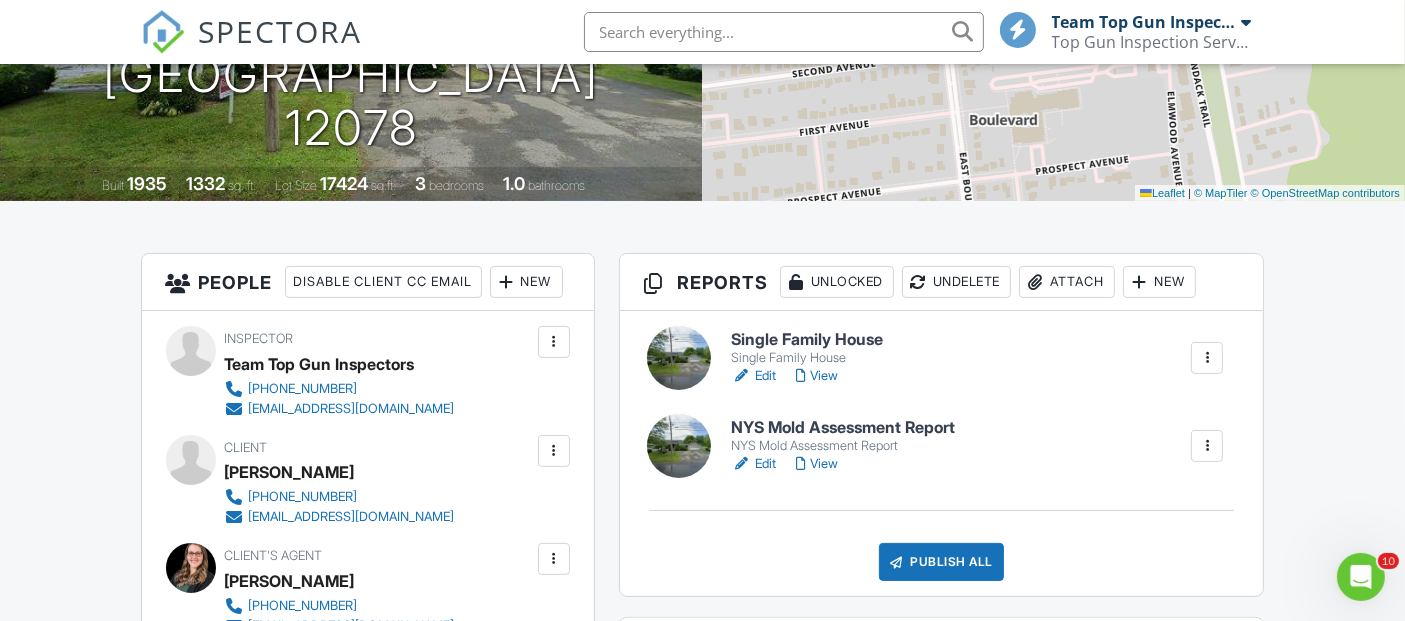 click on "Edit" at bounding box center [753, 376] 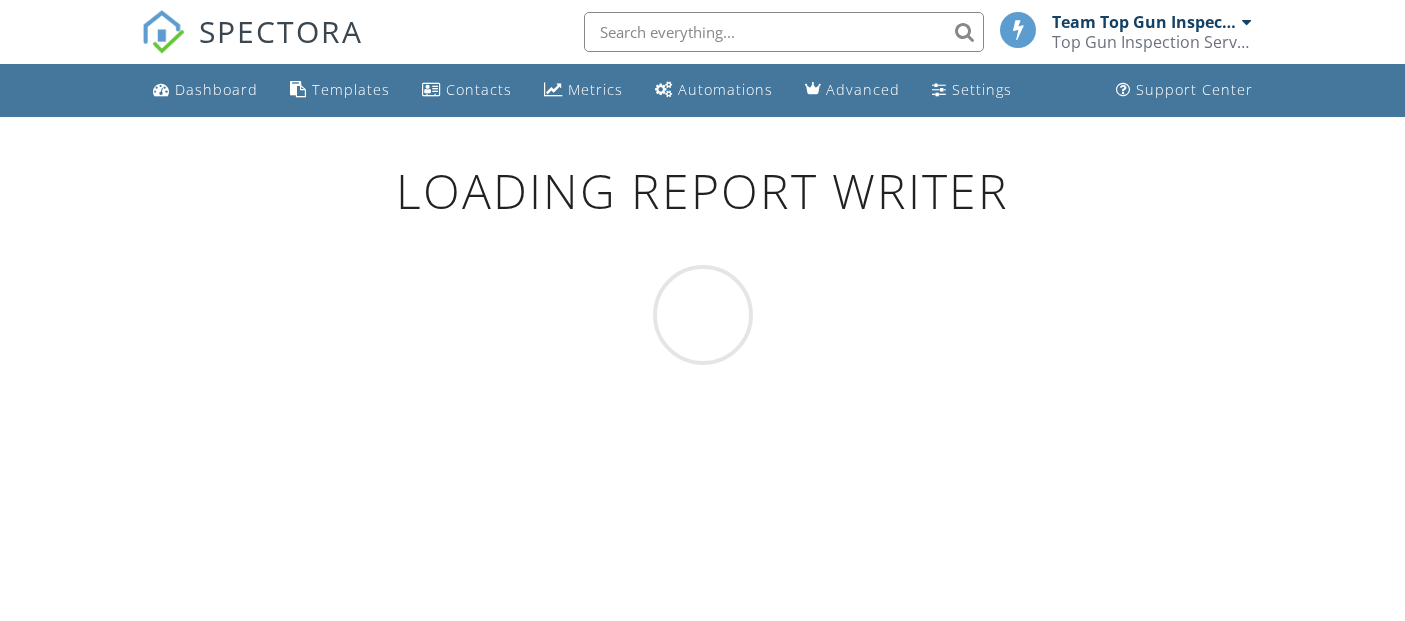 scroll, scrollTop: 0, scrollLeft: 0, axis: both 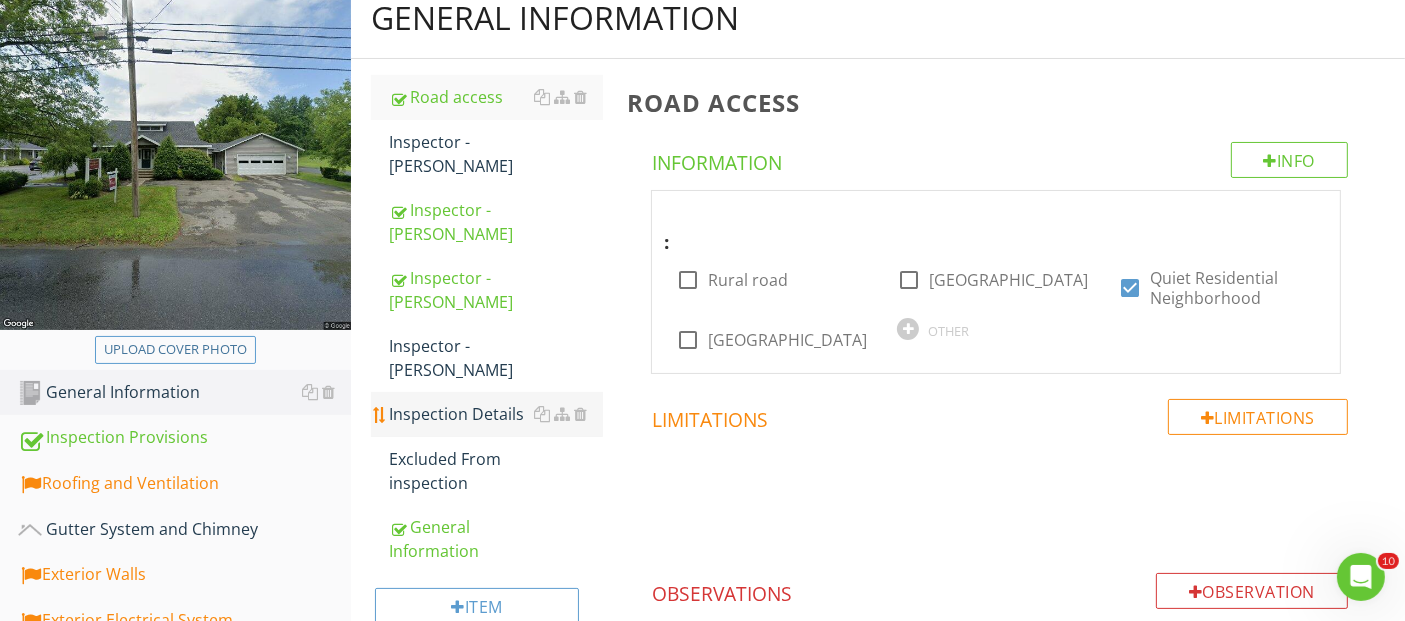 click on "Inspection Details" at bounding box center (495, 414) 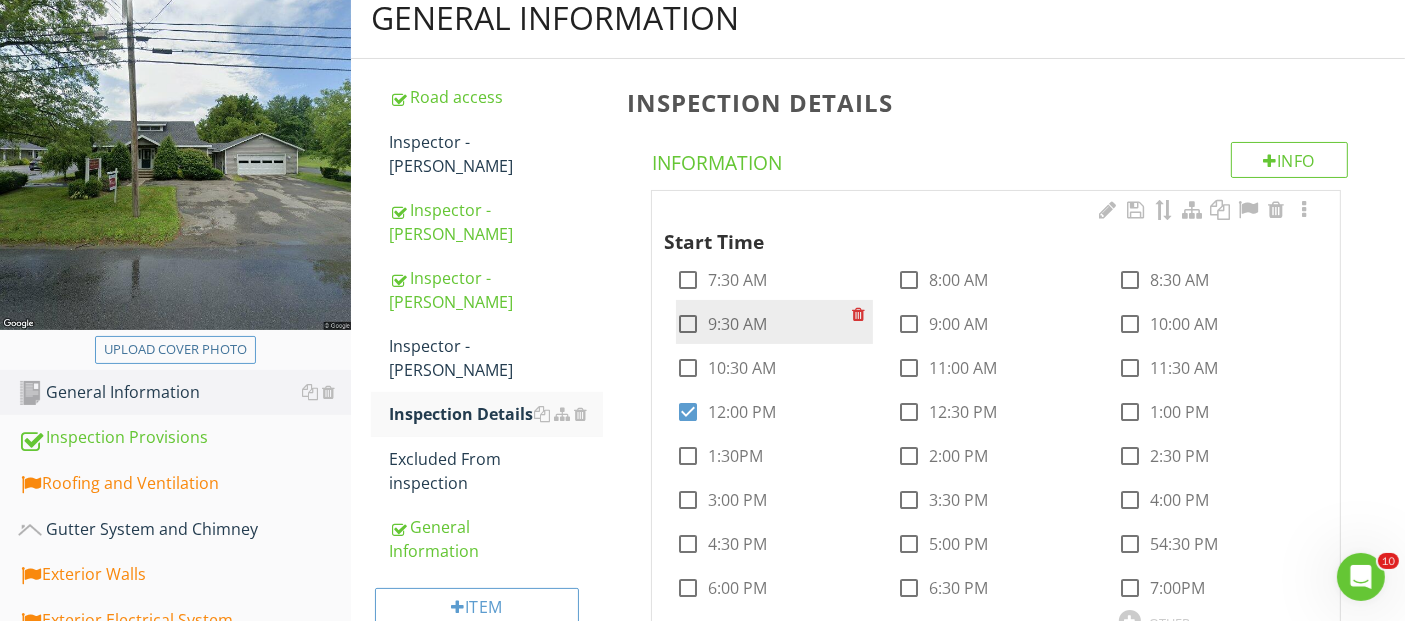 scroll, scrollTop: 777, scrollLeft: 0, axis: vertical 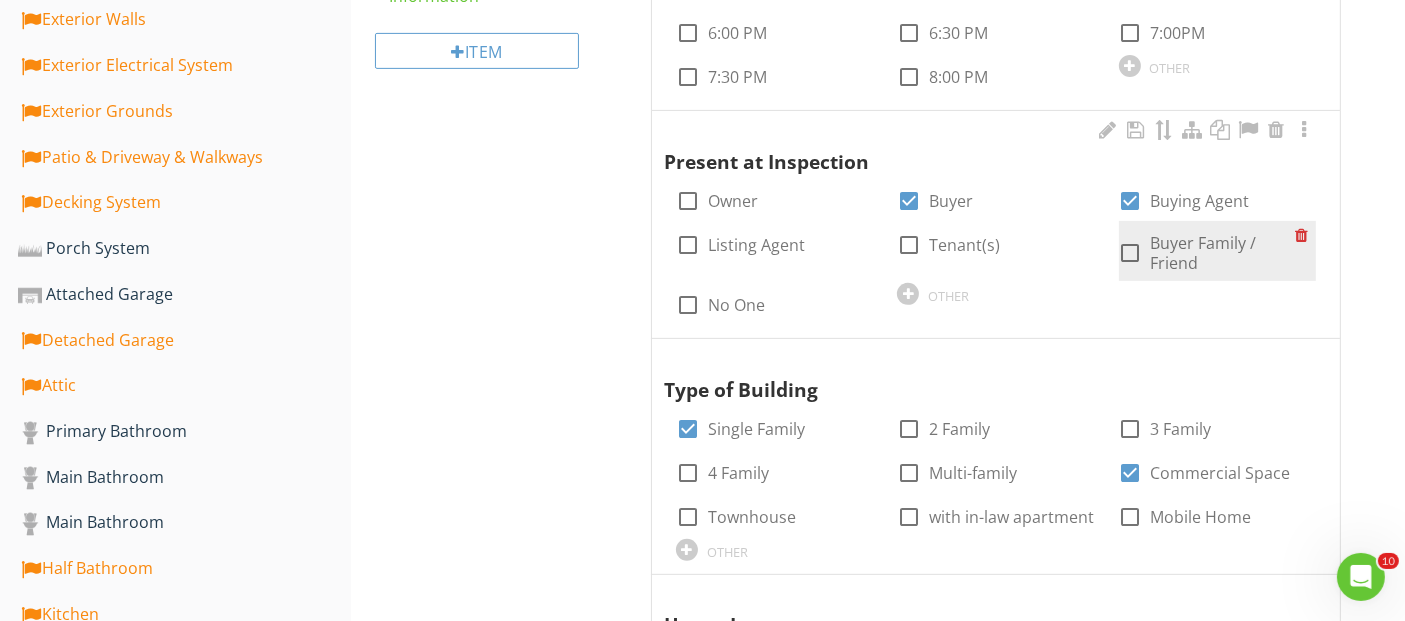 click at bounding box center (1131, 253) 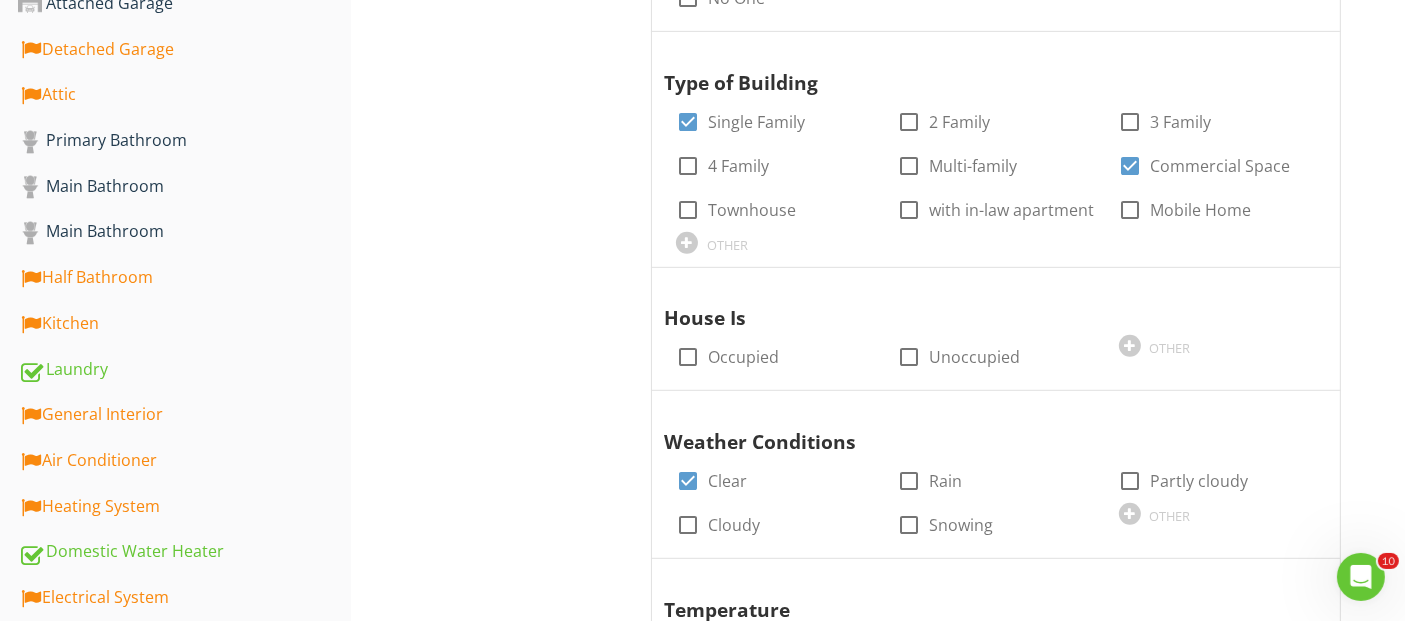 scroll, scrollTop: 1111, scrollLeft: 0, axis: vertical 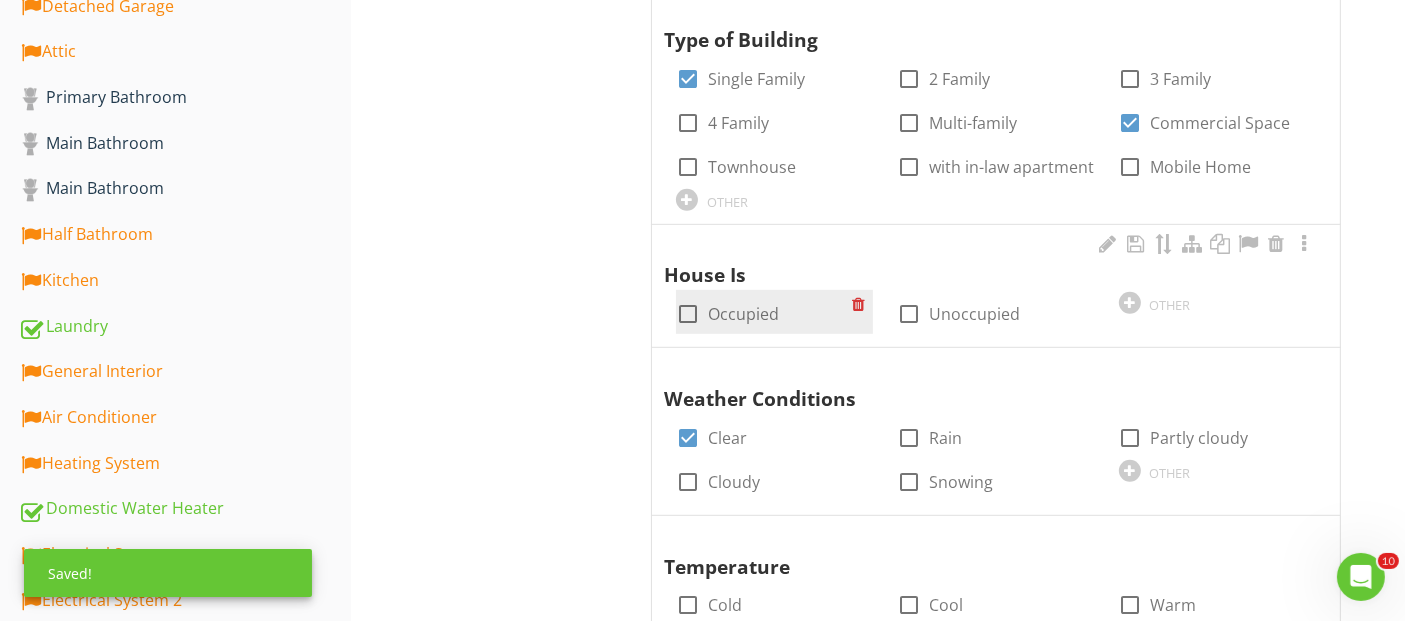 click at bounding box center (688, 314) 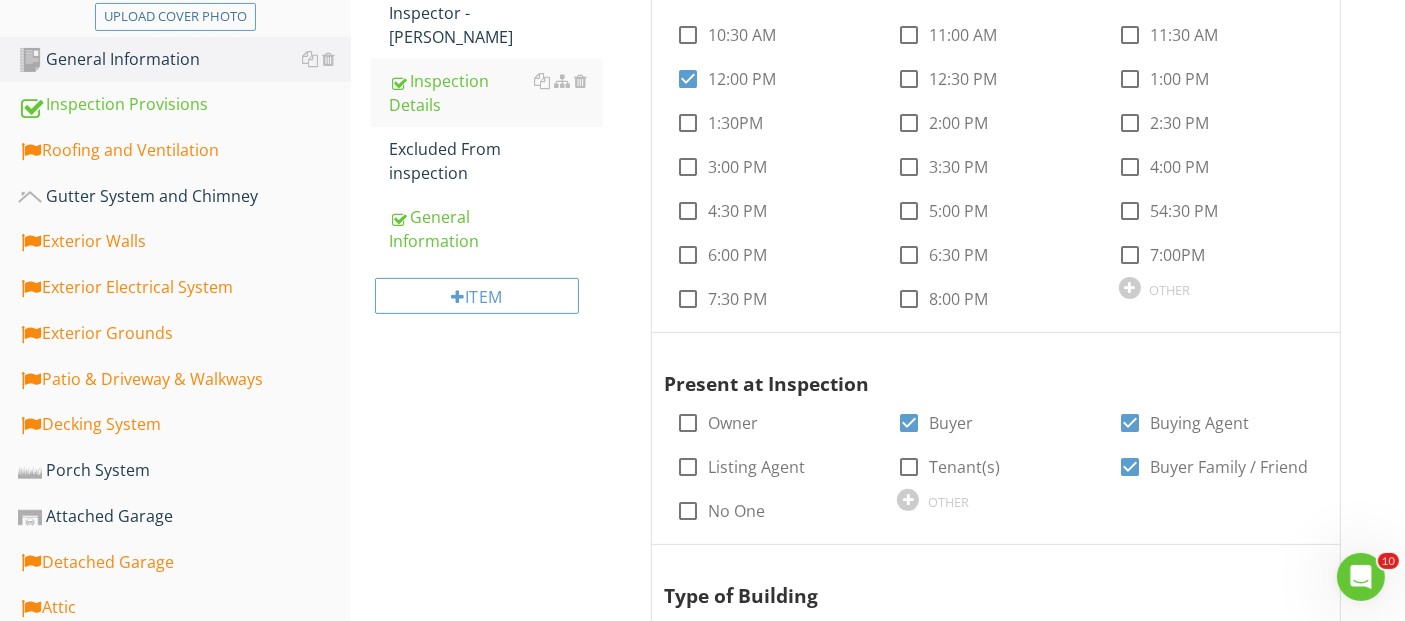 scroll, scrollTop: 444, scrollLeft: 0, axis: vertical 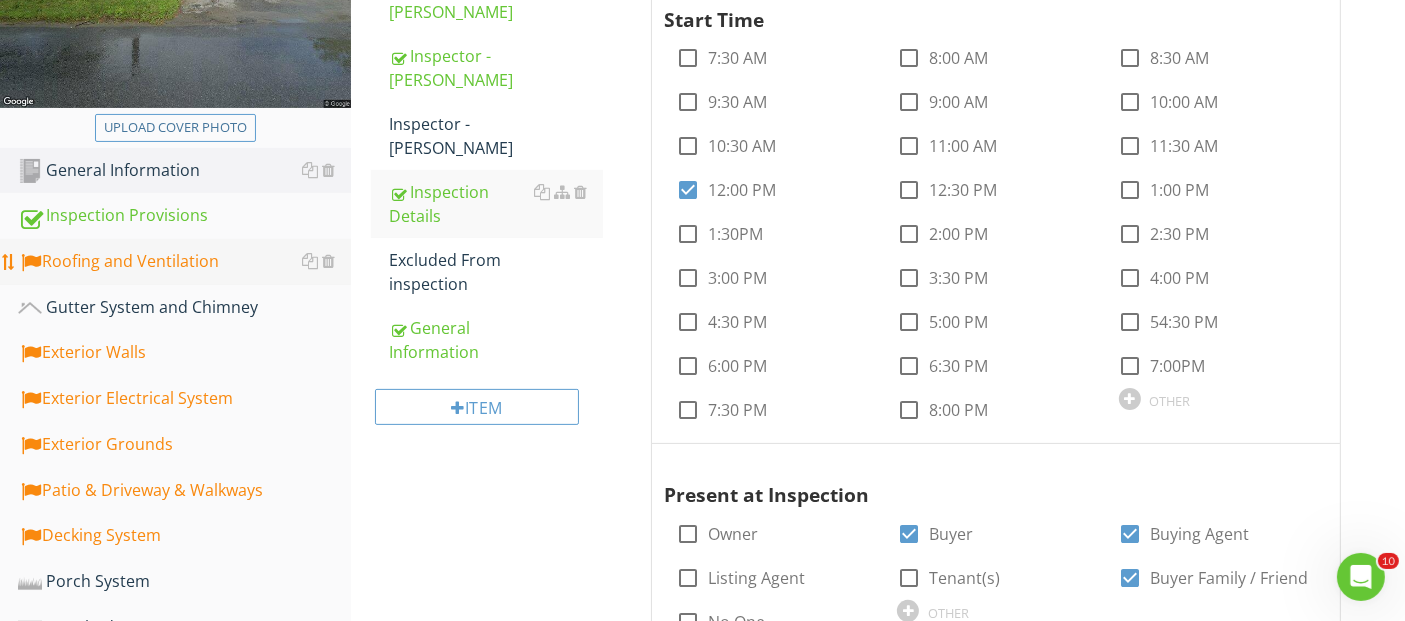 click on "Roofing and Ventilation" at bounding box center [184, 262] 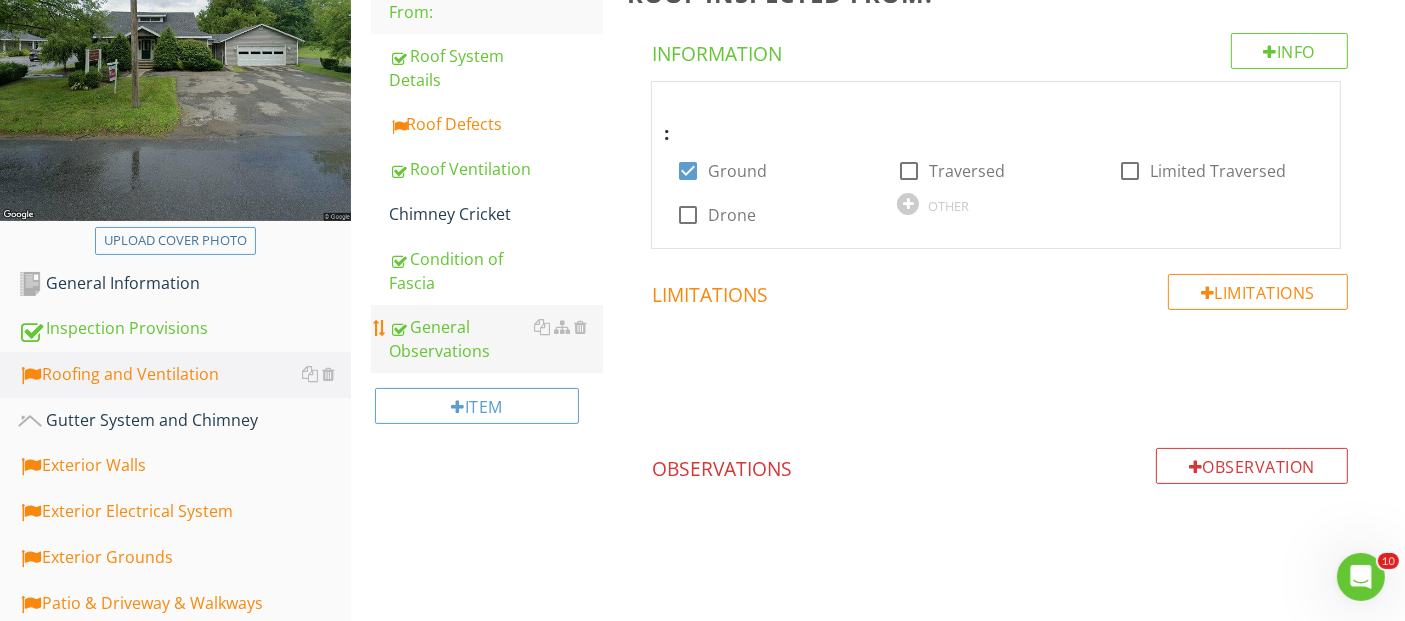 scroll, scrollTop: 222, scrollLeft: 0, axis: vertical 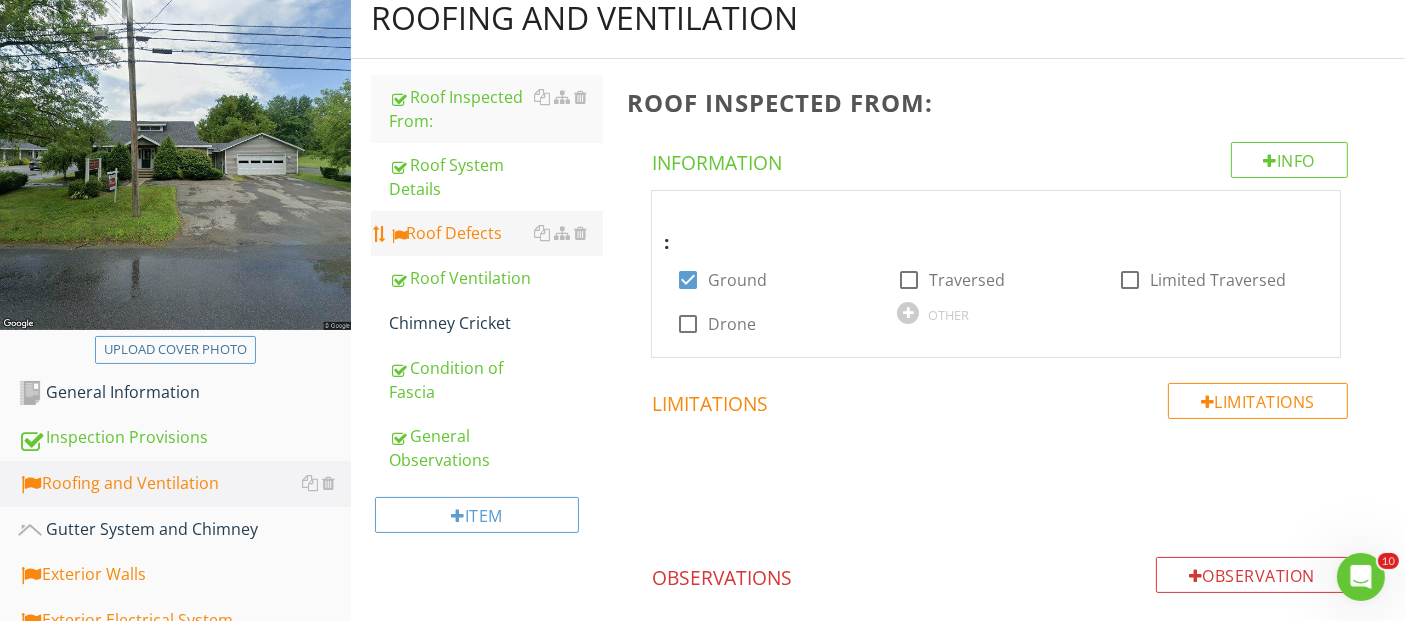 click on "Roof Defects" at bounding box center (495, 233) 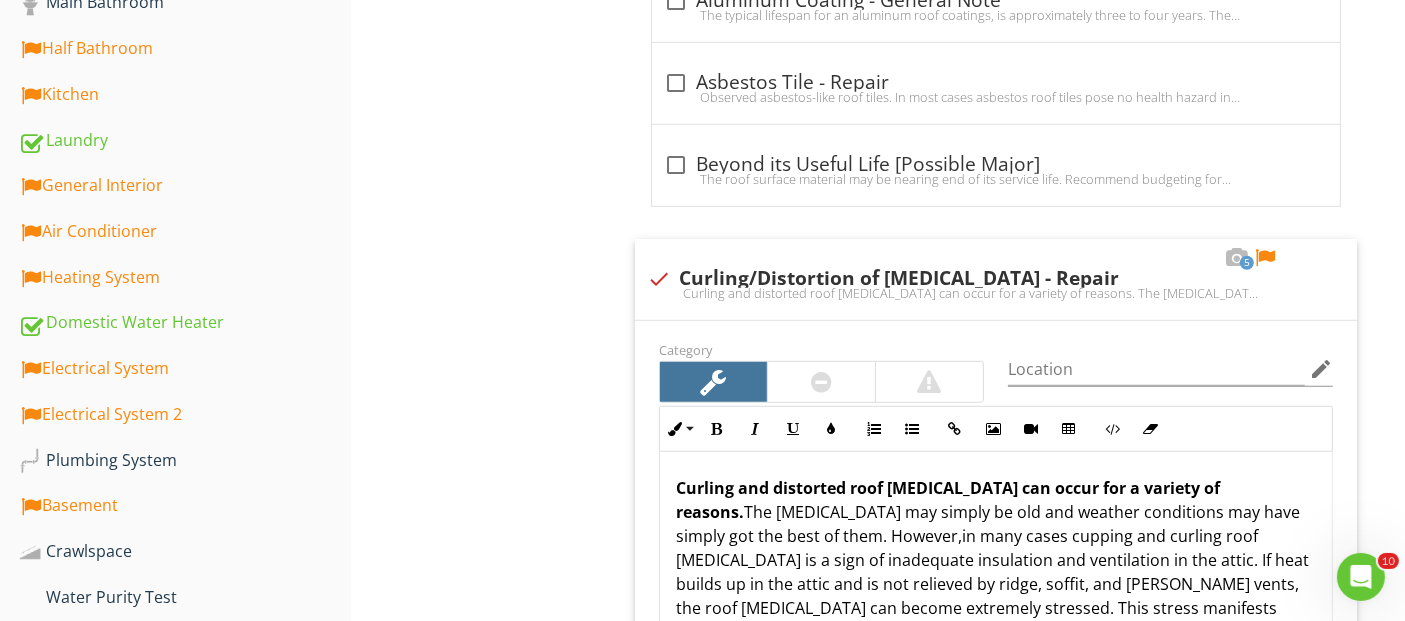 scroll, scrollTop: 1222, scrollLeft: 0, axis: vertical 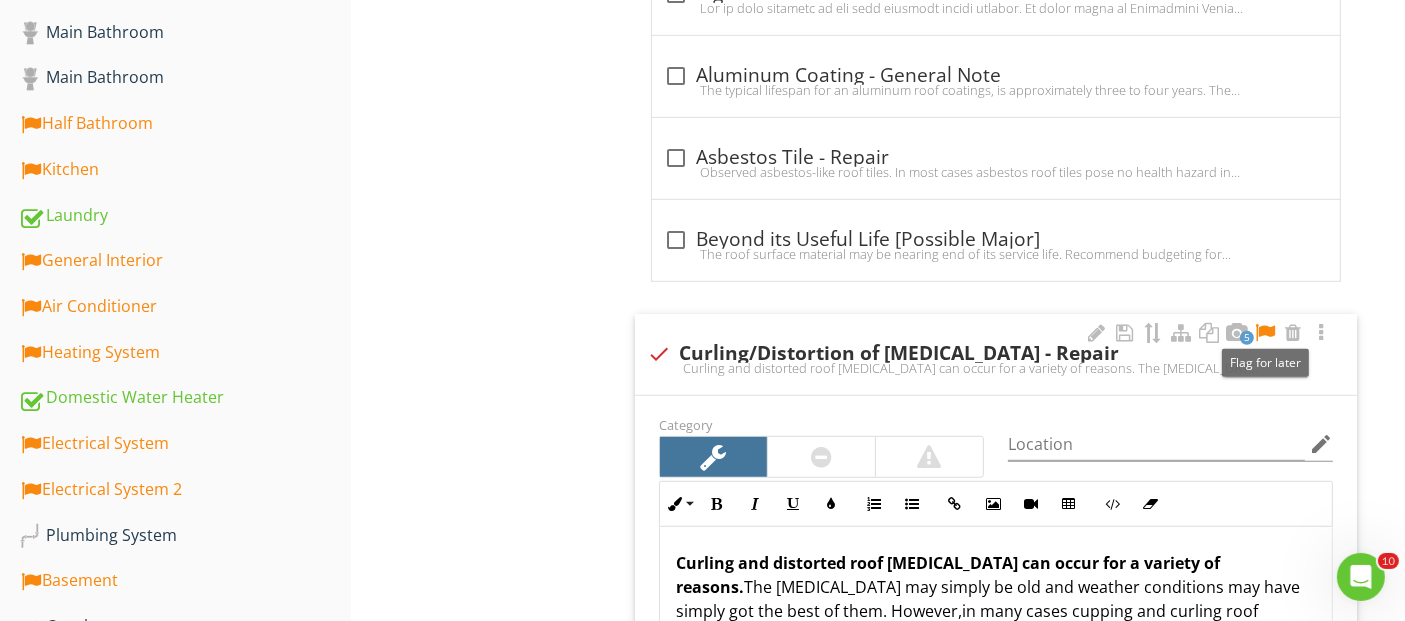 click at bounding box center (1265, 333) 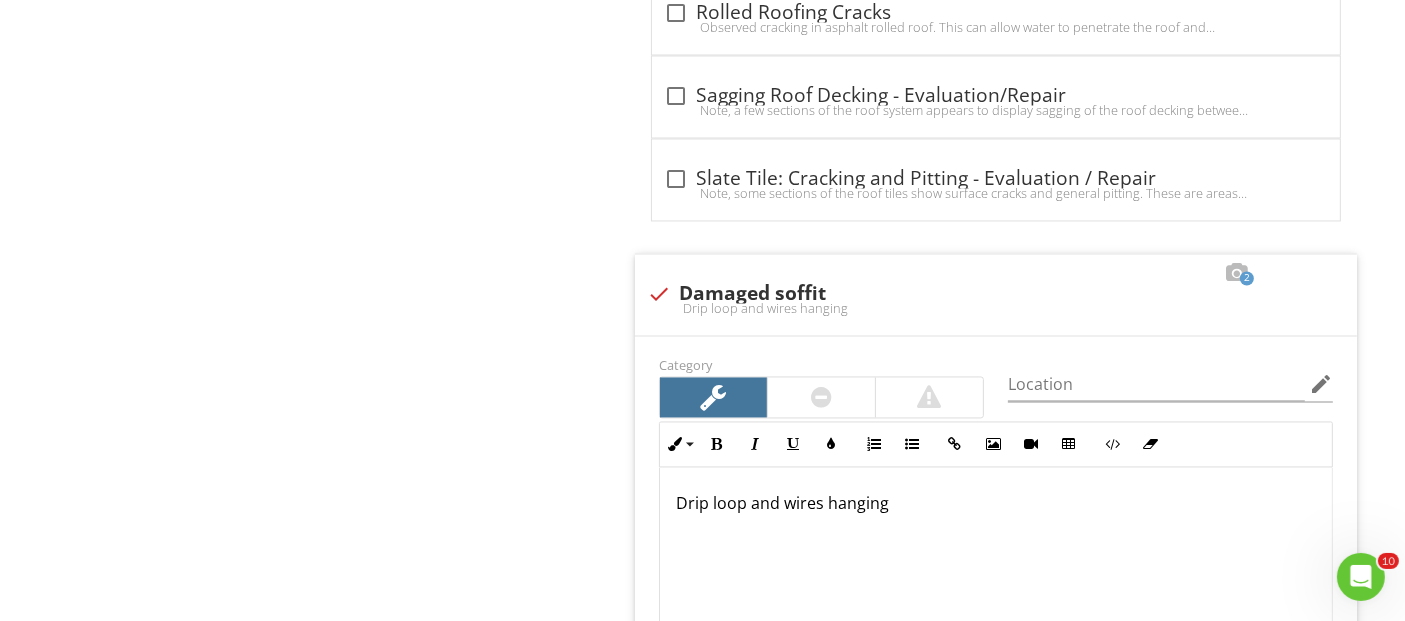 scroll, scrollTop: 4000, scrollLeft: 0, axis: vertical 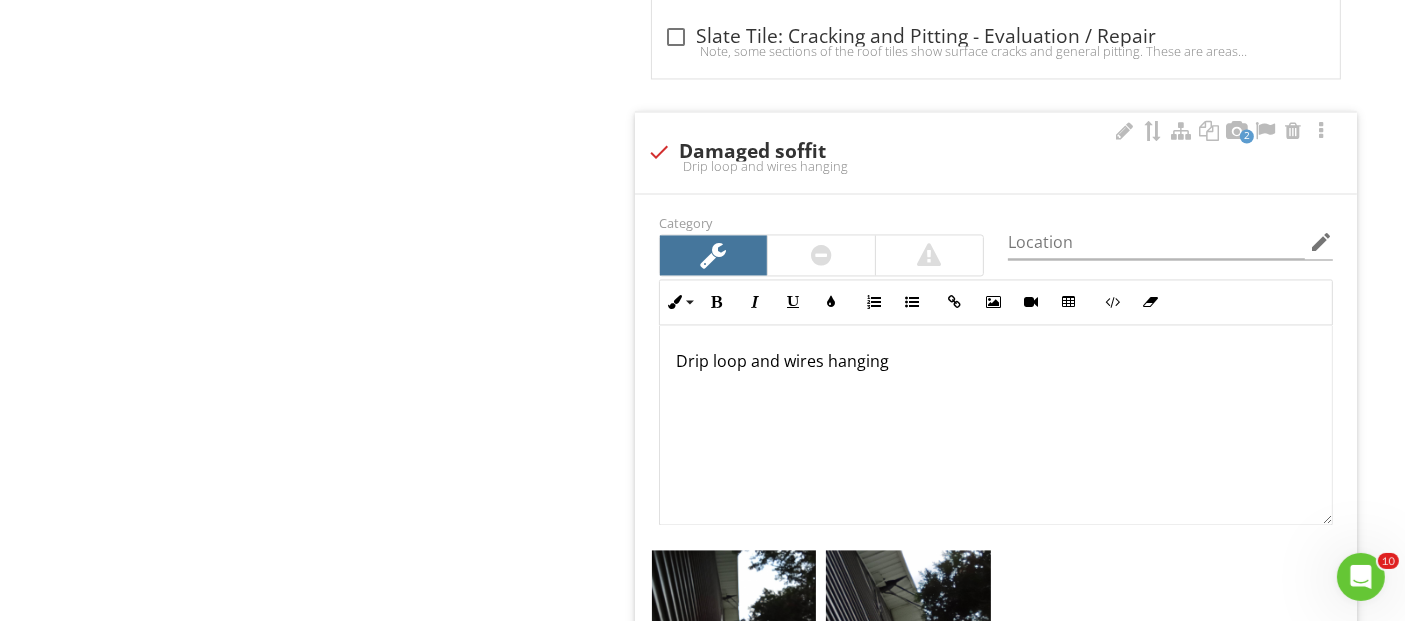 click on "Drip loop and wires hanging" at bounding box center [996, 361] 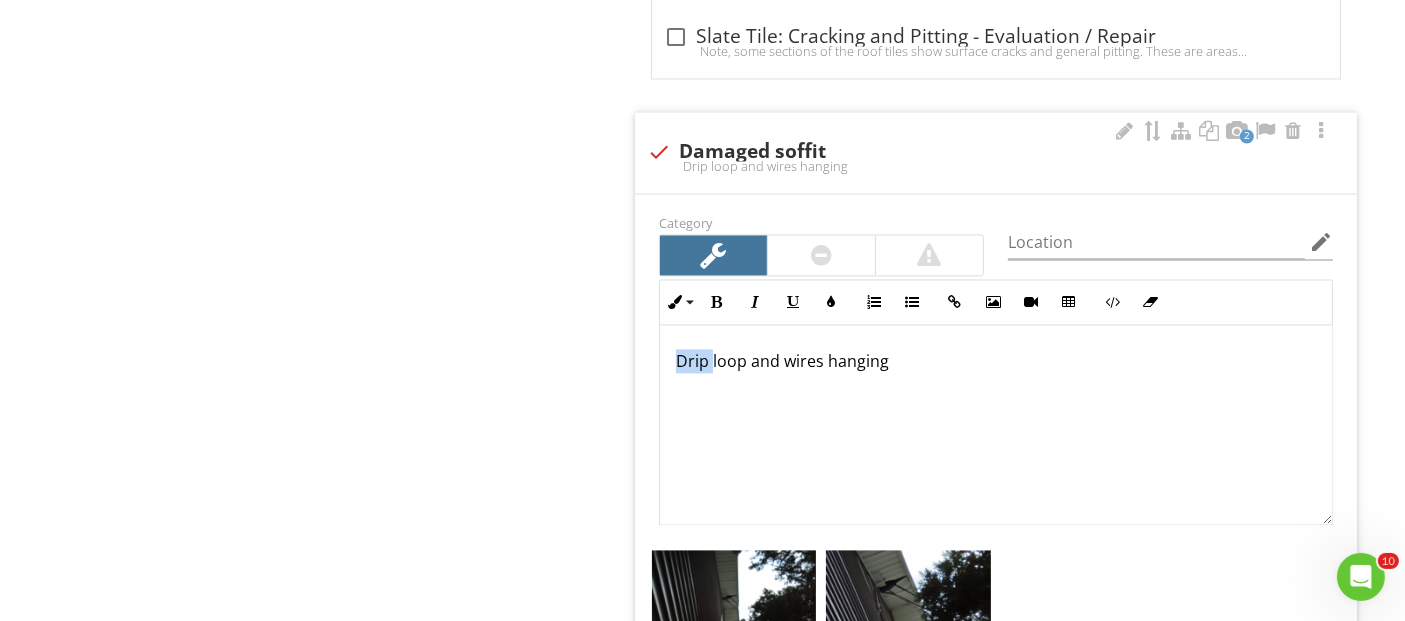 click on "Drip loop and wires hanging" at bounding box center (996, 361) 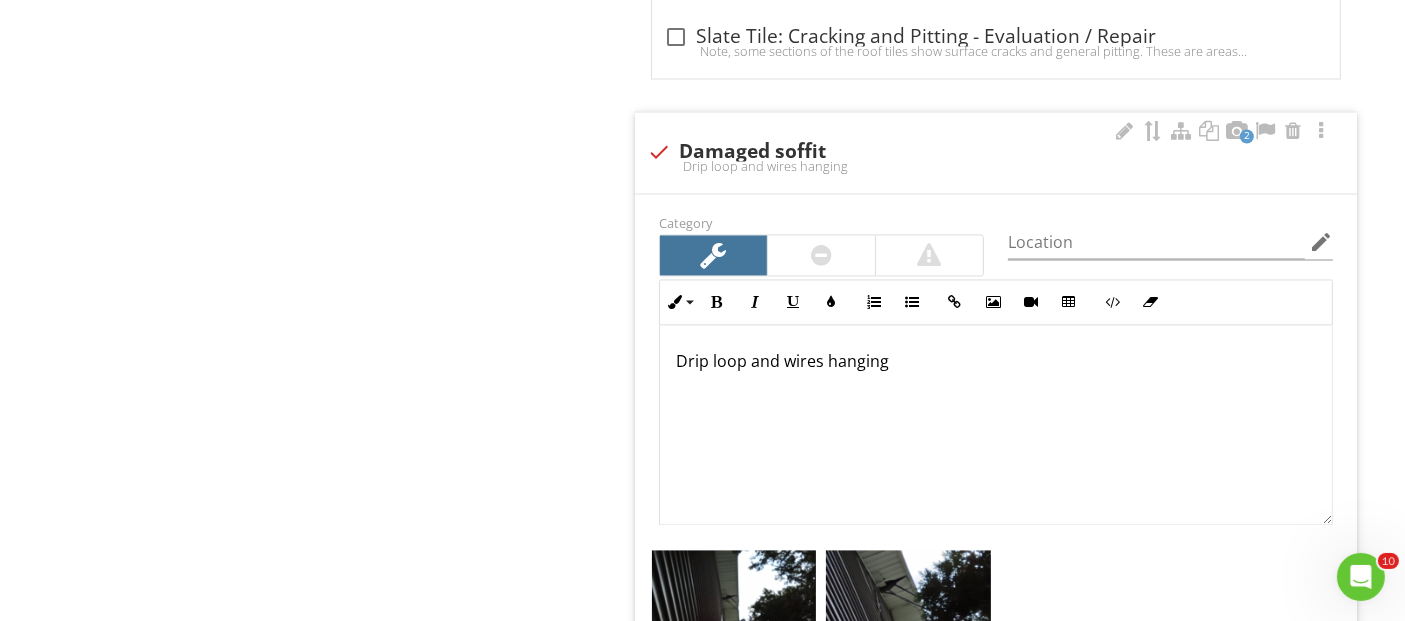 type 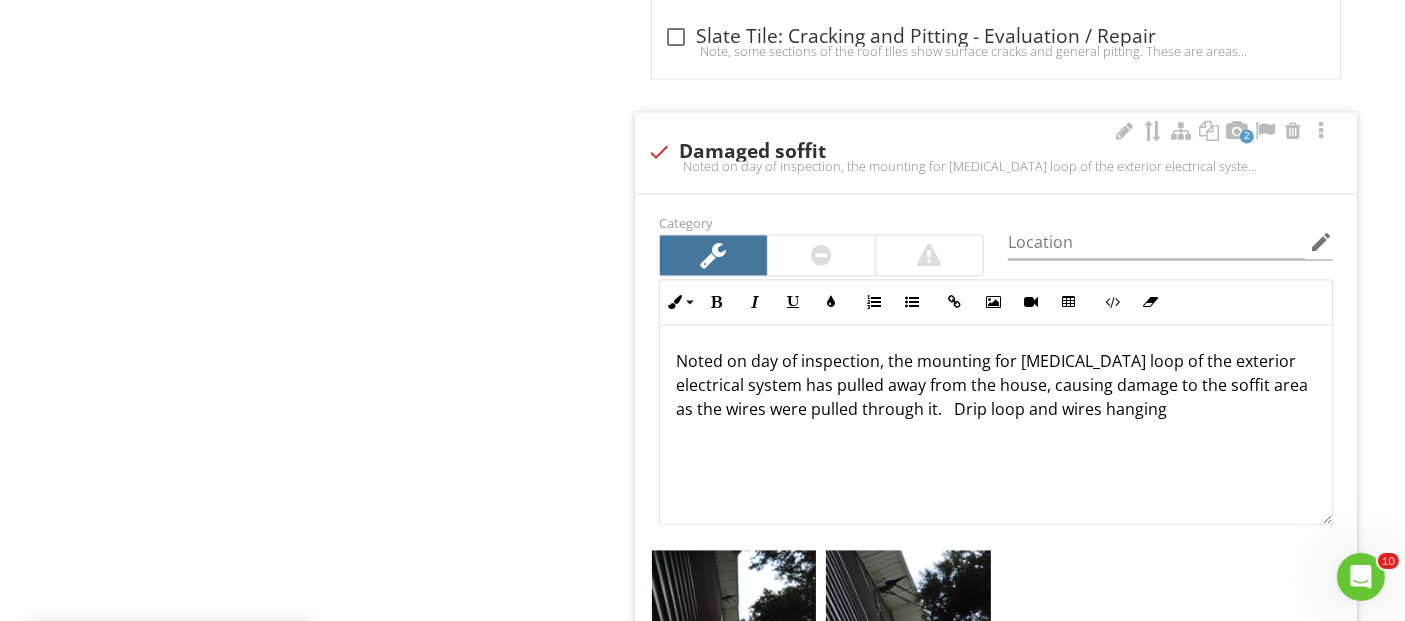click on "Noted on day of inspection, the mounting for the drip loop of the exterior electrical system has pulled away from the house, causing damage to the soffit area as the wires were pulled through it.   Drip loop and wires hanging" at bounding box center (996, 385) 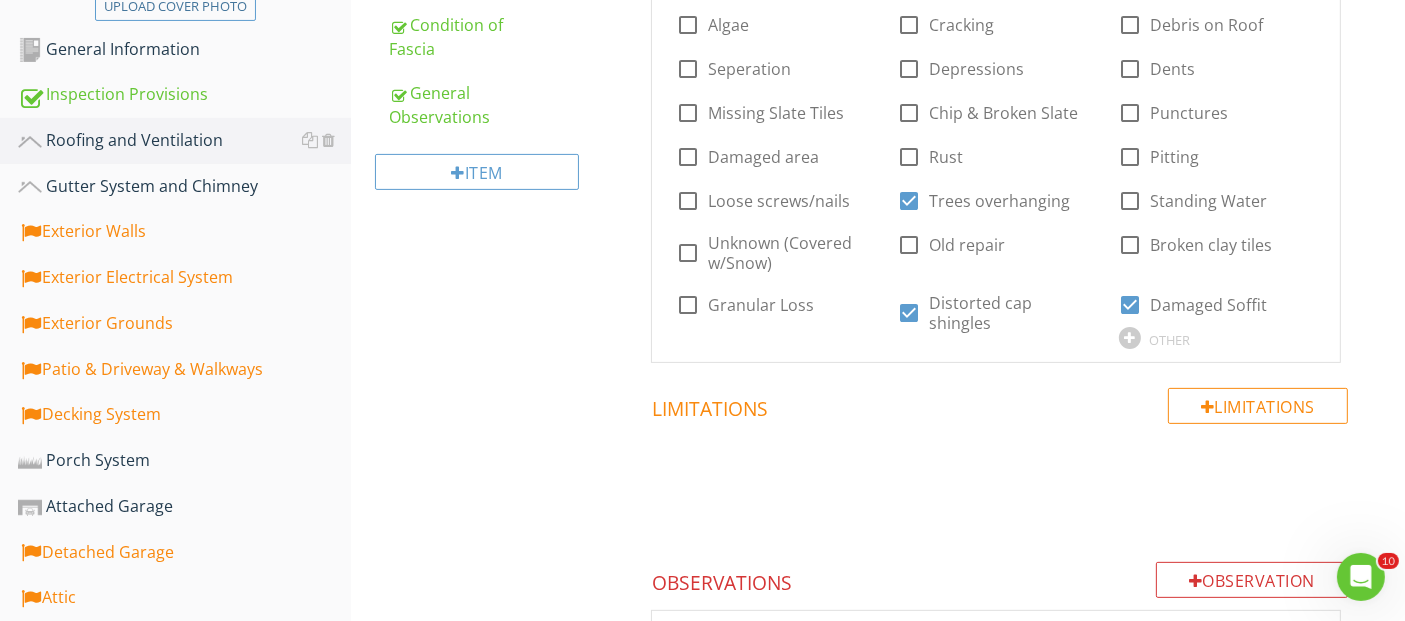 scroll, scrollTop: 585, scrollLeft: 0, axis: vertical 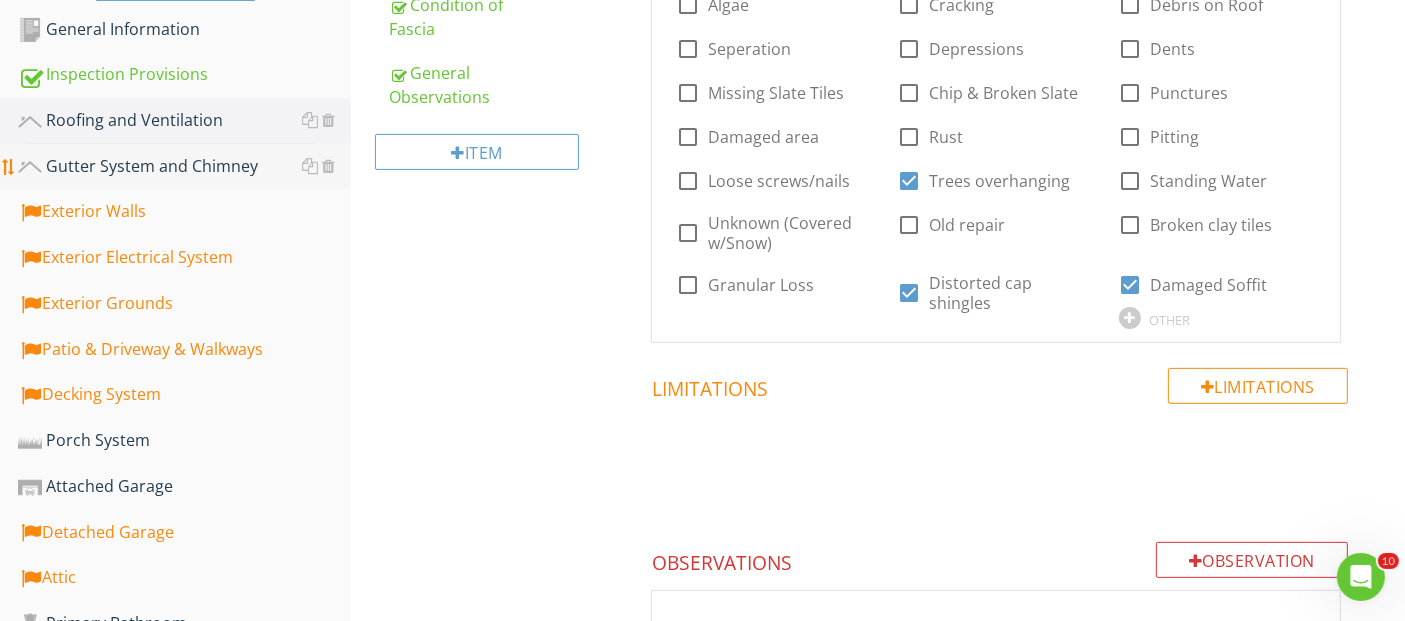 click on "Gutter System and Chimney" at bounding box center [184, 167] 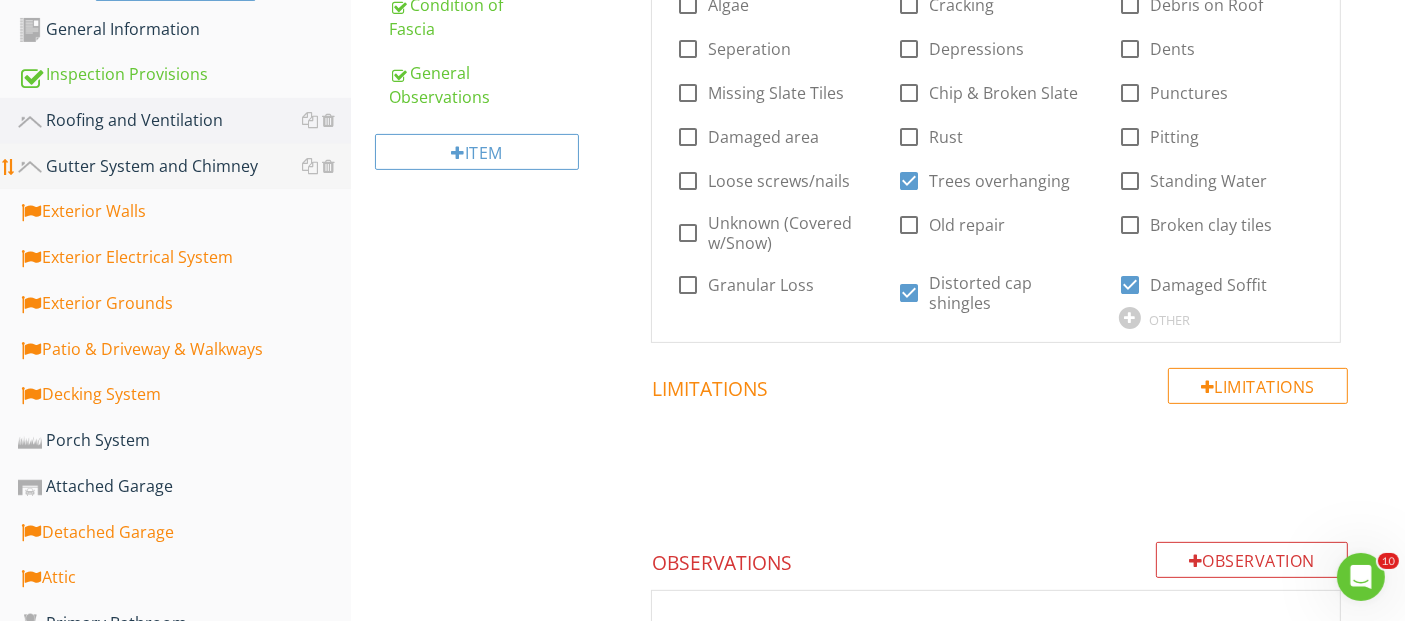 click on "Gutter System and Chimney" at bounding box center (184, 167) 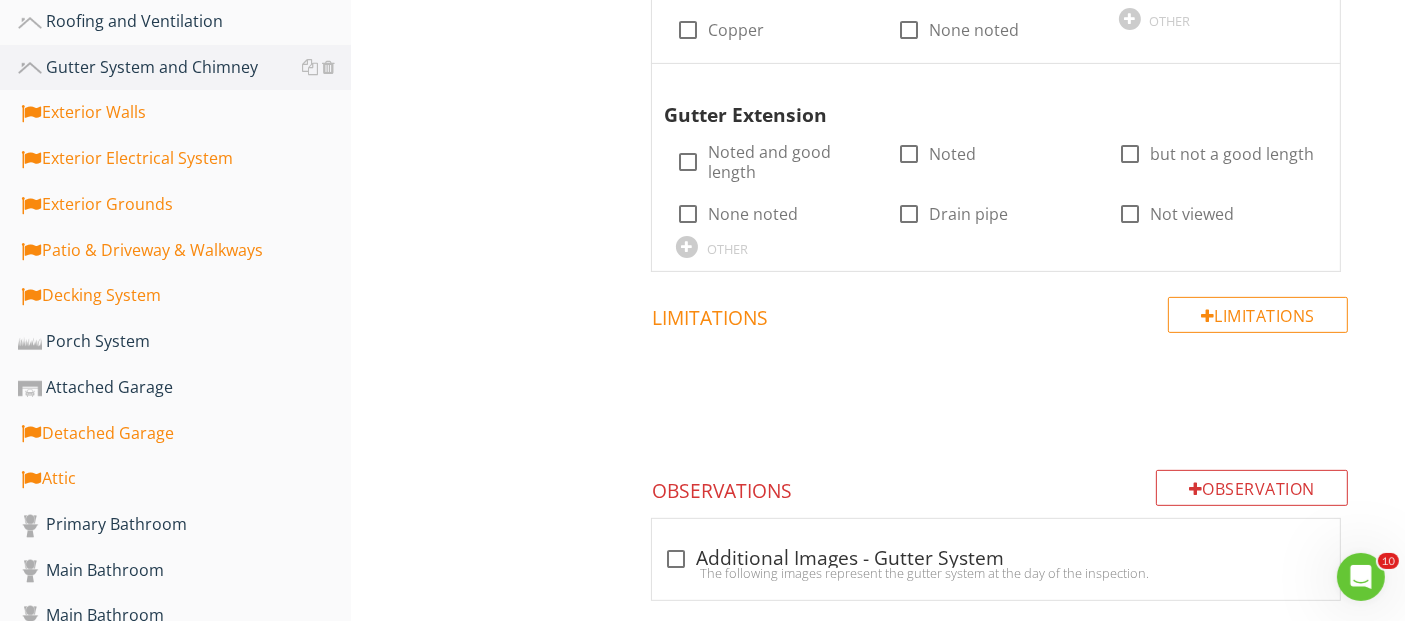 scroll, scrollTop: 541, scrollLeft: 0, axis: vertical 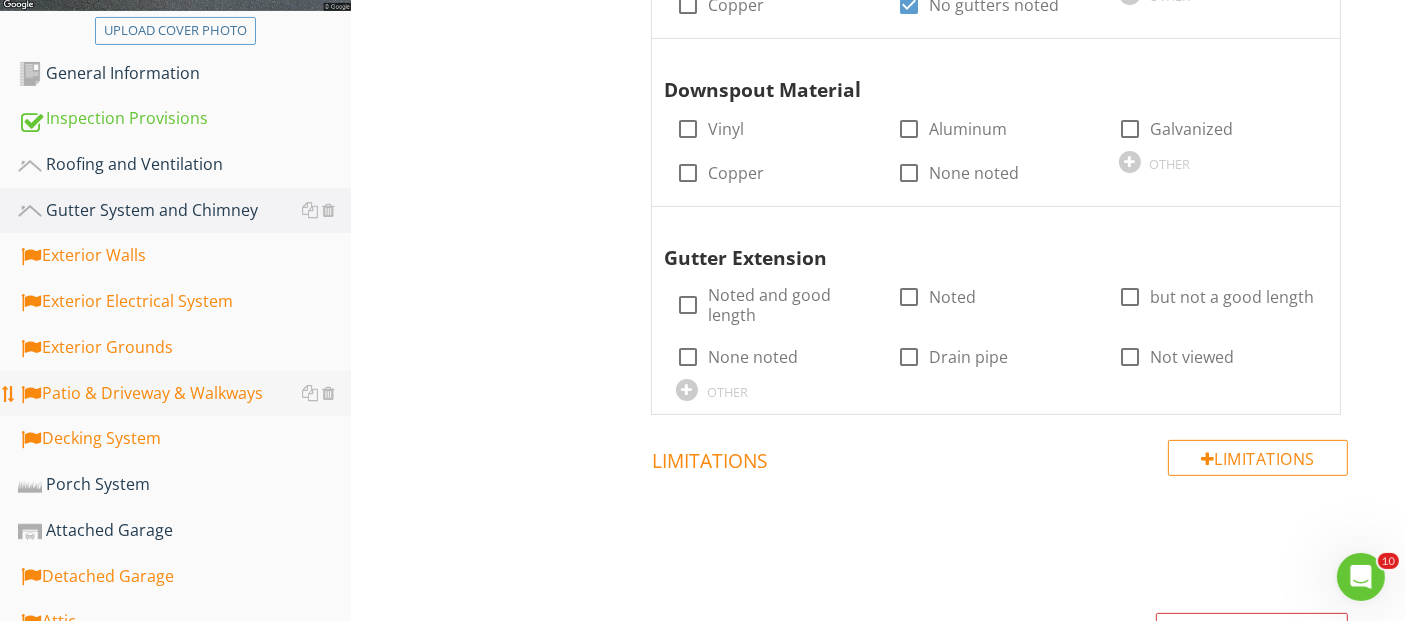 click on "Patio & Driveway & Walkways" at bounding box center (184, 394) 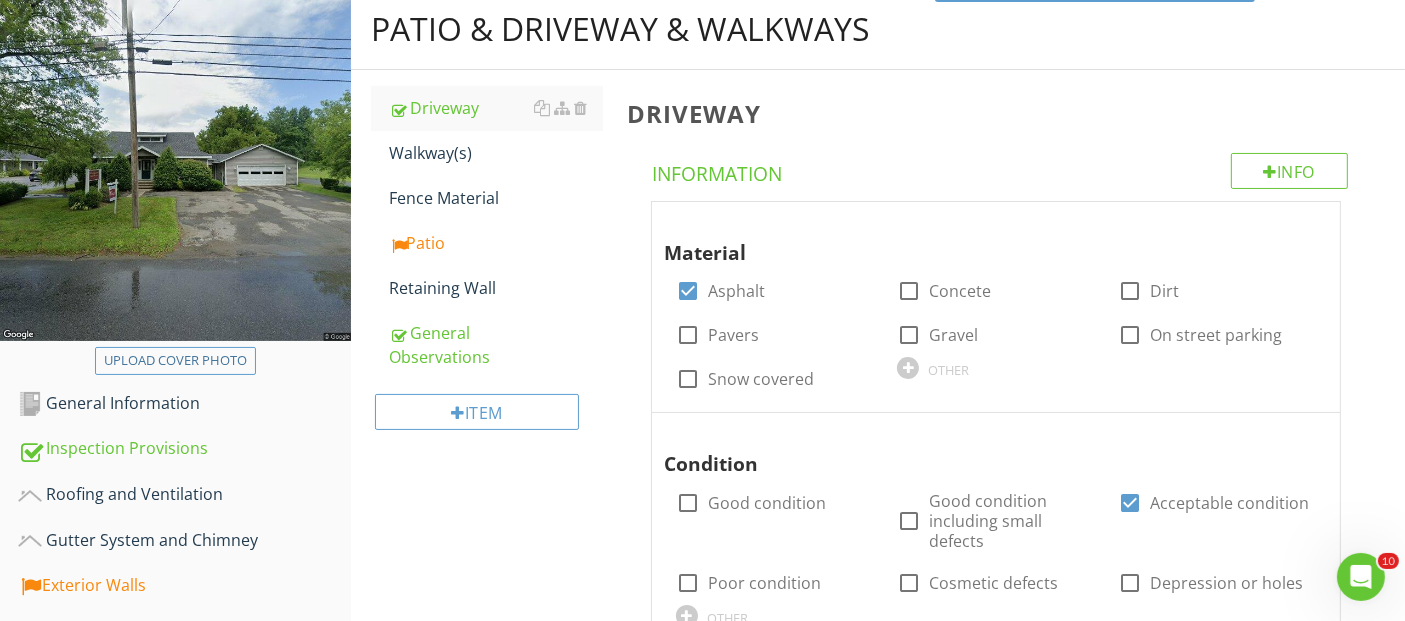 scroll, scrollTop: 208, scrollLeft: 0, axis: vertical 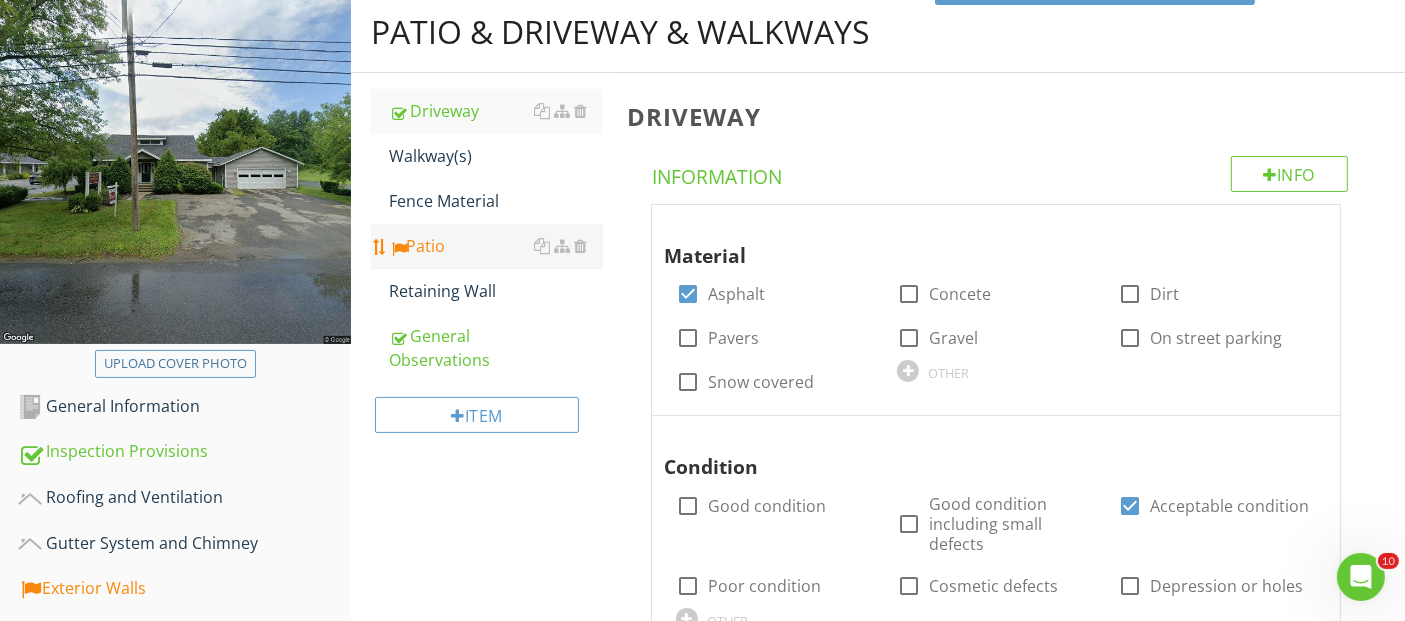 click on "Patio" at bounding box center [495, 246] 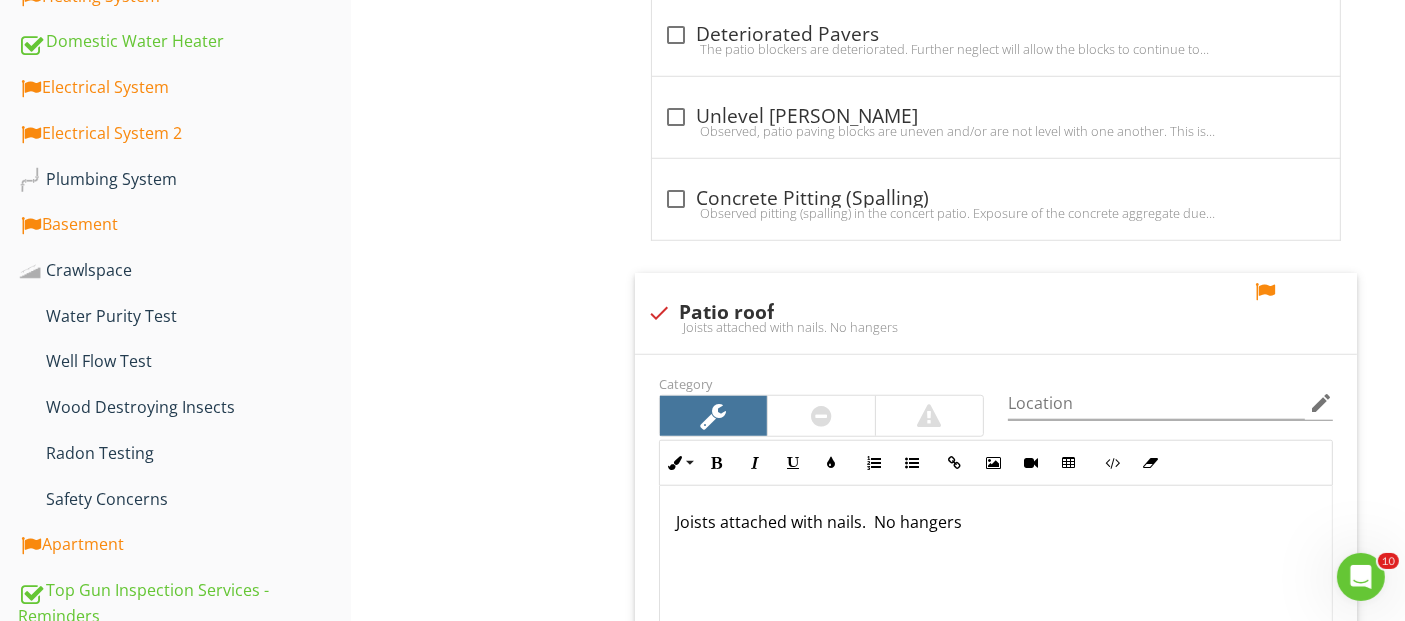 scroll, scrollTop: 1652, scrollLeft: 0, axis: vertical 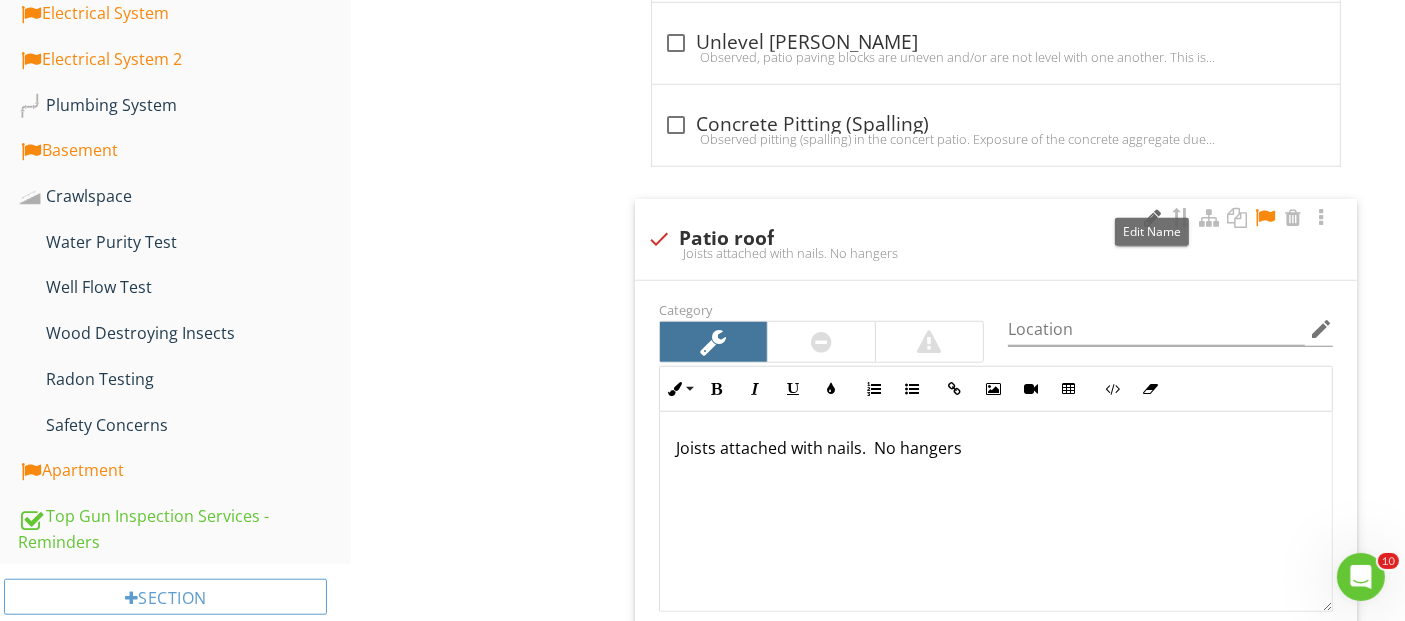click at bounding box center [1153, 218] 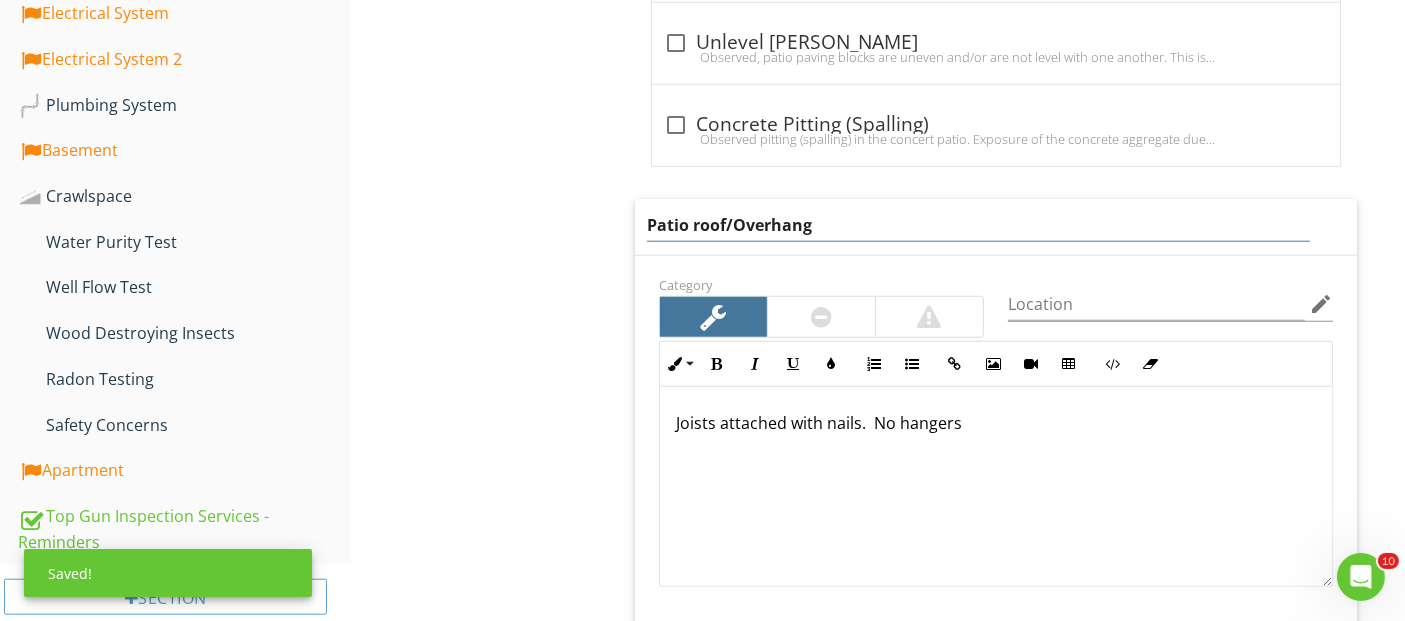 click on "Patio roof/Overhang" at bounding box center (978, 225) 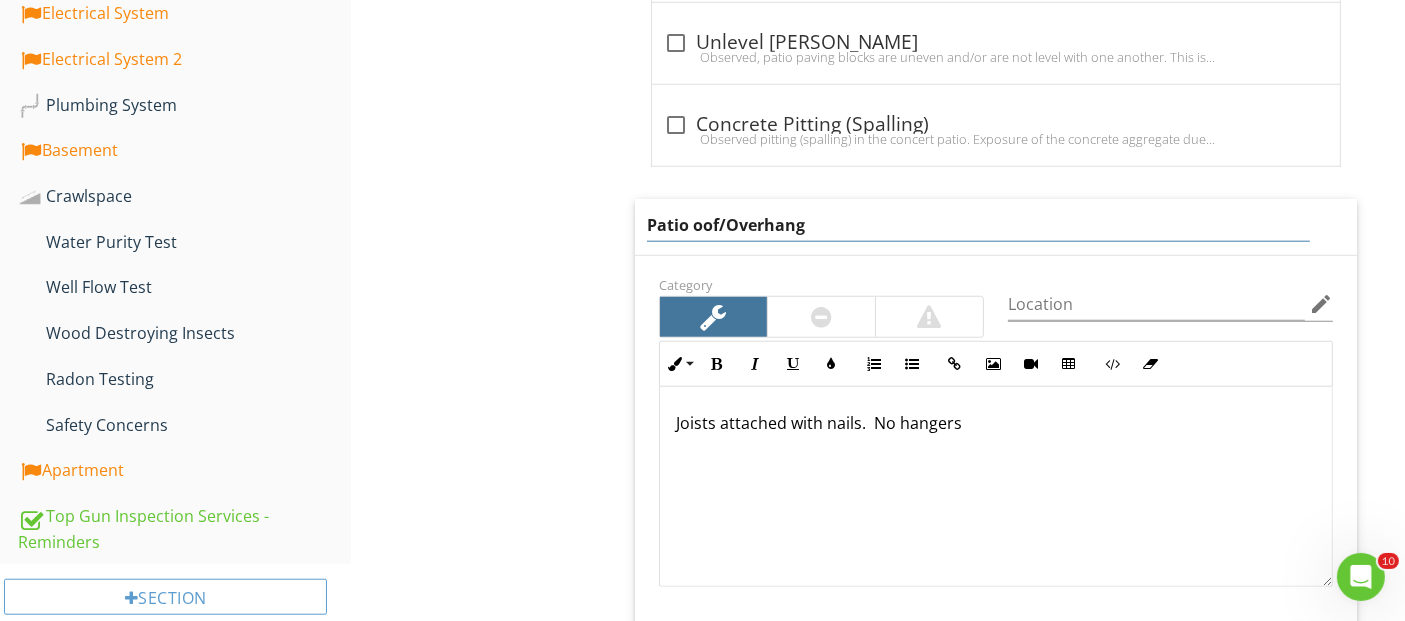 type on "Patio Roof/Overhang" 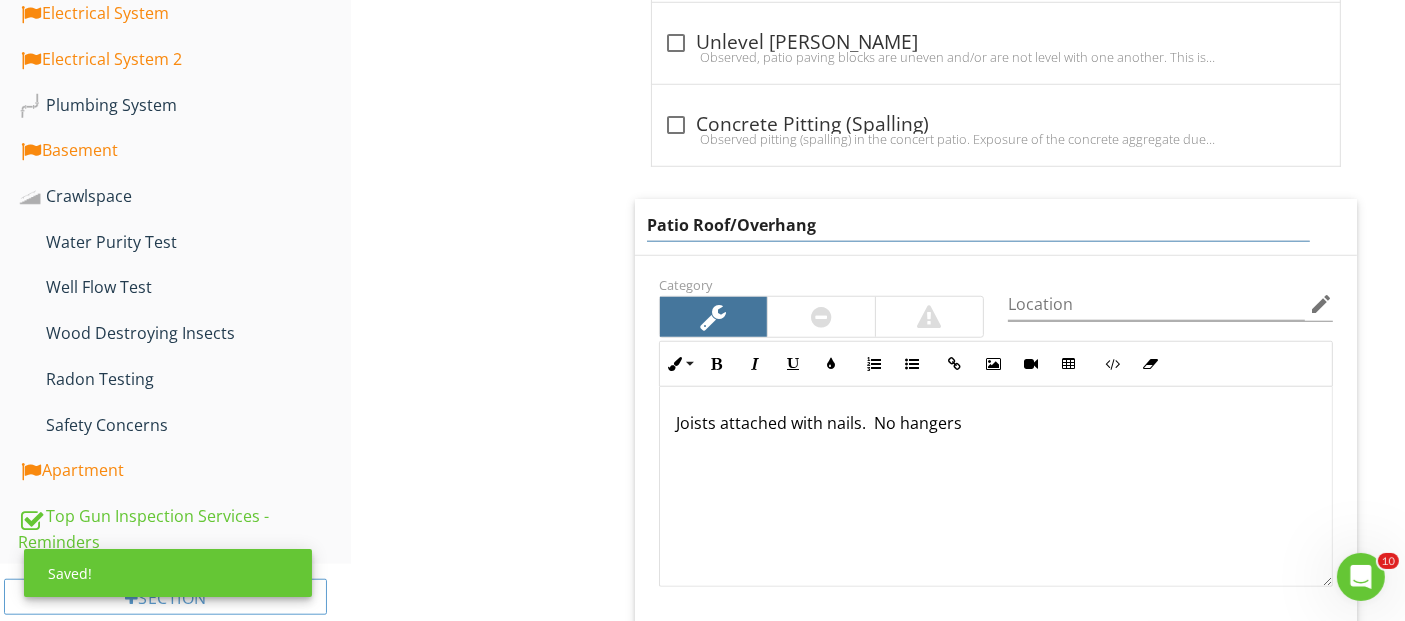 click on "Joists attached with nails.  No hangers" at bounding box center (996, 487) 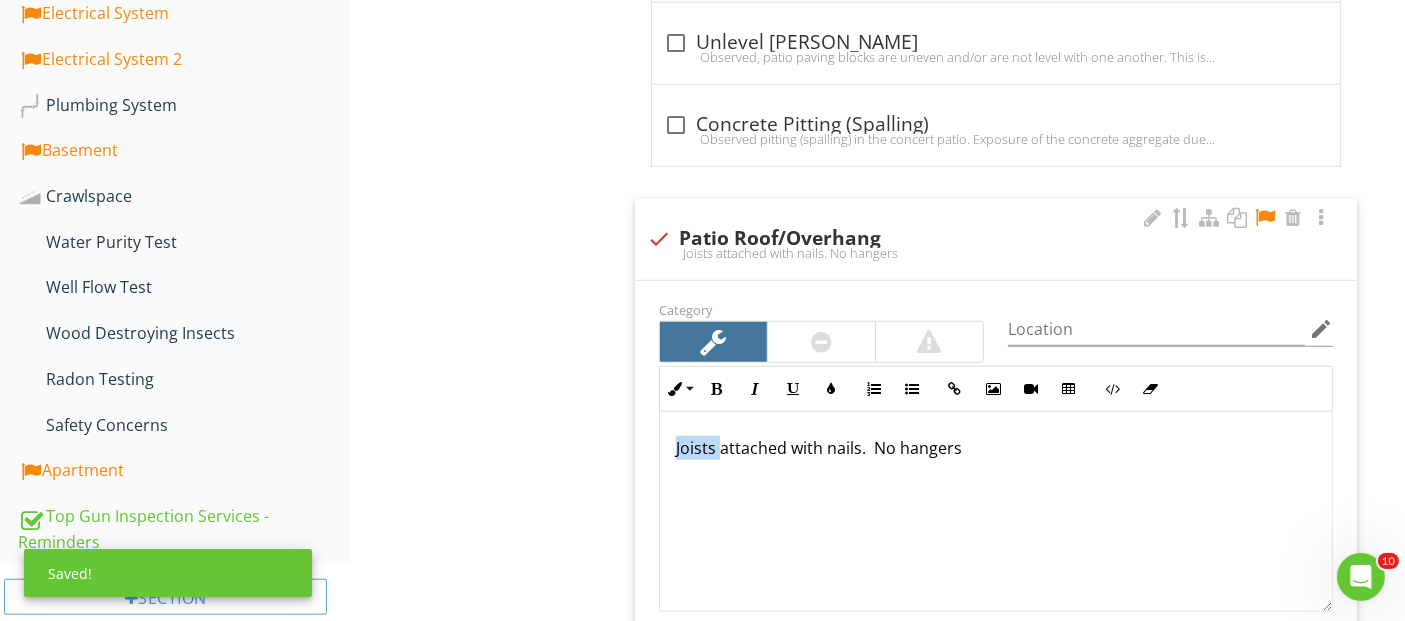 click on "Joists attached with nails.  No hangers" at bounding box center (996, 512) 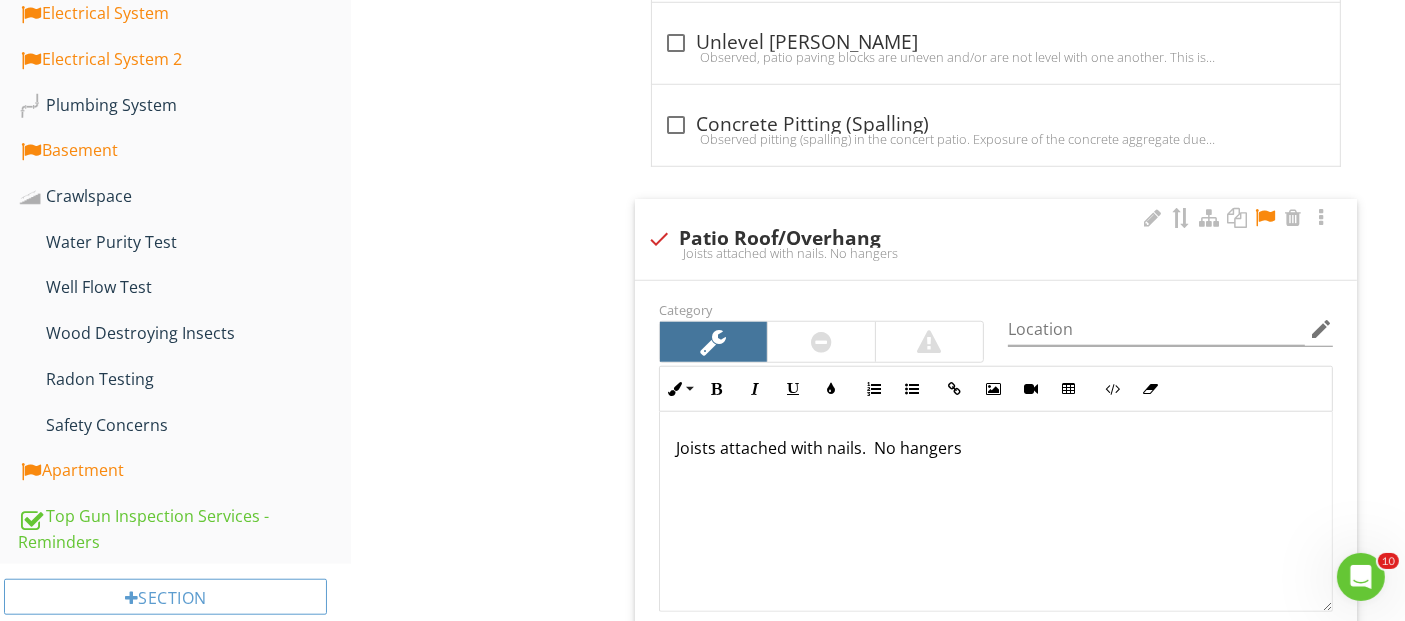 type 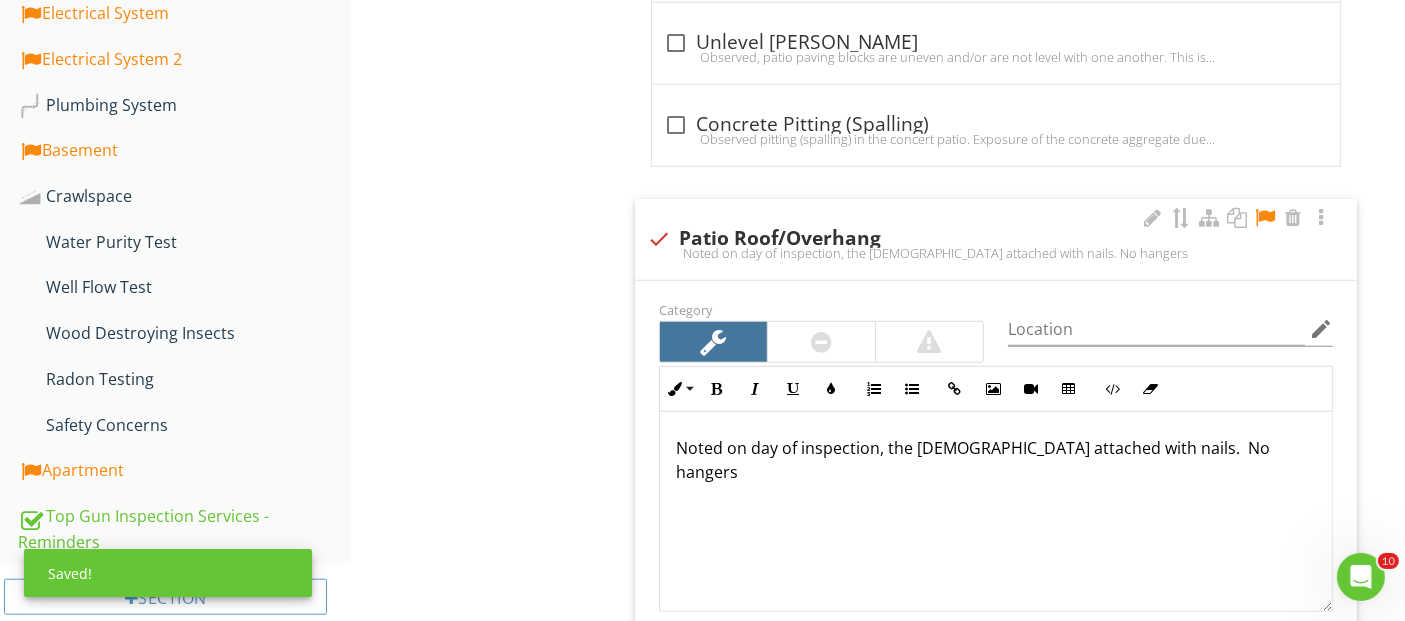 click on "Noted on day of inspection, the joists attached with nails.  No hangers" at bounding box center [996, 460] 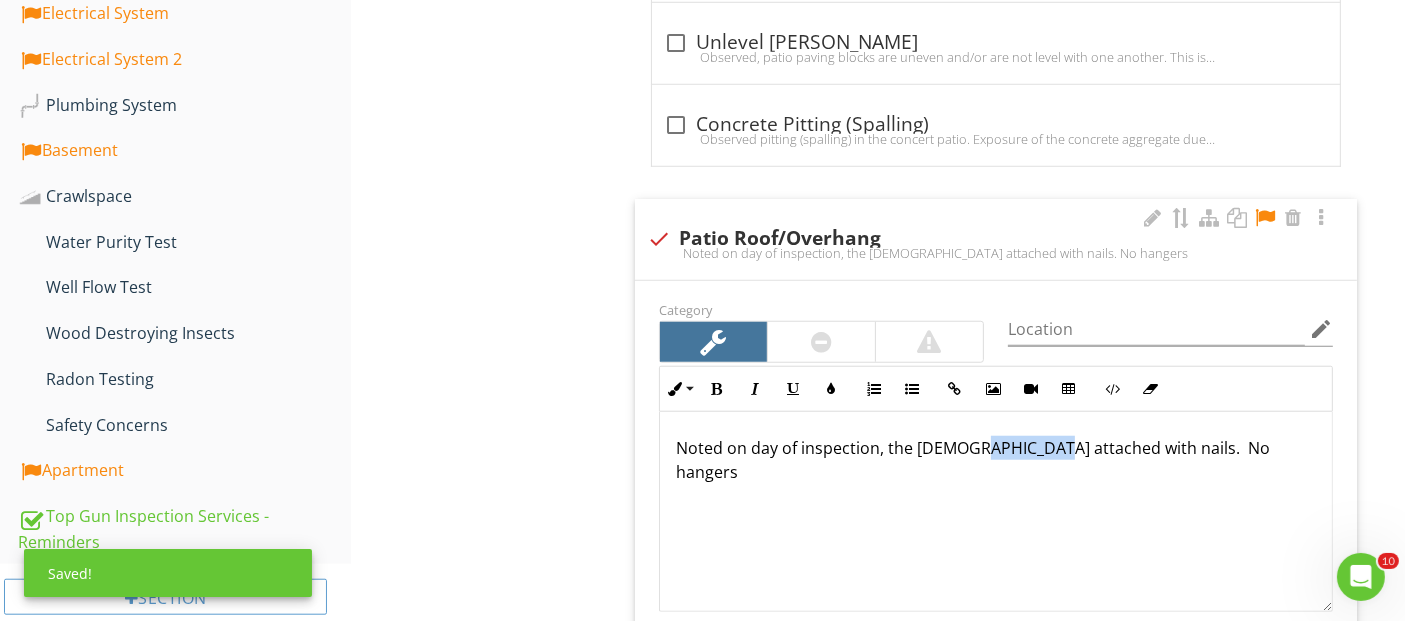 click on "Noted on day of inspection, the joists attached with nails.  No hangers" at bounding box center (996, 460) 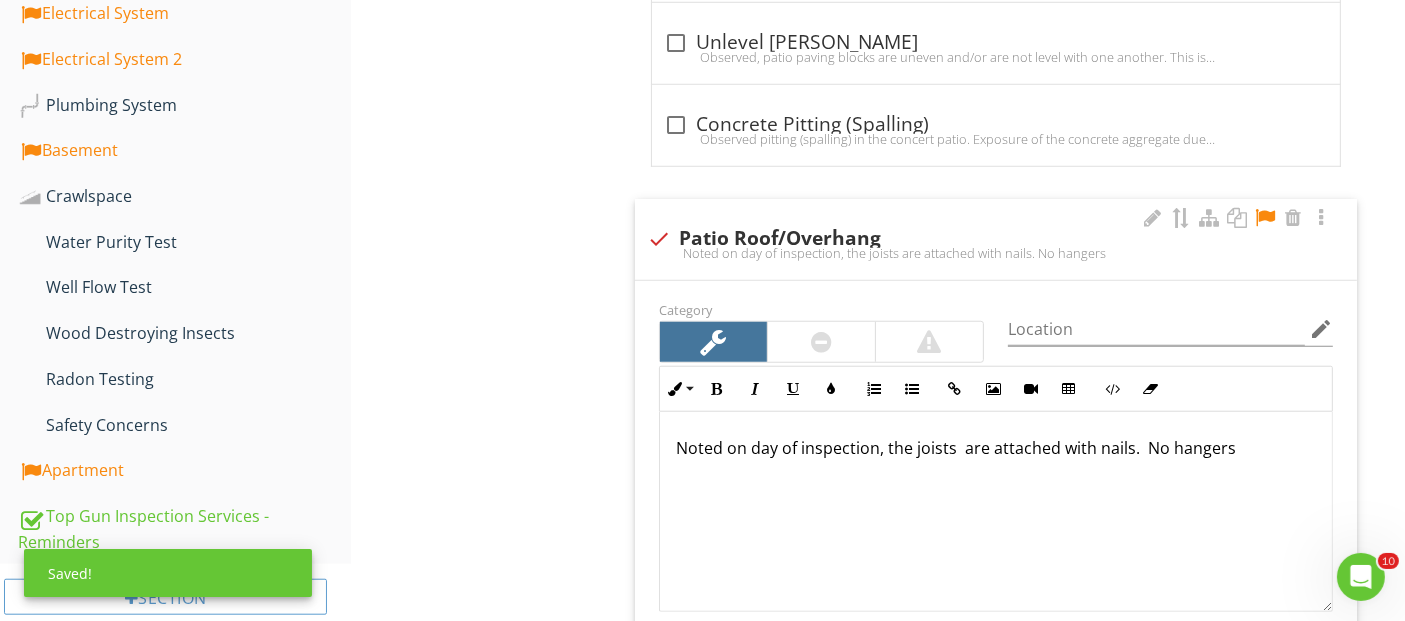 click on "Noted on day of inspection, the joists  are attached with nails.  No hangers" at bounding box center (996, 448) 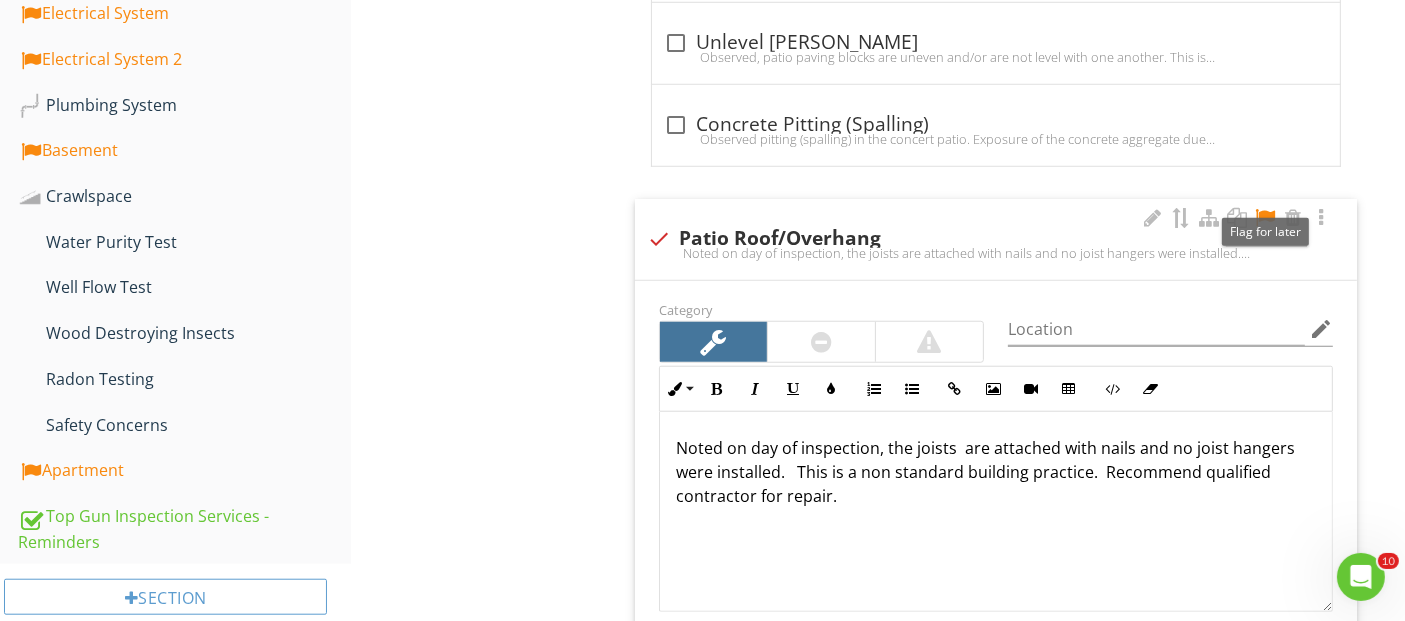 click at bounding box center (1265, 218) 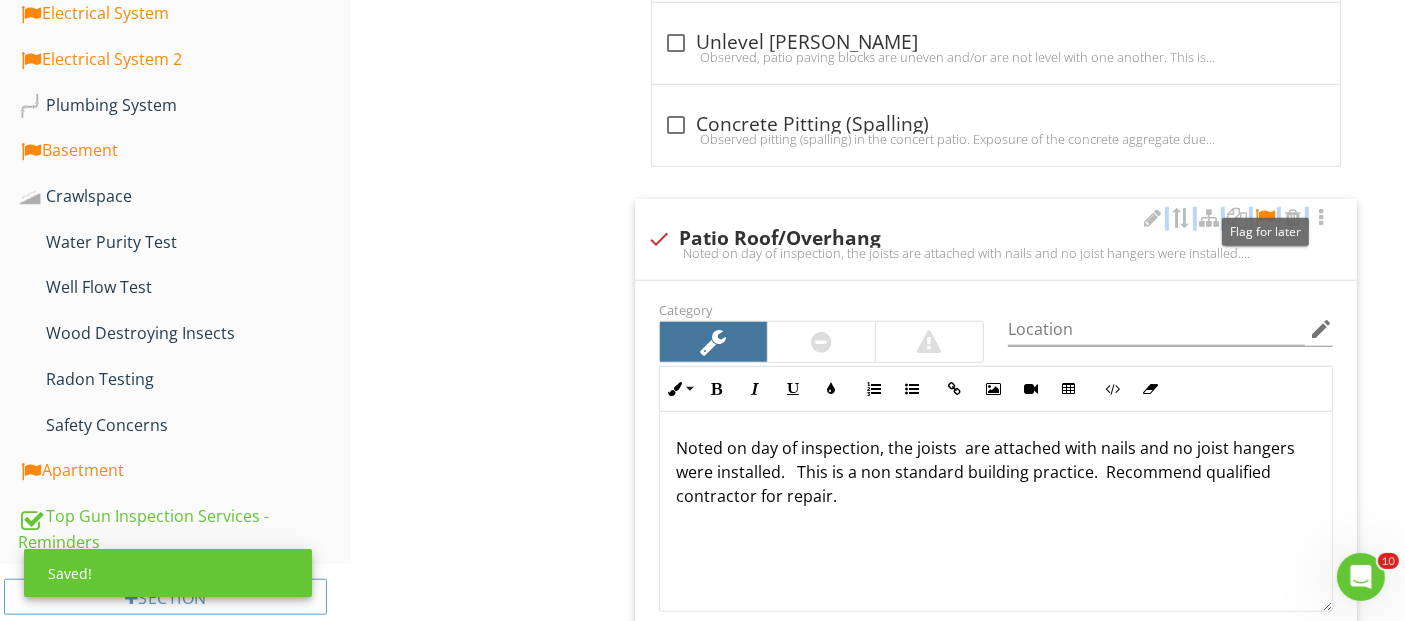click at bounding box center [1265, 218] 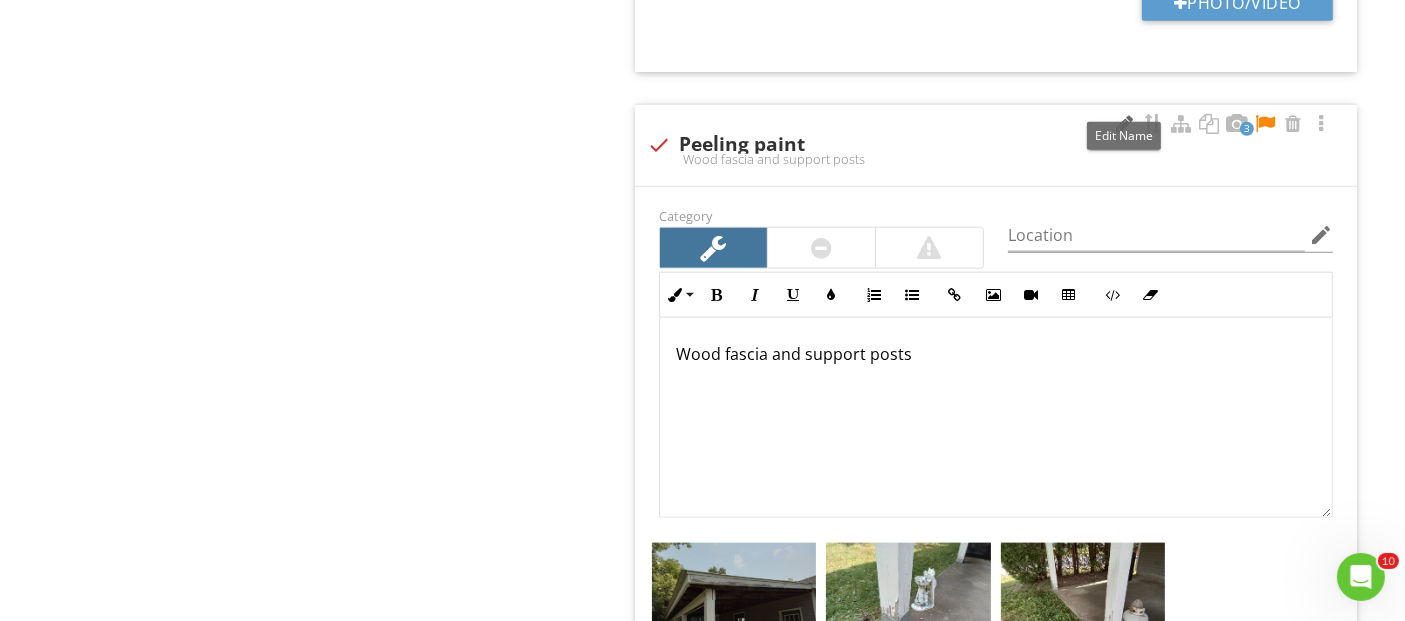click at bounding box center [1125, 124] 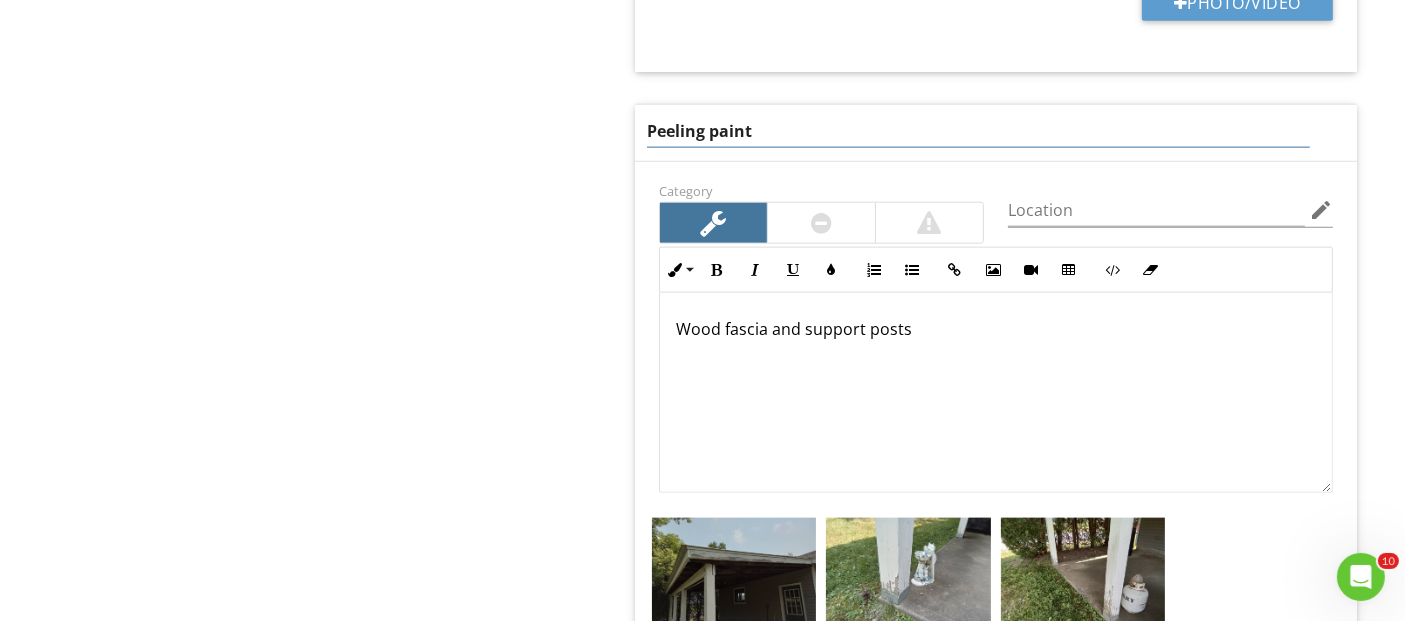 click on "Peeling paint" at bounding box center [978, 131] 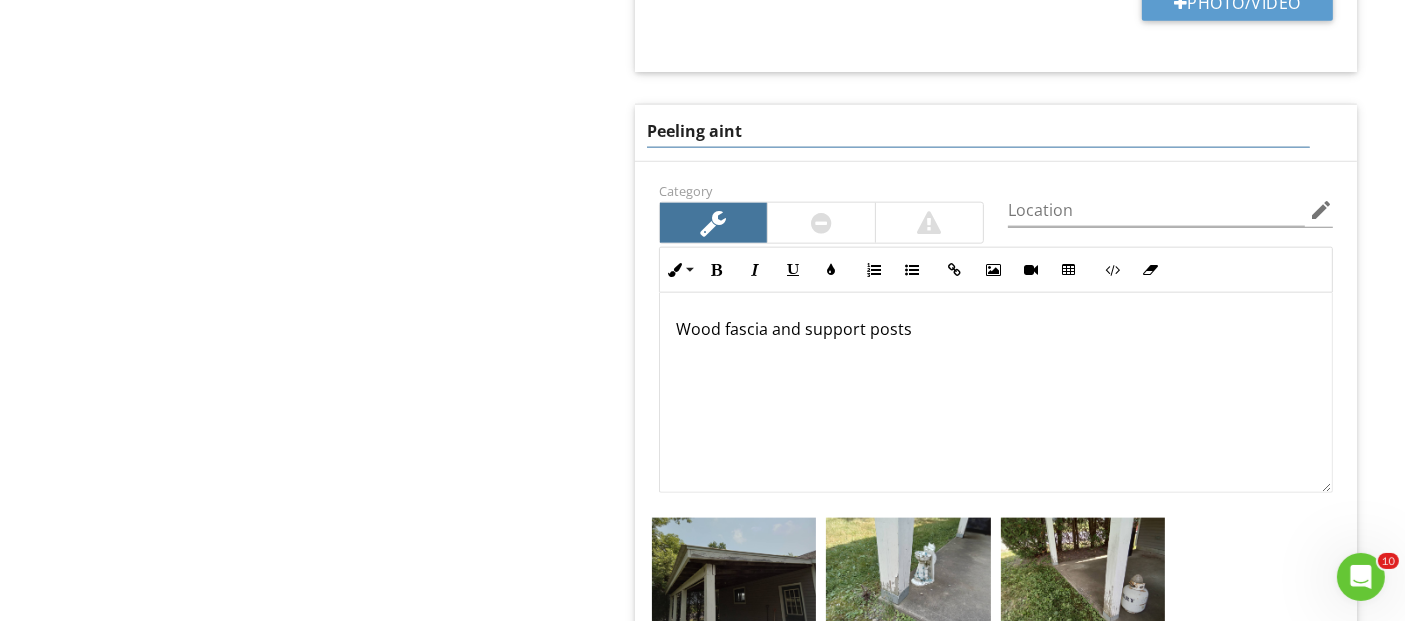 type on "Peeling Paint" 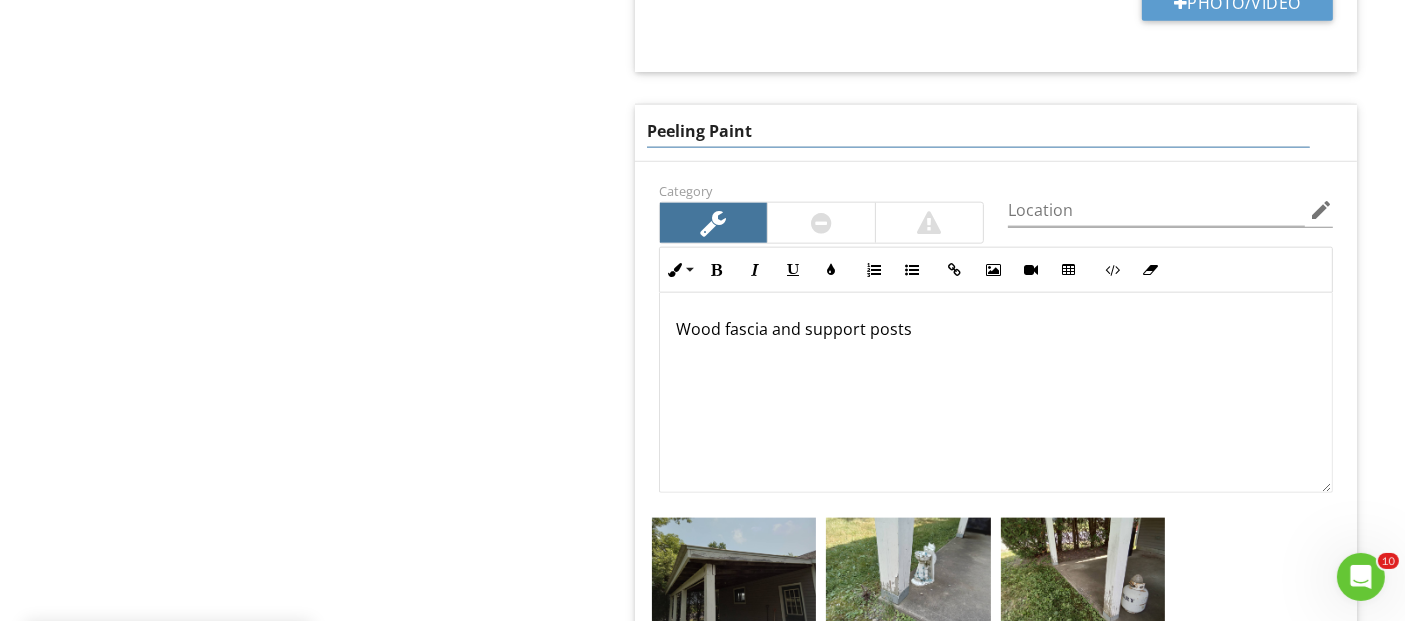 click on "Wood fascia and support posts" at bounding box center [996, 393] 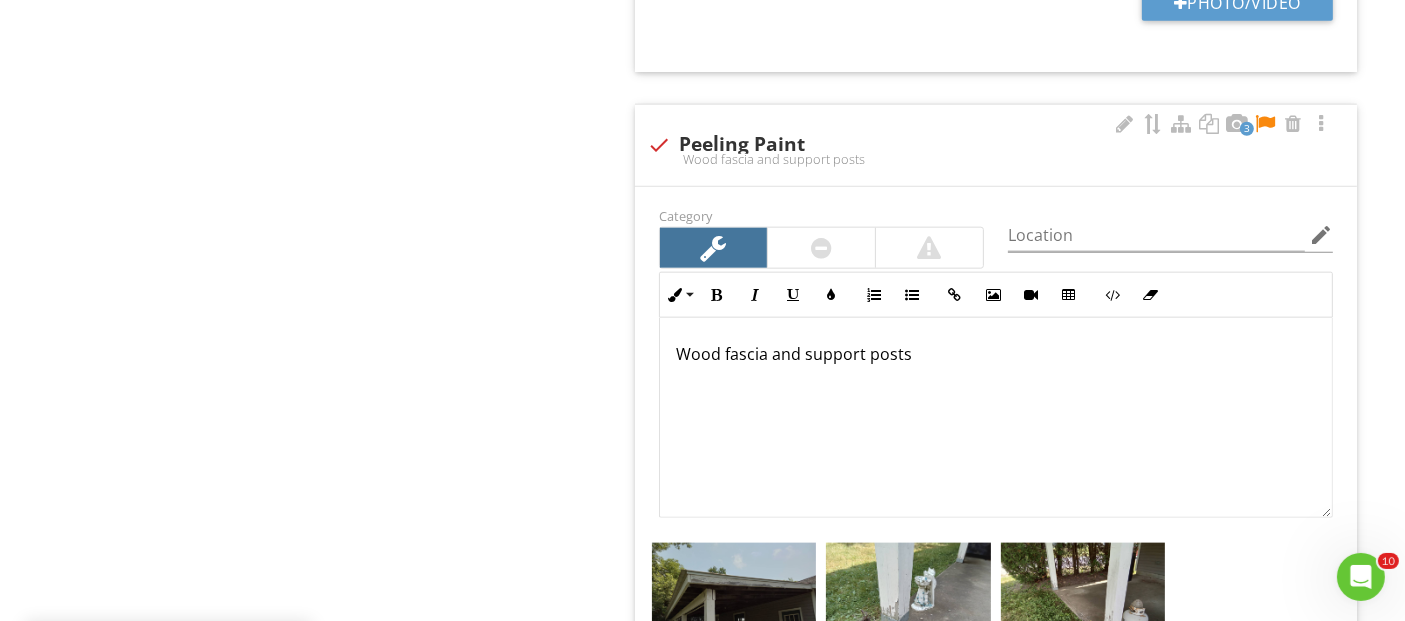 type 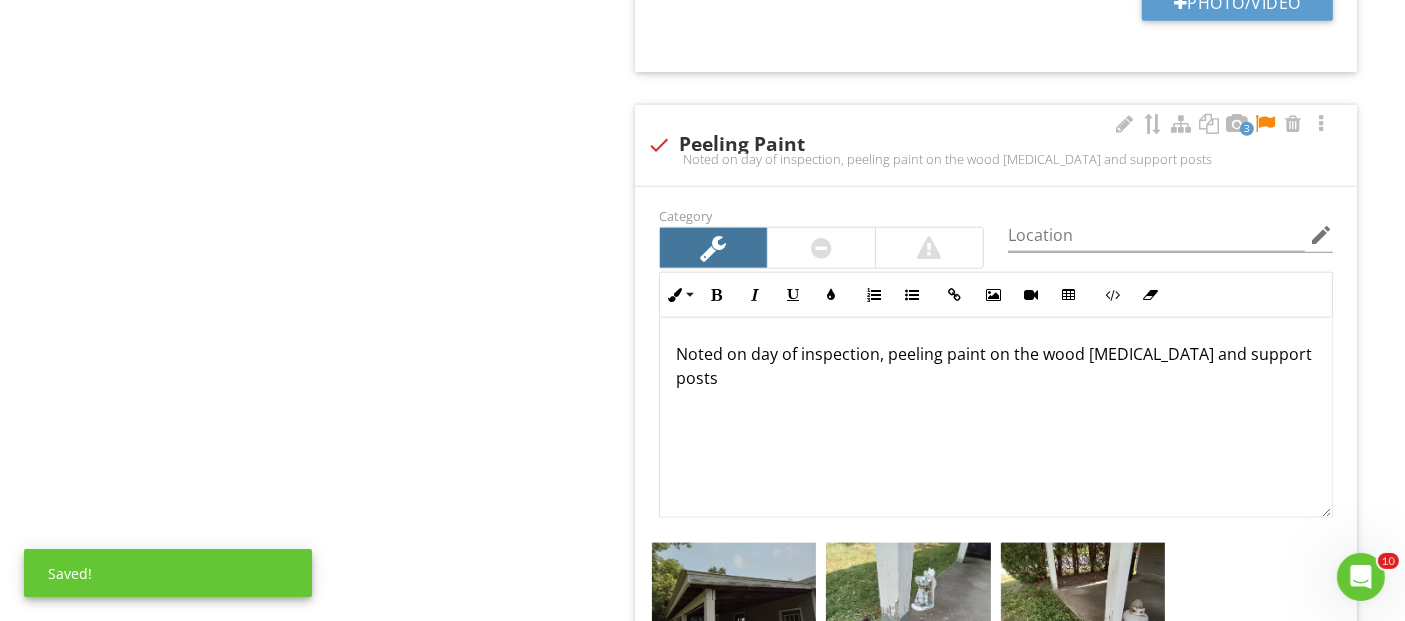 click on "Noted on day of inspection, peeling paint on the wood fascia and support posts" at bounding box center [996, 366] 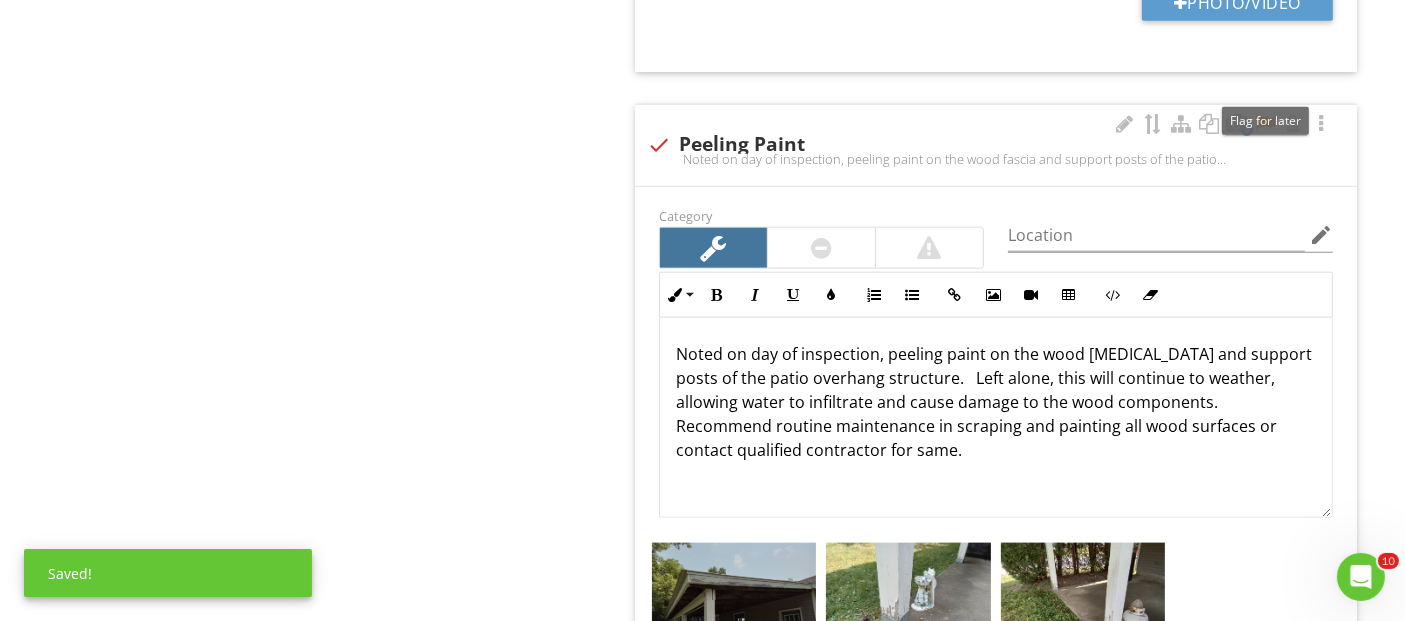 click at bounding box center (1265, 124) 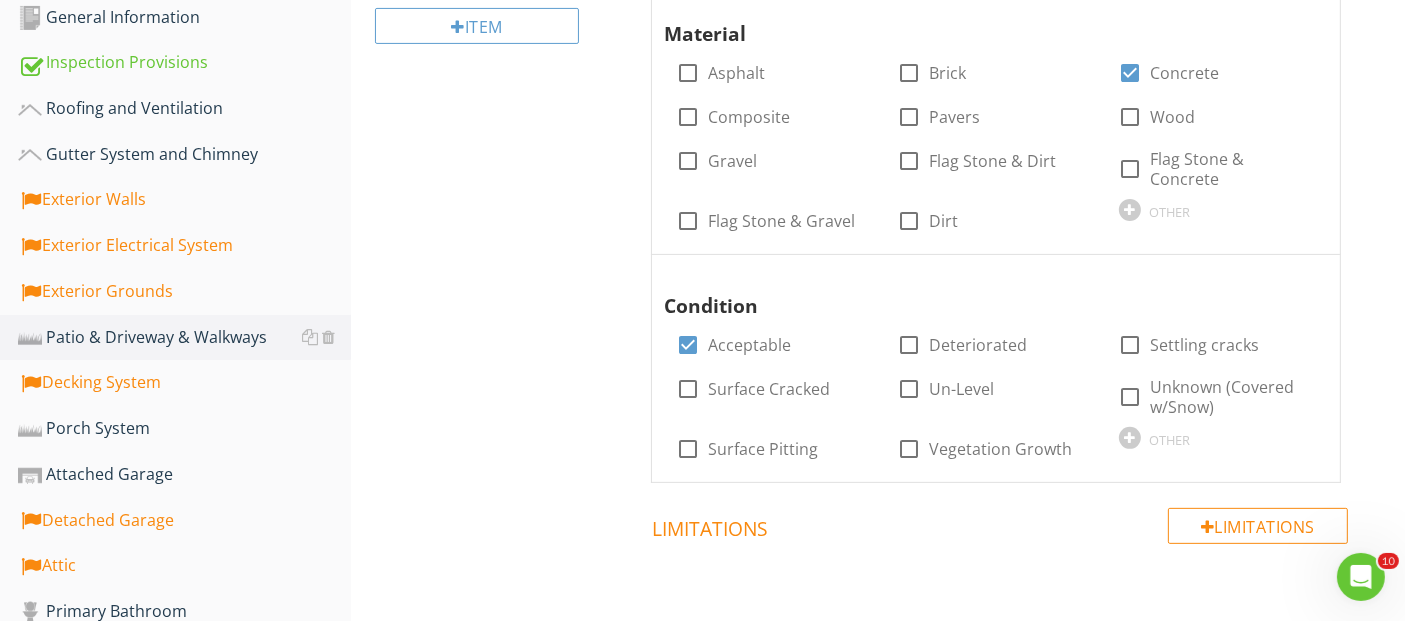 scroll, scrollTop: 557, scrollLeft: 0, axis: vertical 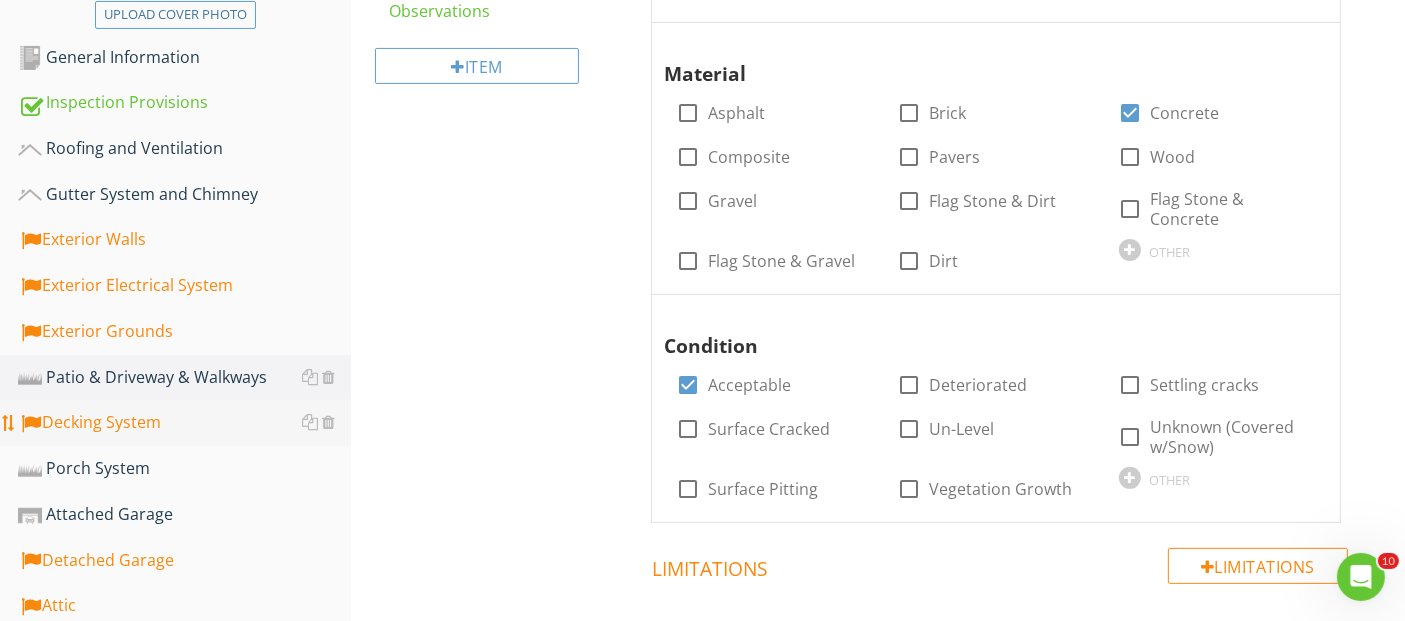 click on "Decking System" at bounding box center [184, 423] 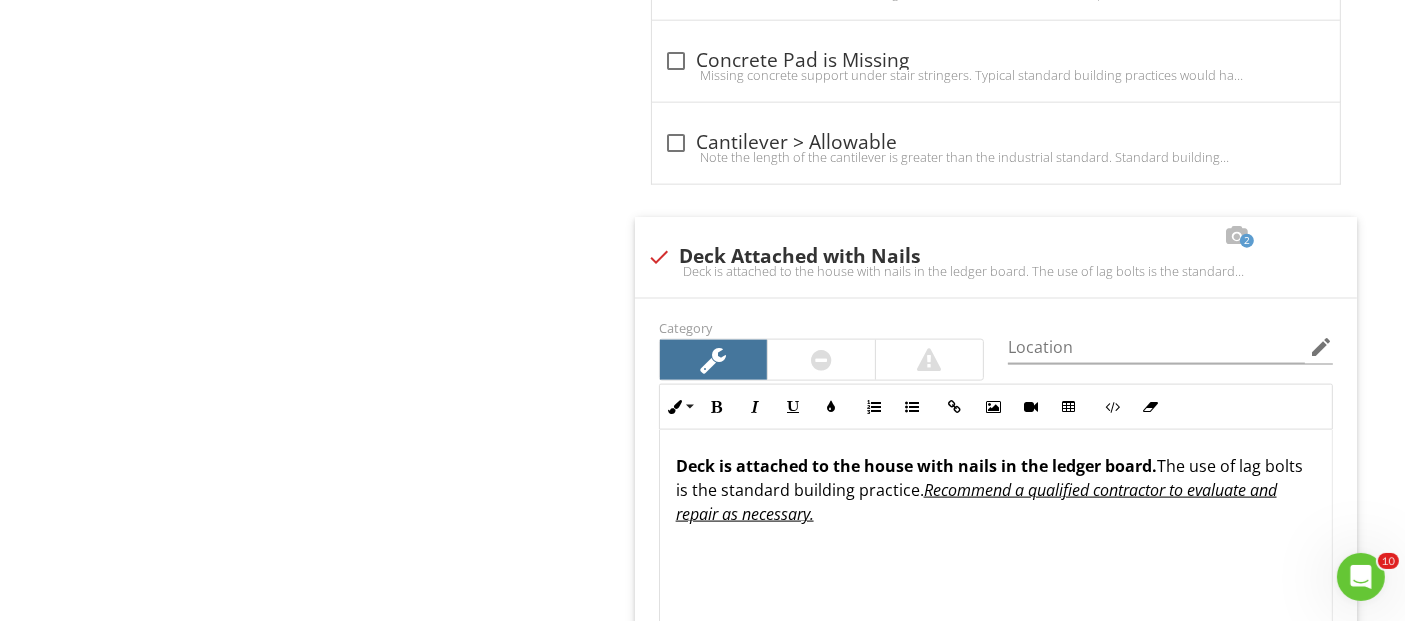 scroll, scrollTop: 2666, scrollLeft: 0, axis: vertical 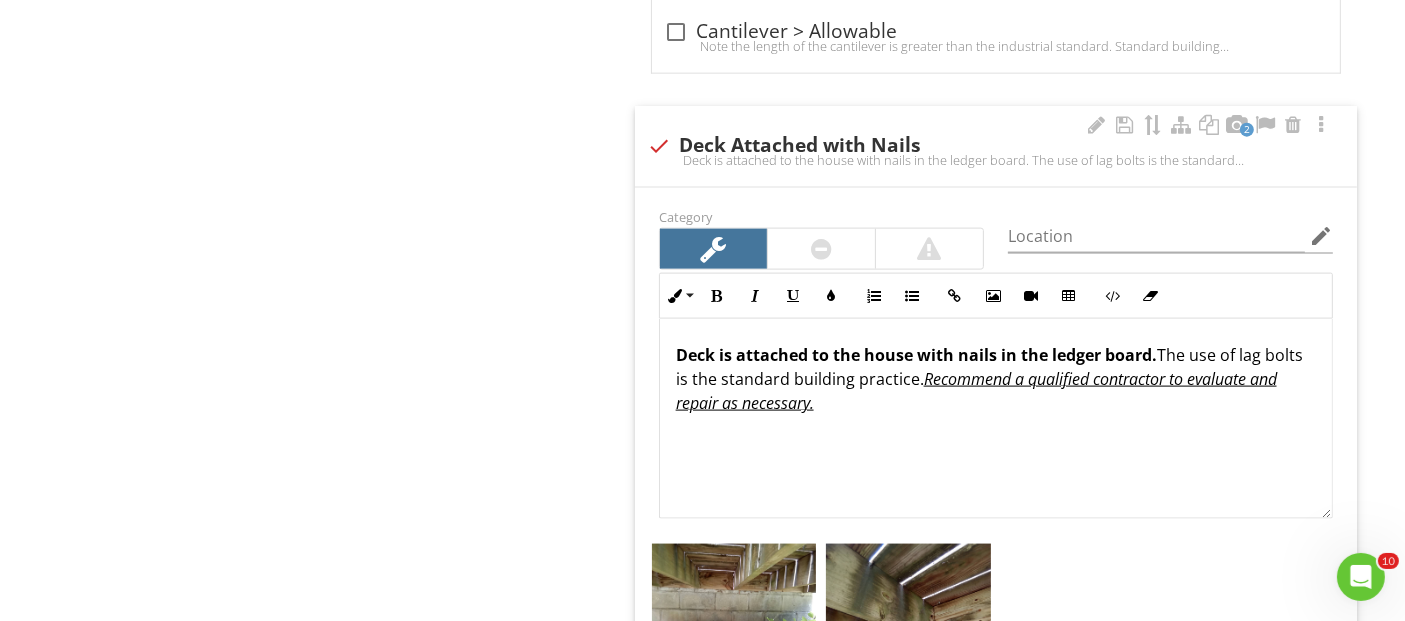 click on "Deck is attached to the house with nails in the ledger board." at bounding box center (916, 355) 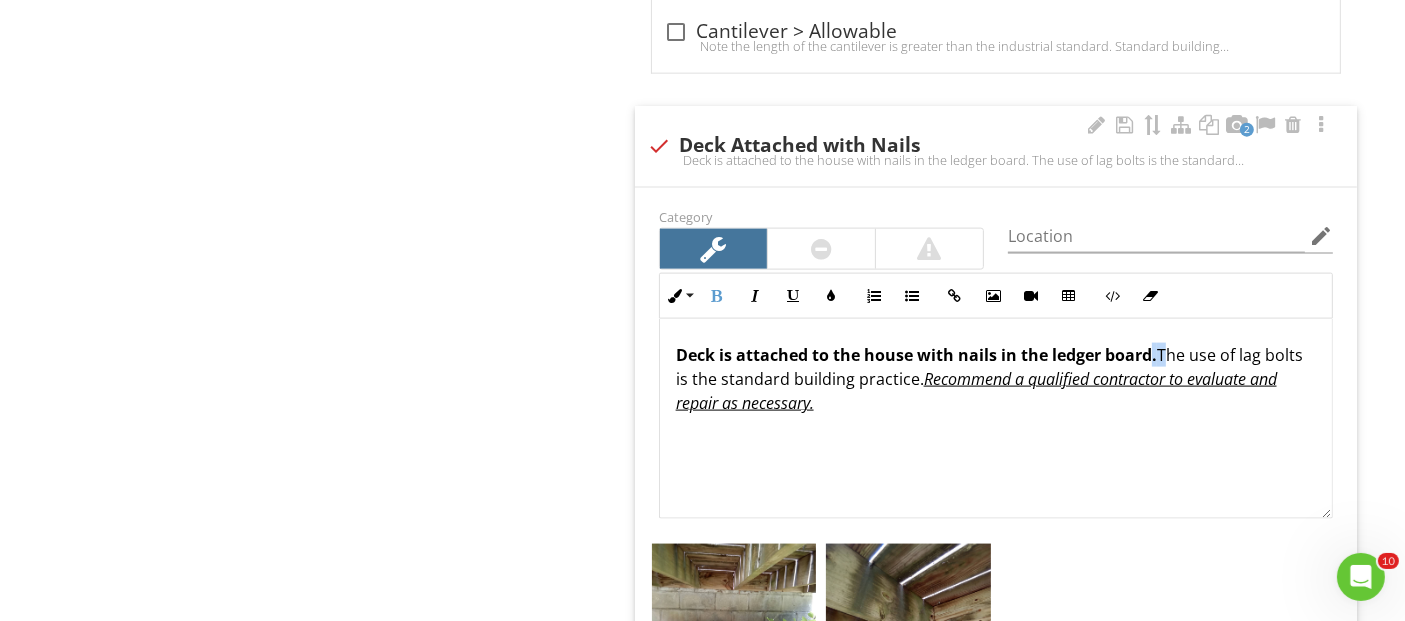 click on "Deck is attached to the house with nails in the ledger board." at bounding box center (916, 355) 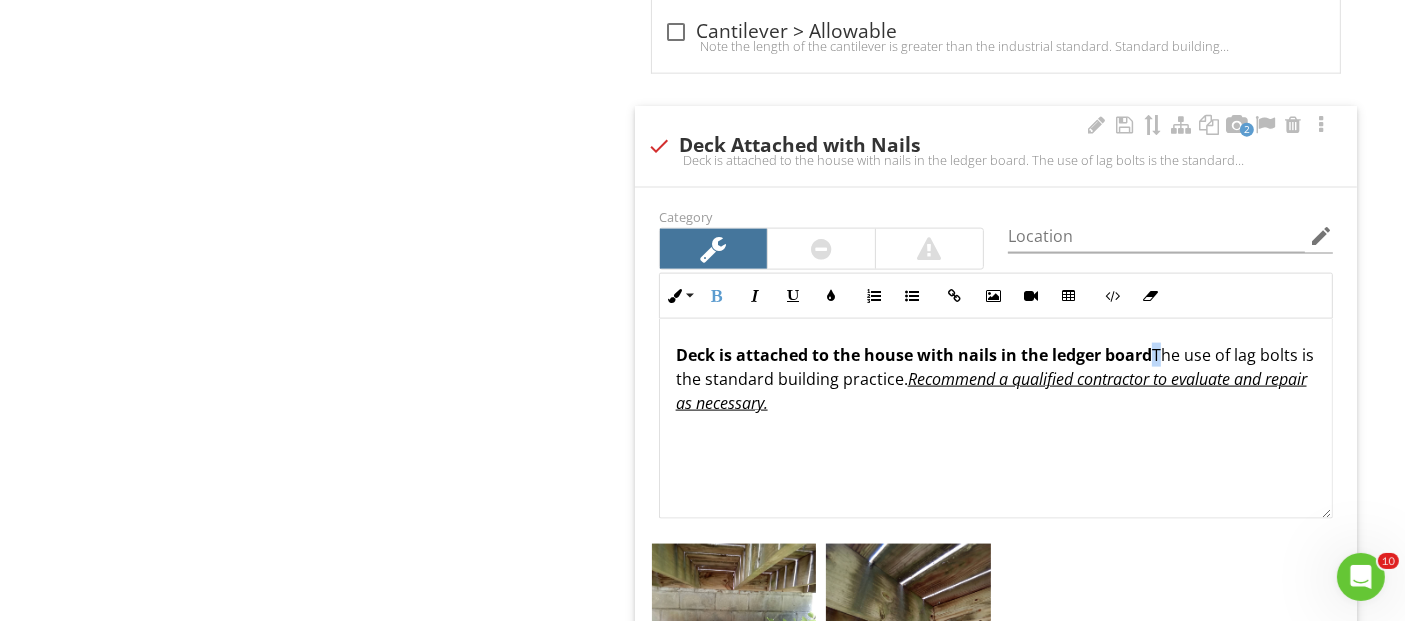 type 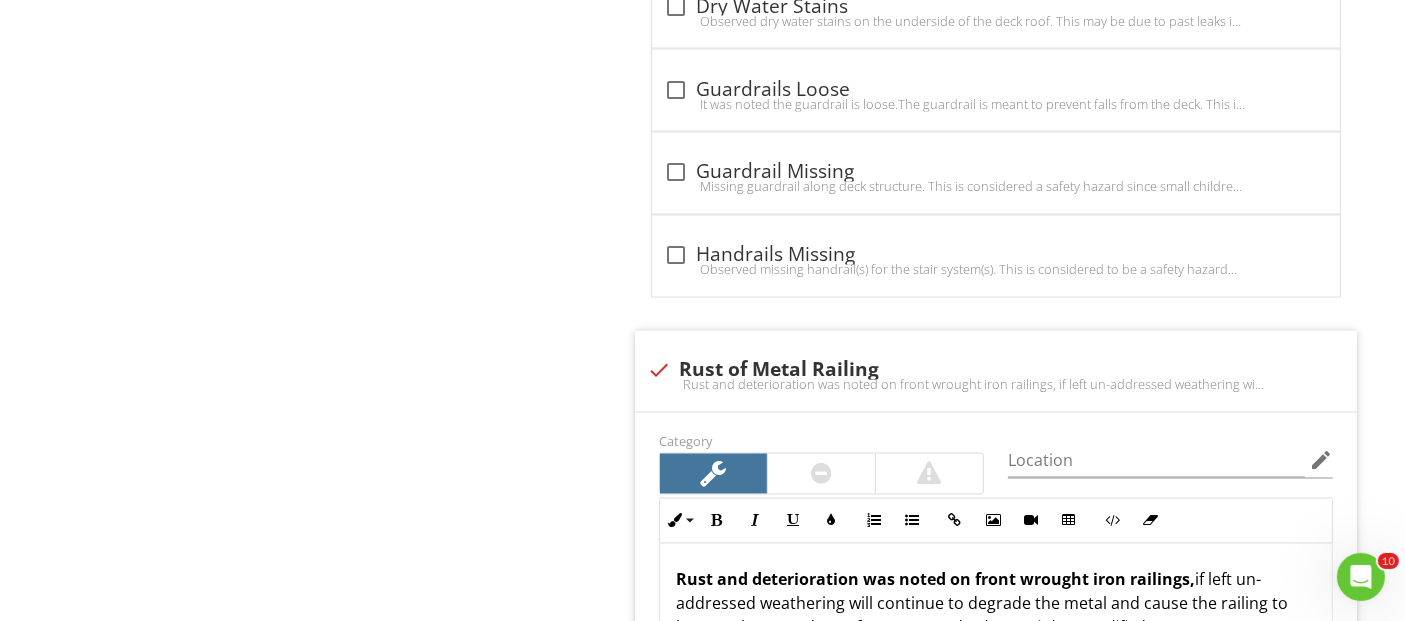 scroll, scrollTop: 3666, scrollLeft: 0, axis: vertical 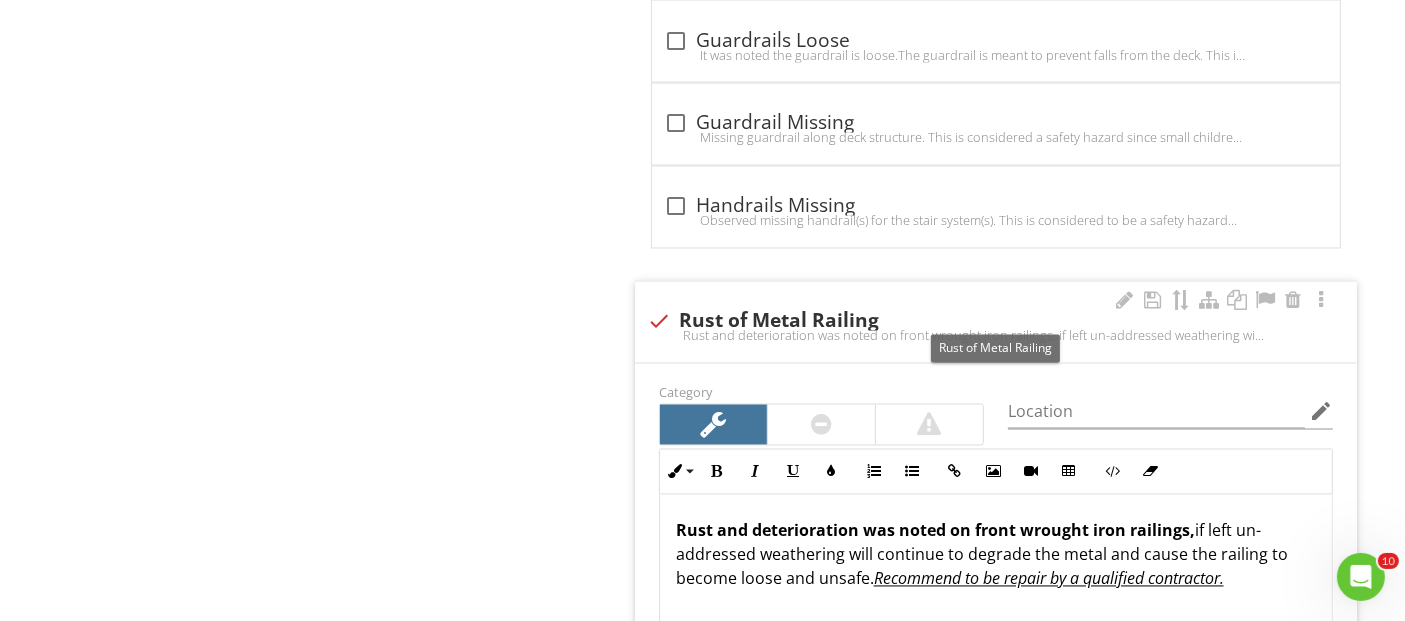 click at bounding box center [659, 322] 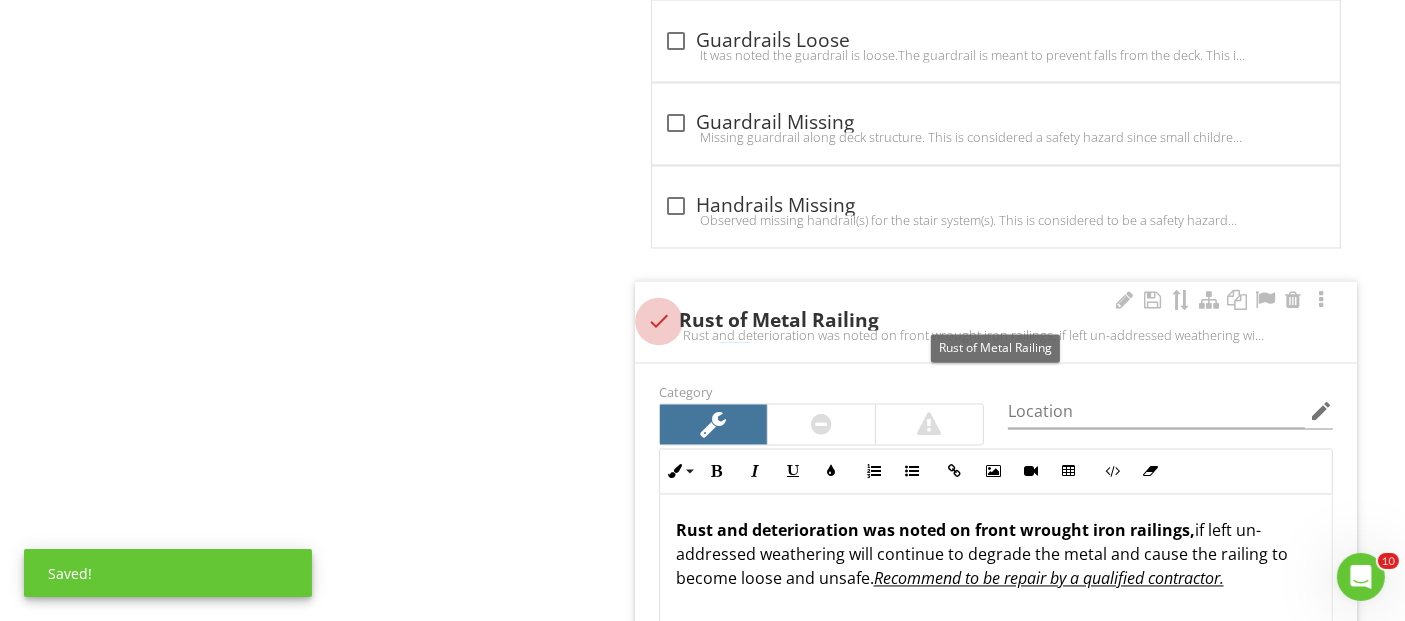 click at bounding box center [659, 322] 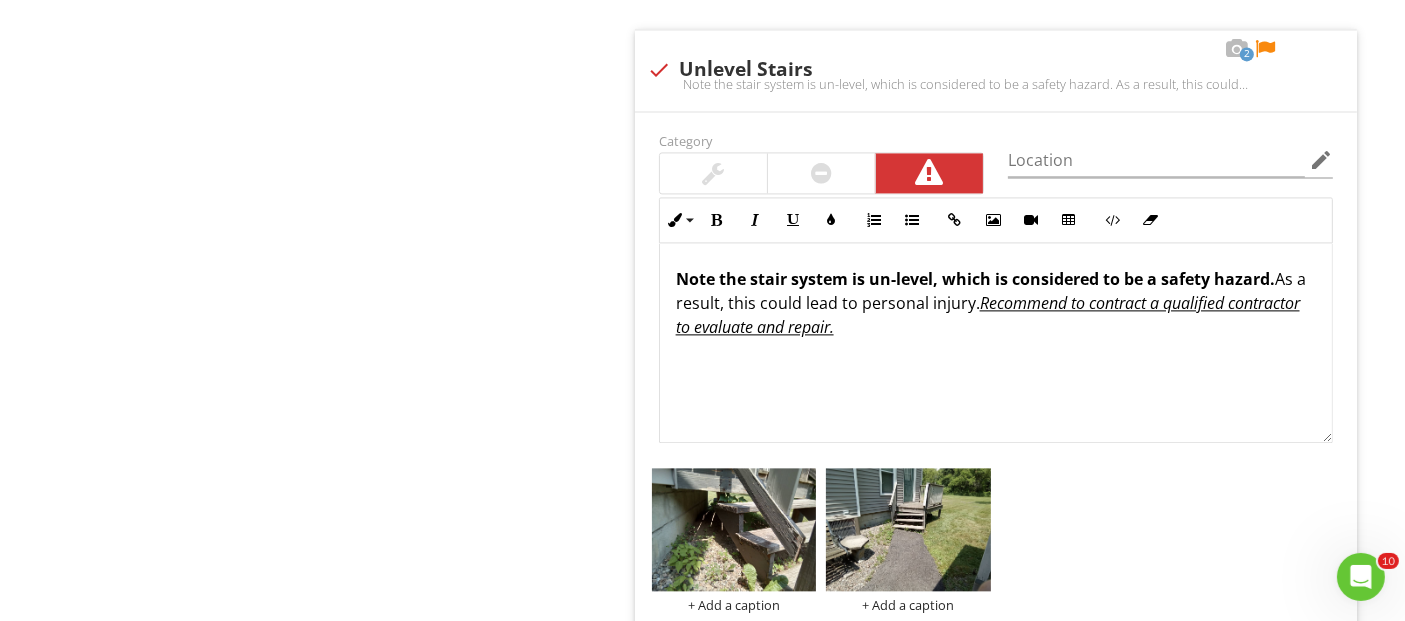 scroll, scrollTop: 4444, scrollLeft: 0, axis: vertical 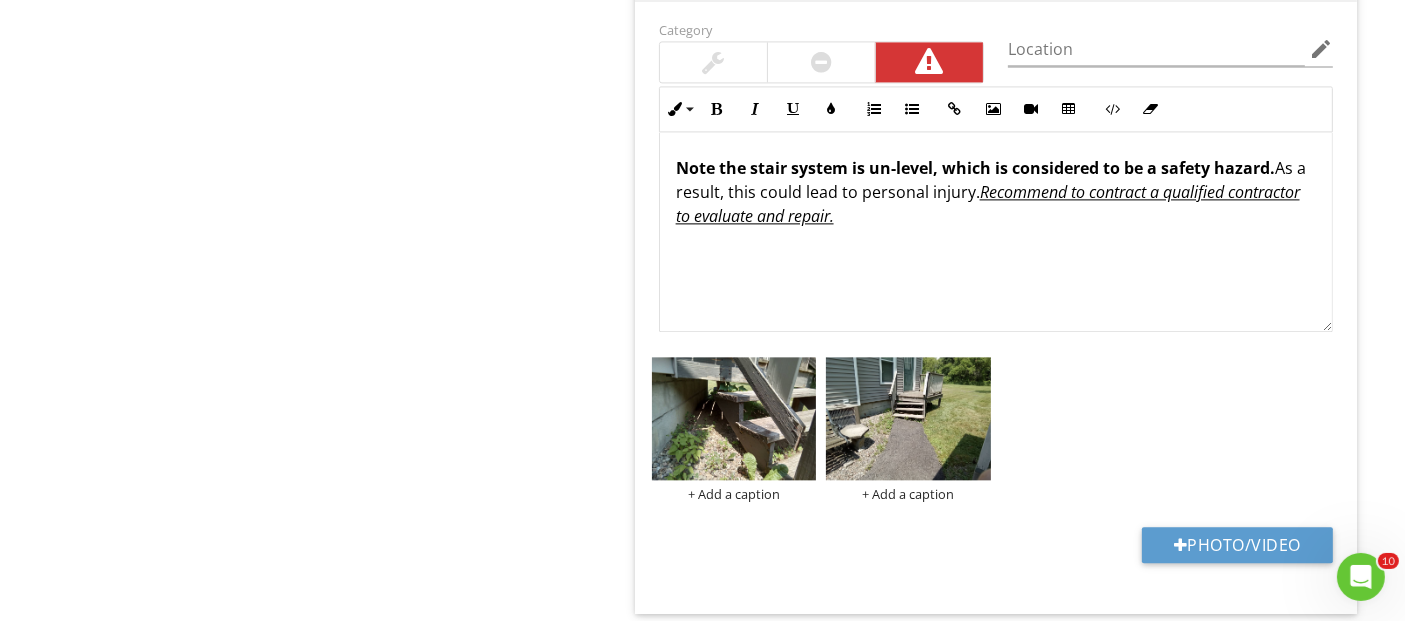 click on "Note the stair system is un-level, which is considered to be a safety hazard.   As a result, this could lead to personal injury.   Recommend to contract a qualified contractor to evaluate and repair." at bounding box center (996, 232) 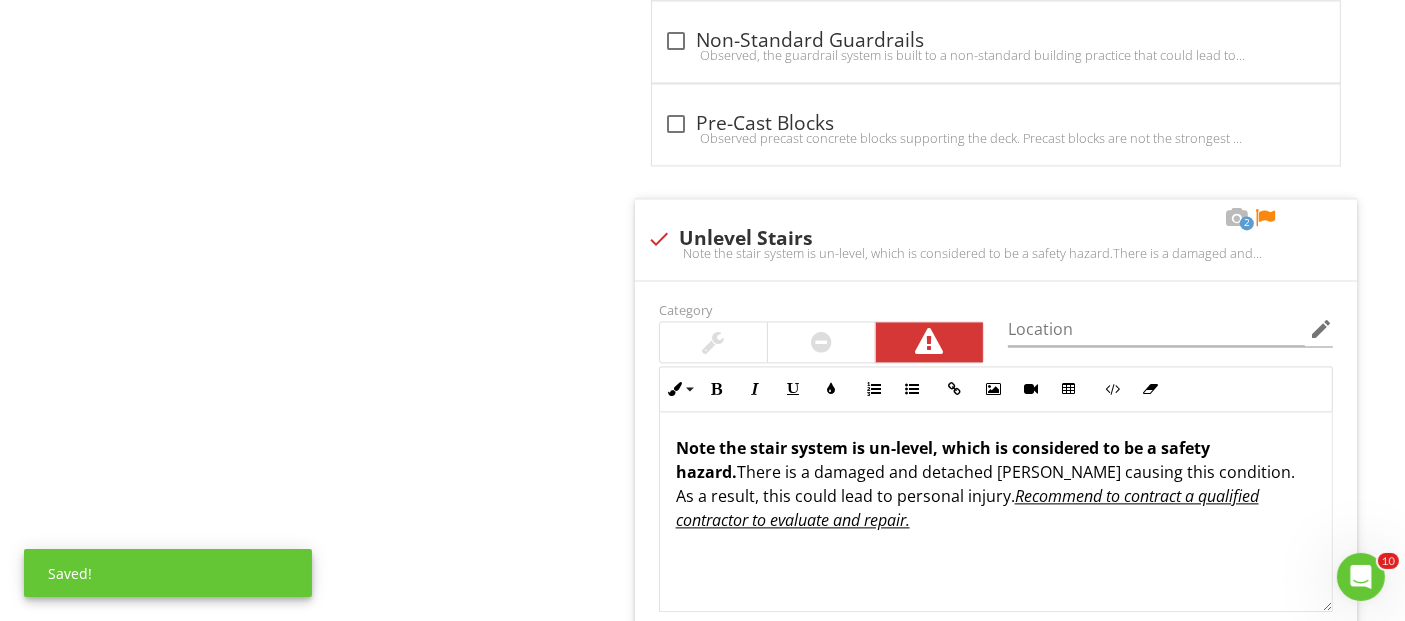 scroll, scrollTop: 4111, scrollLeft: 0, axis: vertical 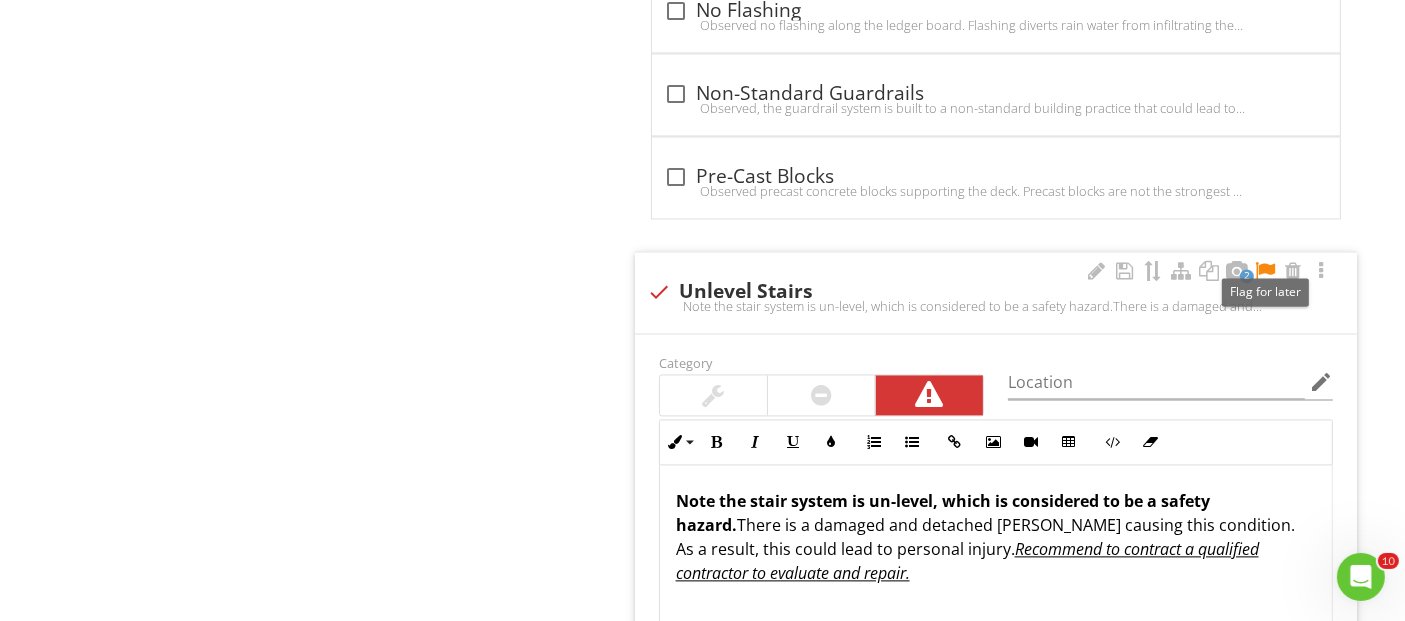 click at bounding box center (1265, 271) 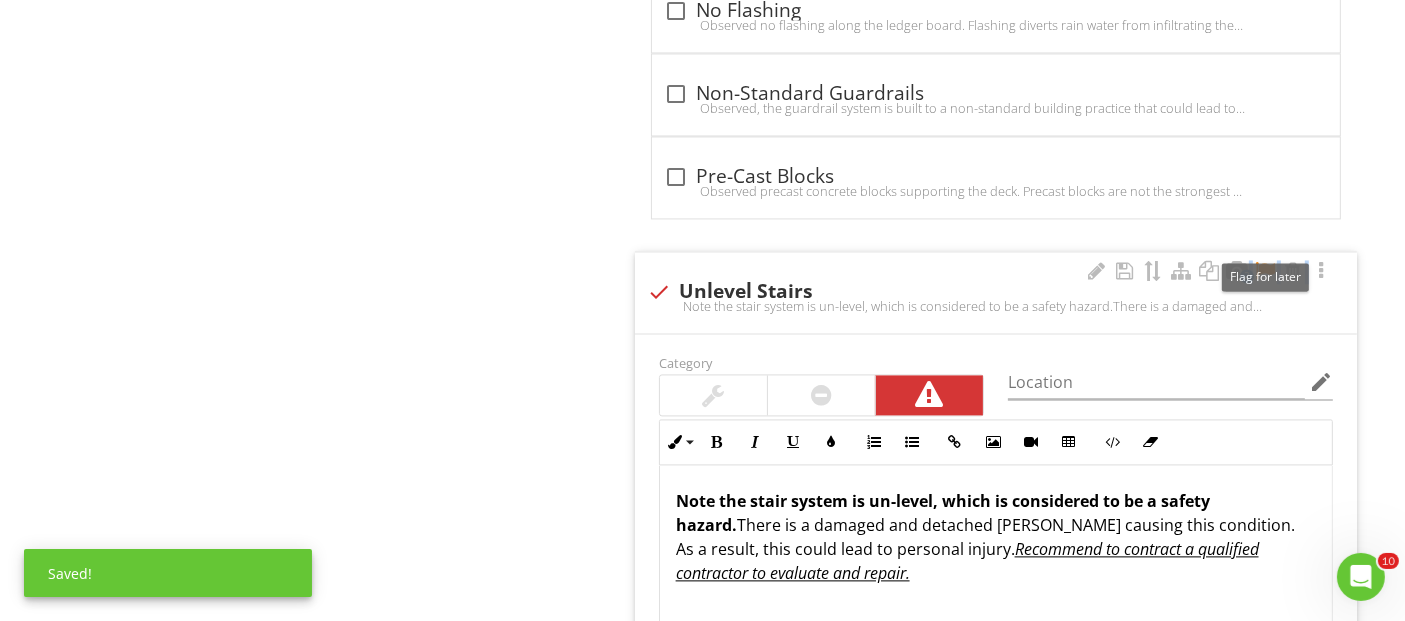 click at bounding box center [1265, 271] 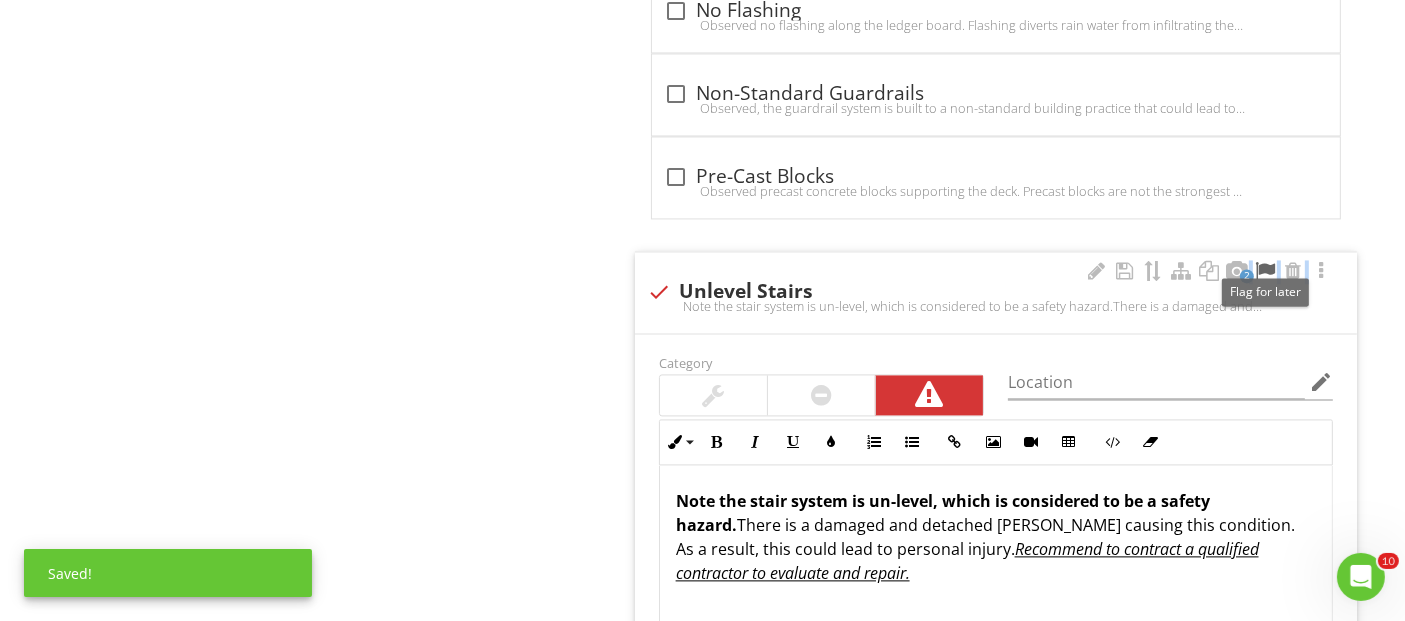 click at bounding box center [1265, 271] 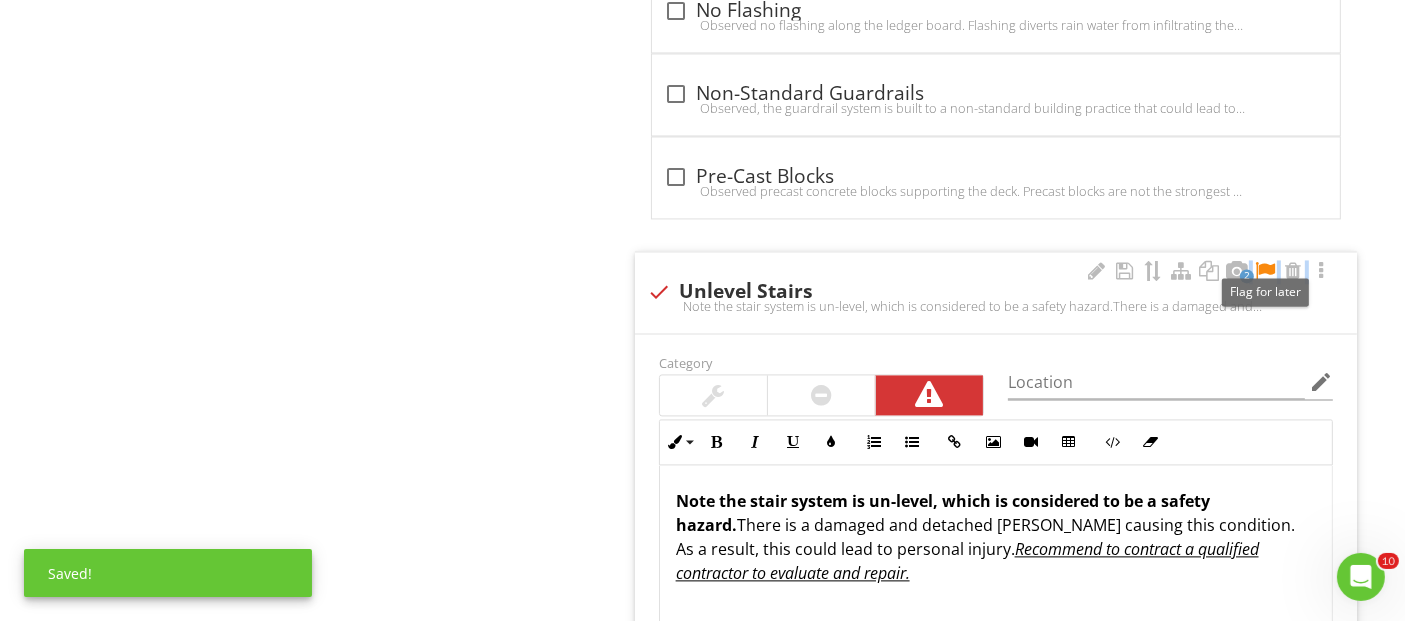 click at bounding box center (1265, 271) 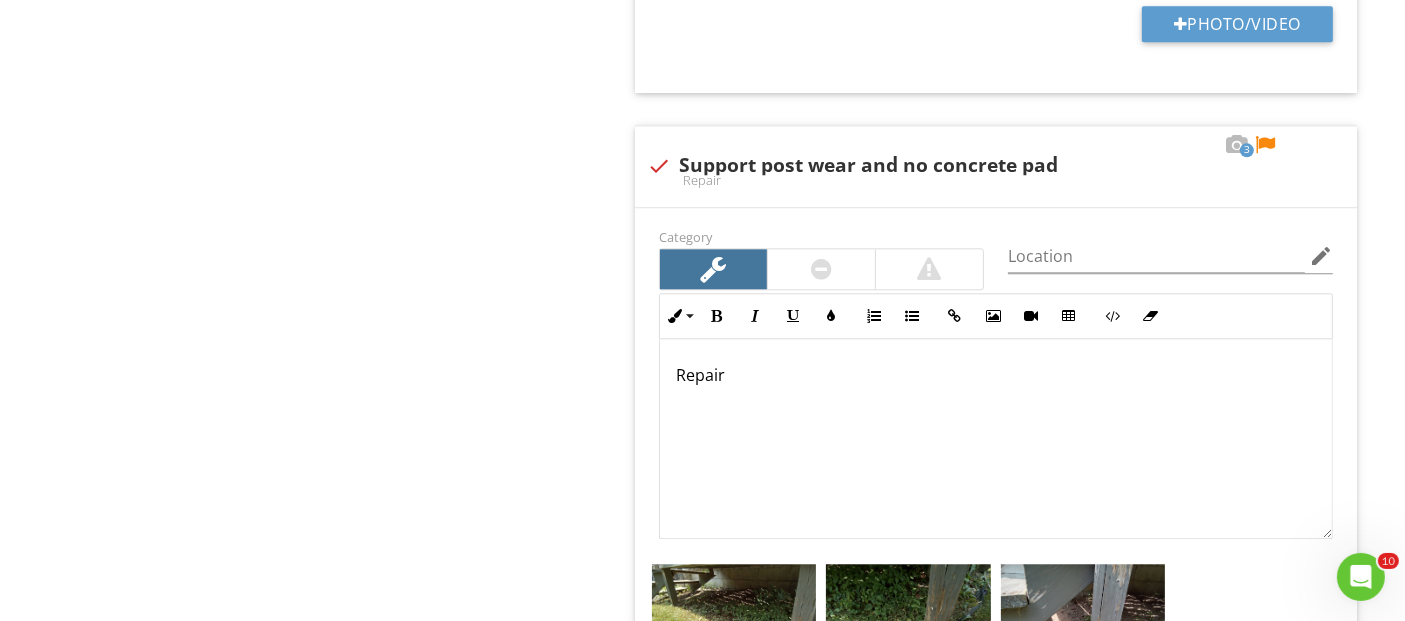 scroll, scrollTop: 5000, scrollLeft: 0, axis: vertical 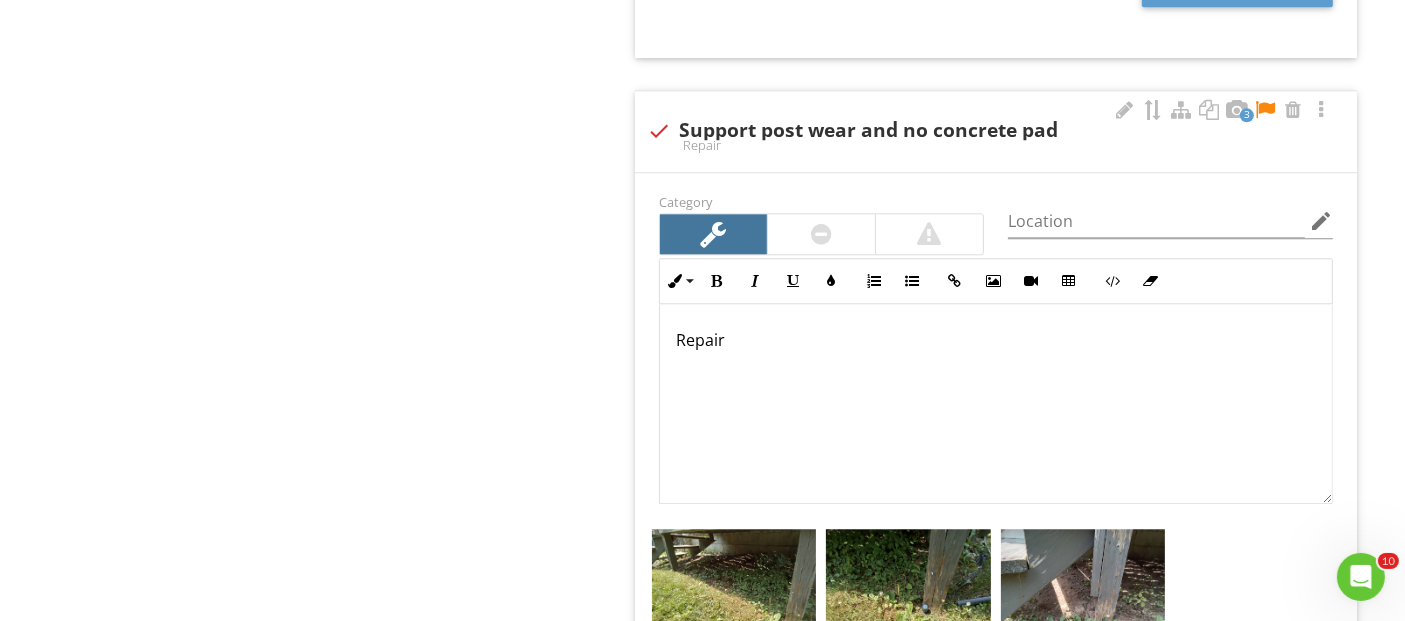 click on "Repair" at bounding box center (996, 340) 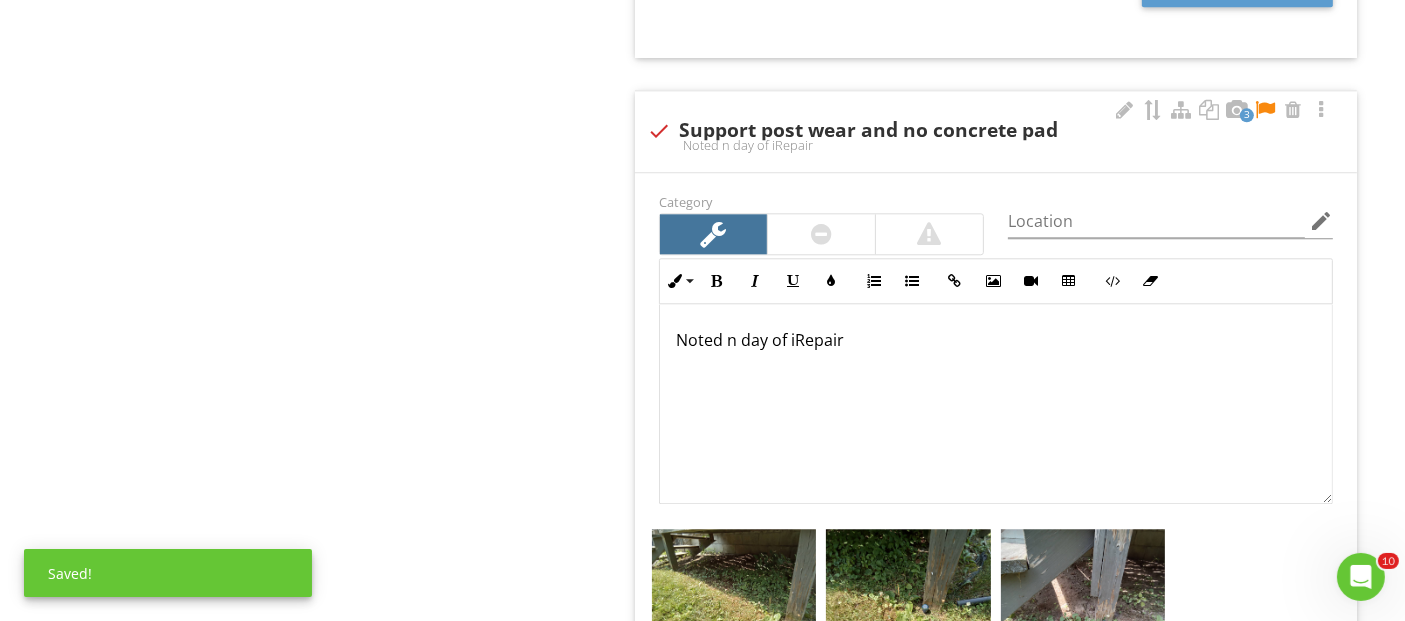 click on "Noted n day of iRepair" at bounding box center (996, 340) 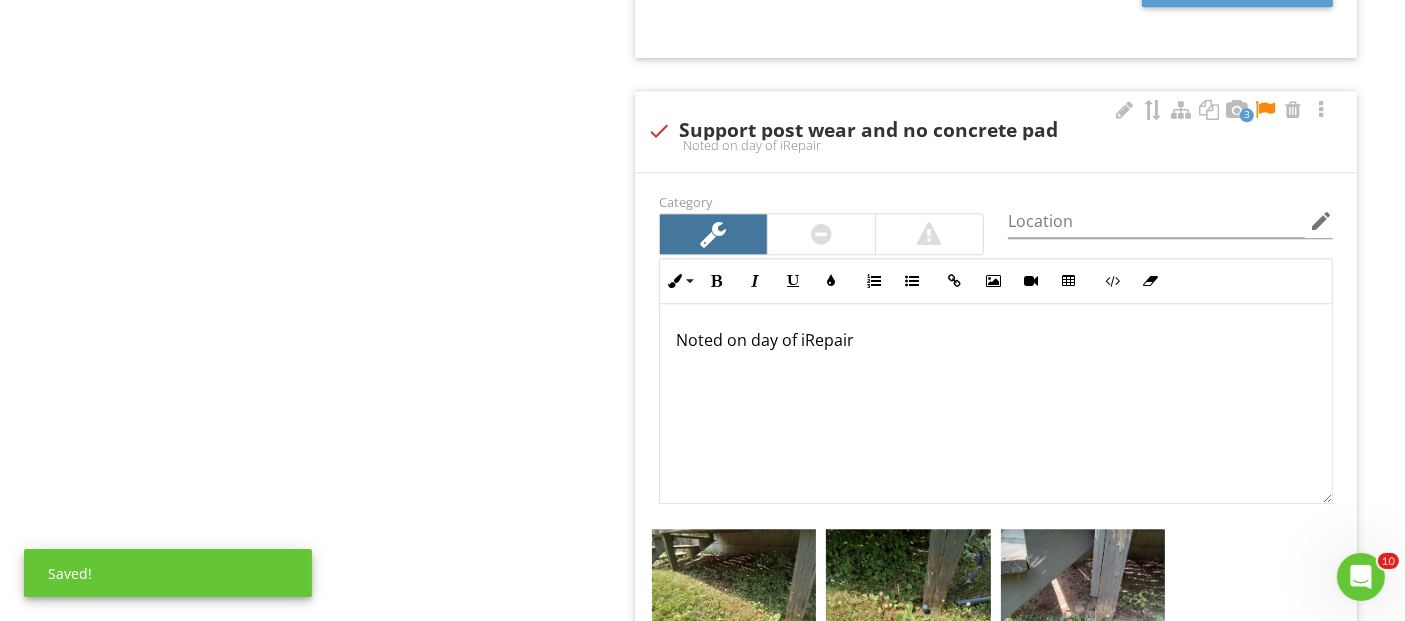 click on "Noted on day of iRepair" at bounding box center [996, 404] 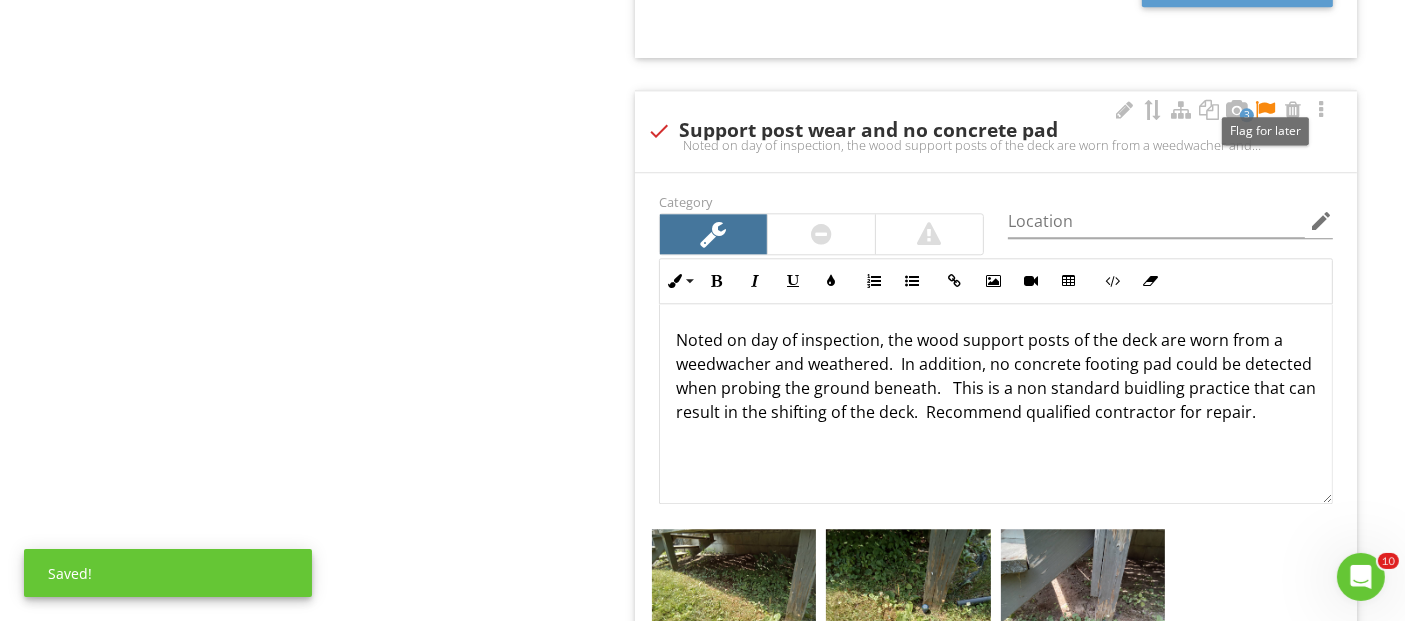 click at bounding box center [1265, 110] 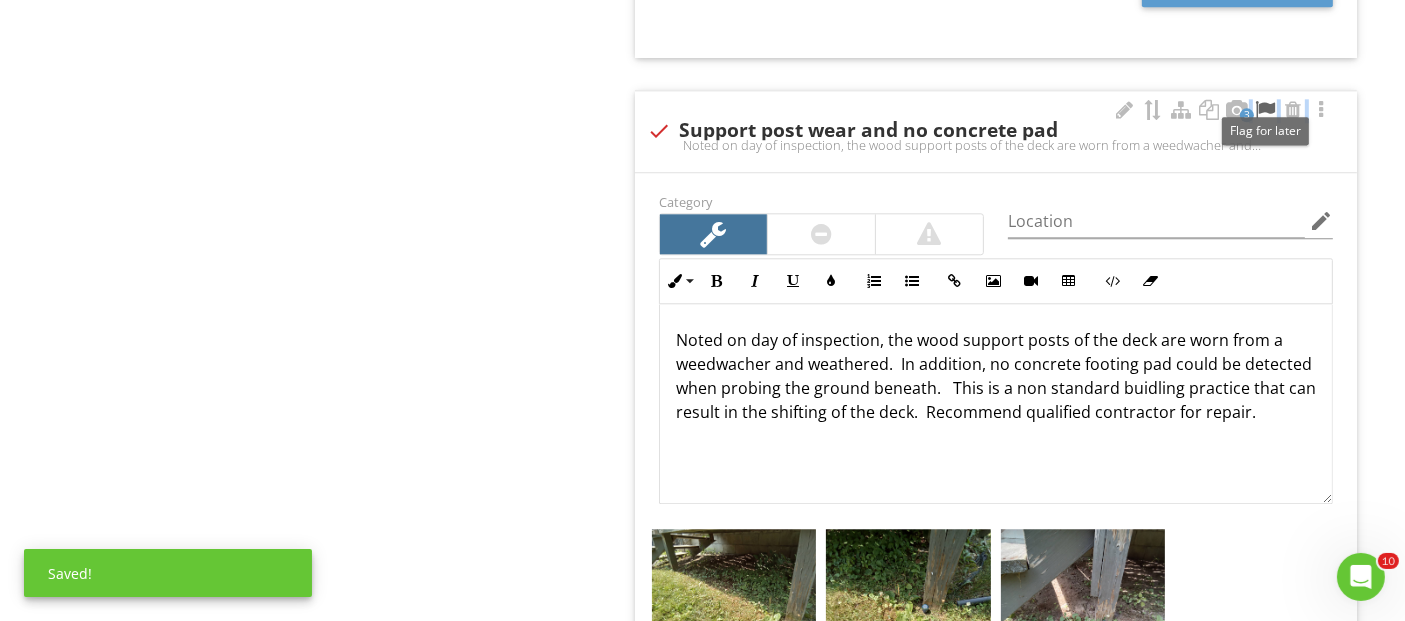click at bounding box center [1265, 110] 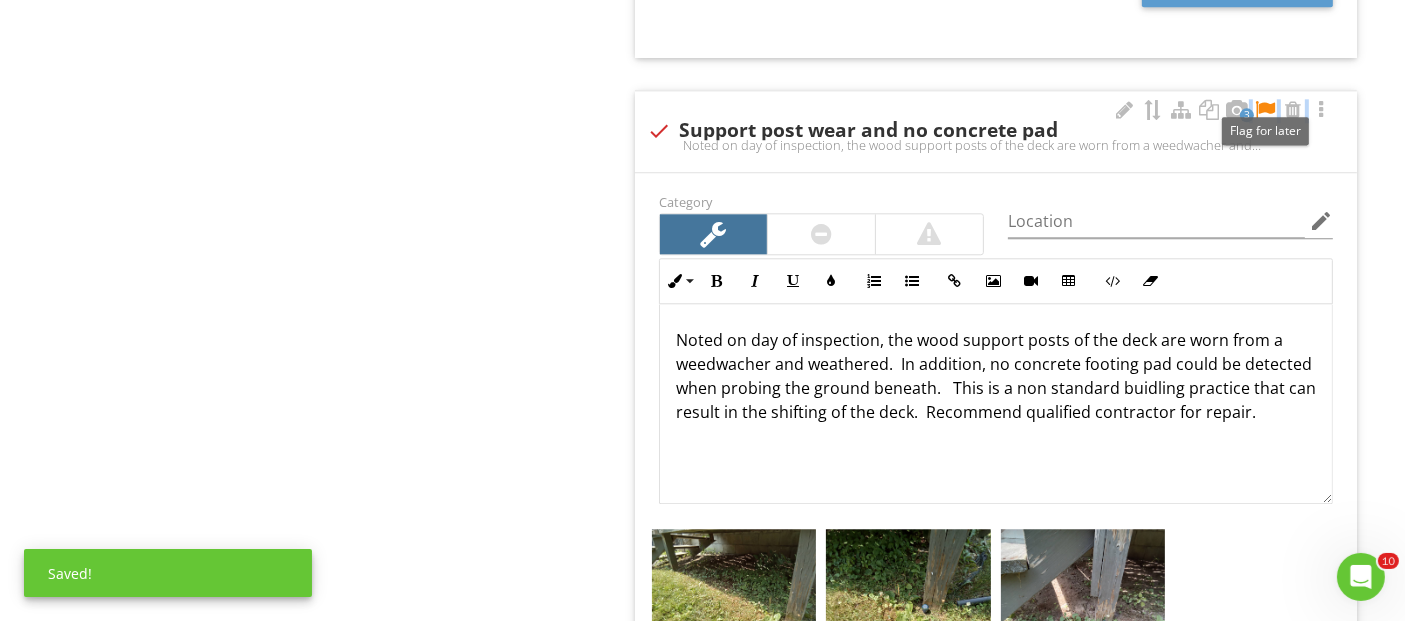 click at bounding box center (1265, 110) 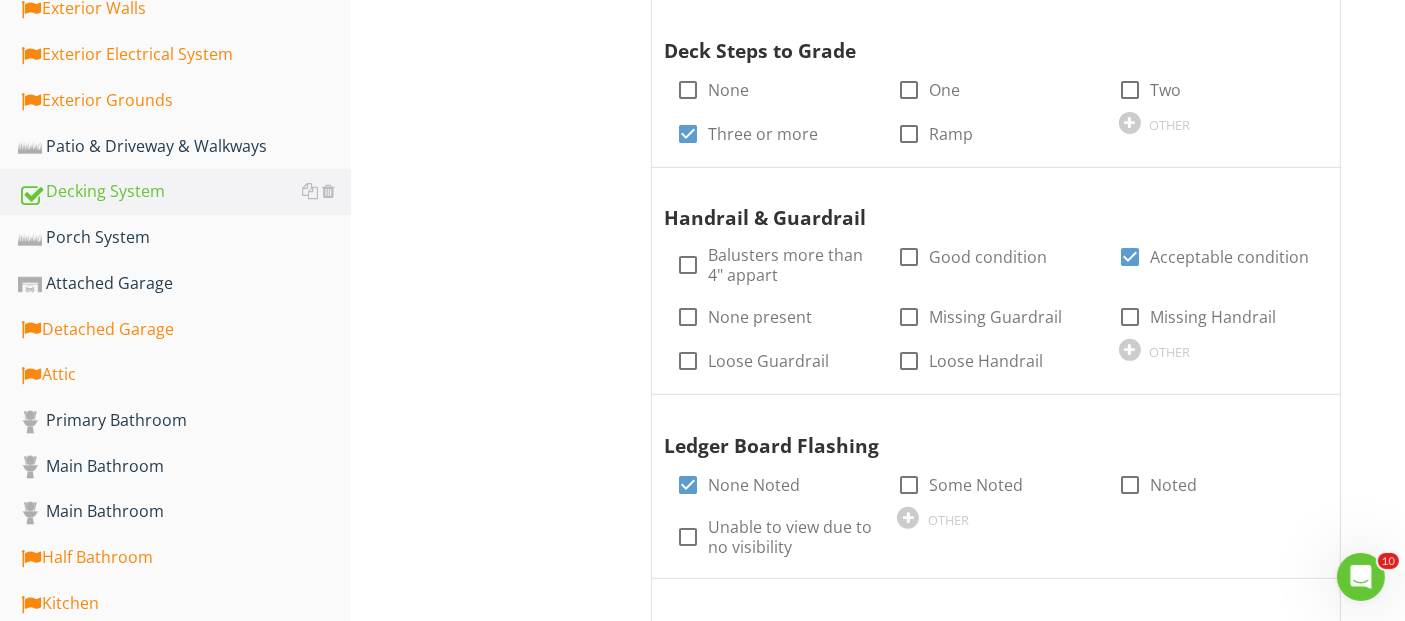 scroll, scrollTop: 900, scrollLeft: 0, axis: vertical 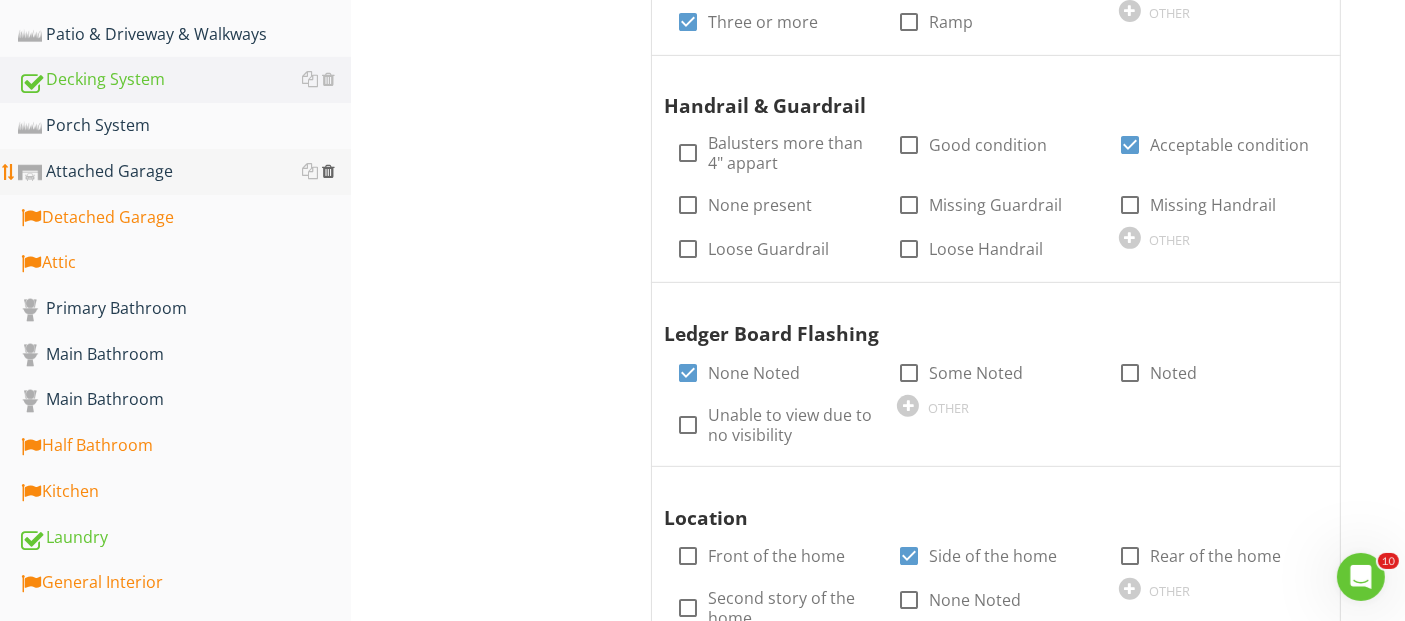 click at bounding box center [328, 171] 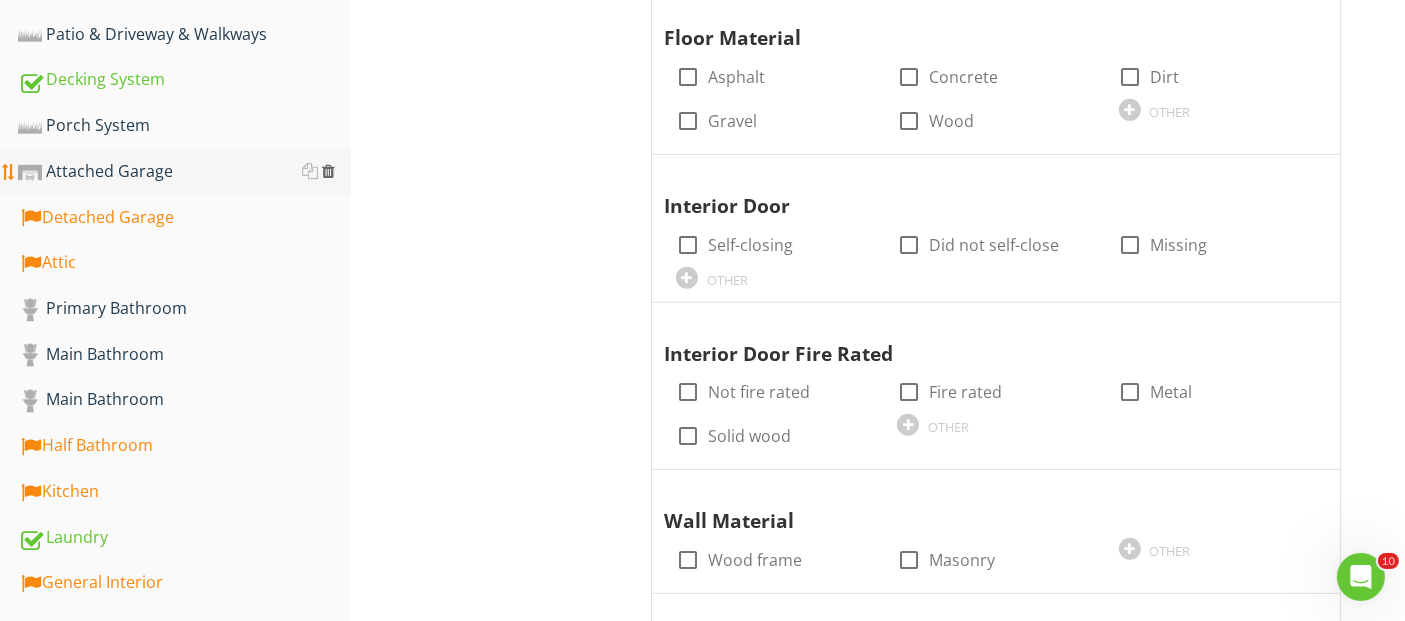 click at bounding box center (328, 171) 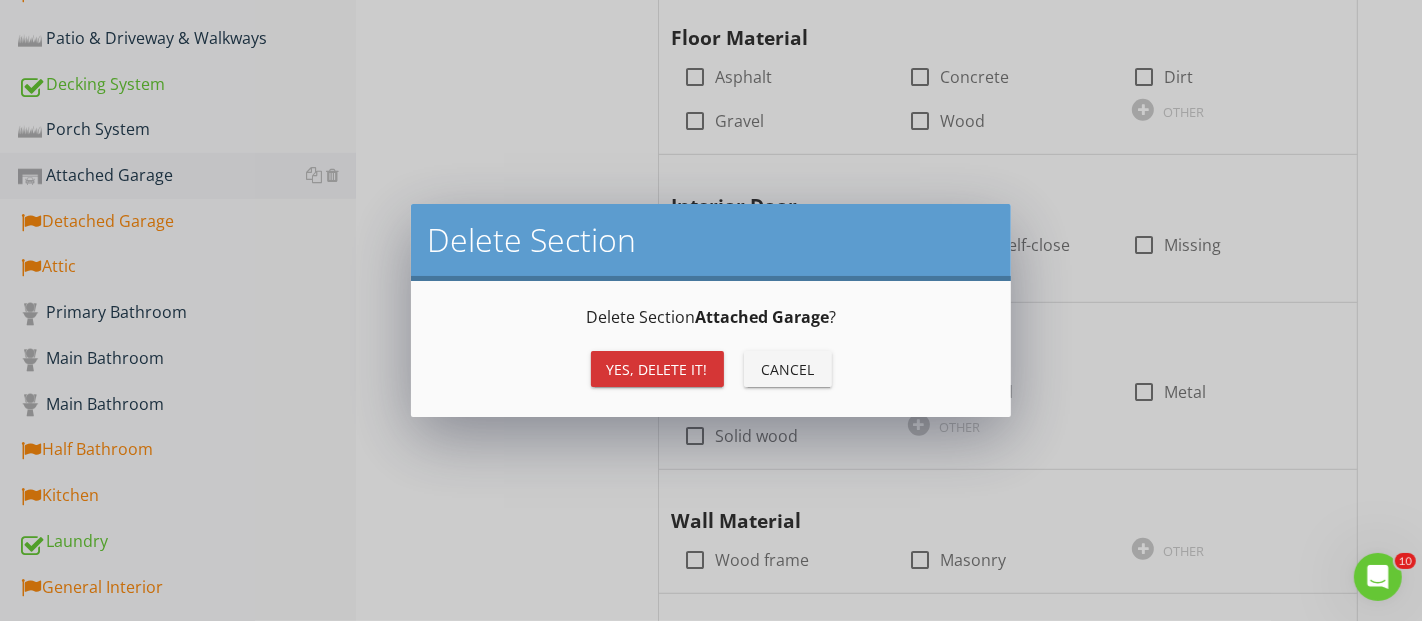 click on "Yes, Delete it!" at bounding box center (657, 369) 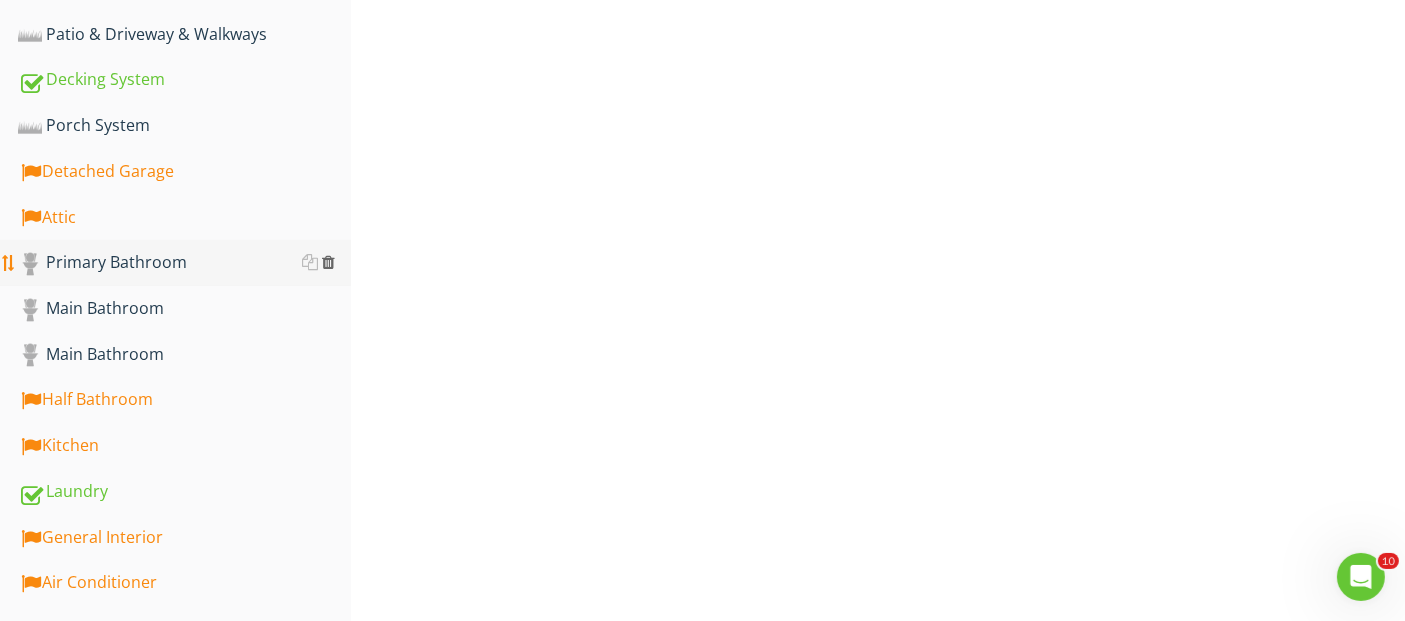 click at bounding box center [328, 262] 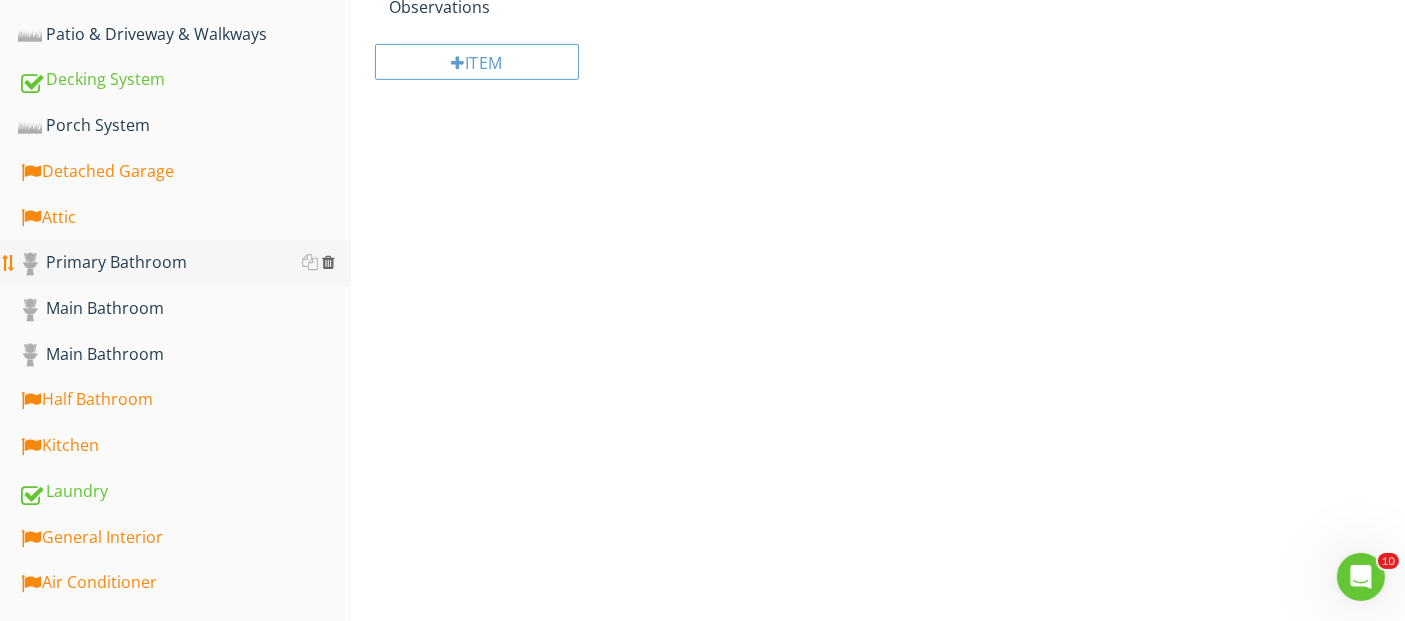 click at bounding box center [328, 262] 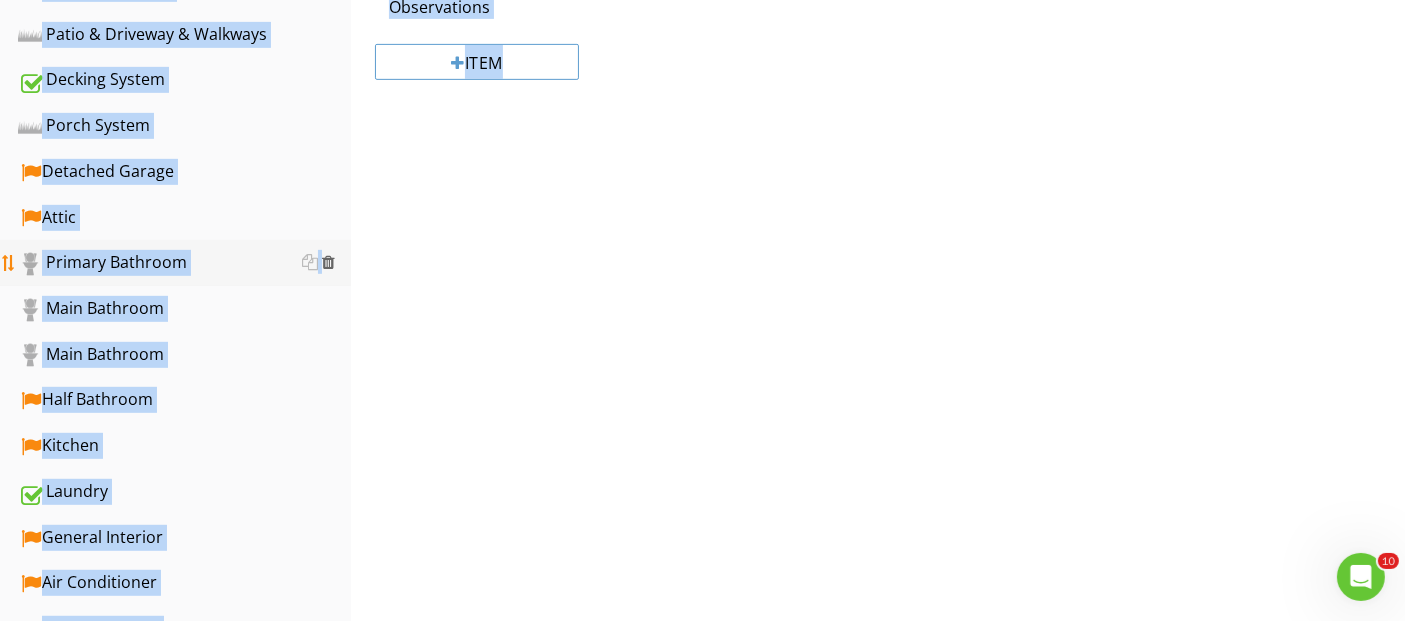 click at bounding box center (328, 262) 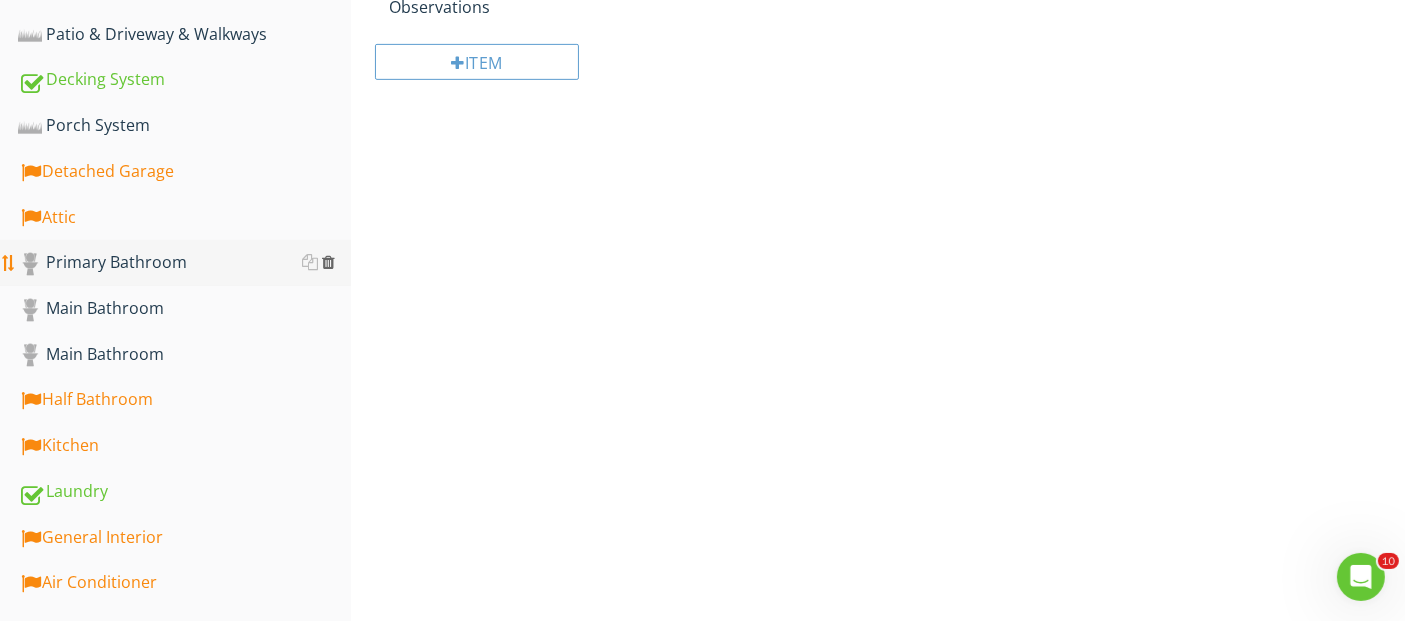 click at bounding box center (328, 262) 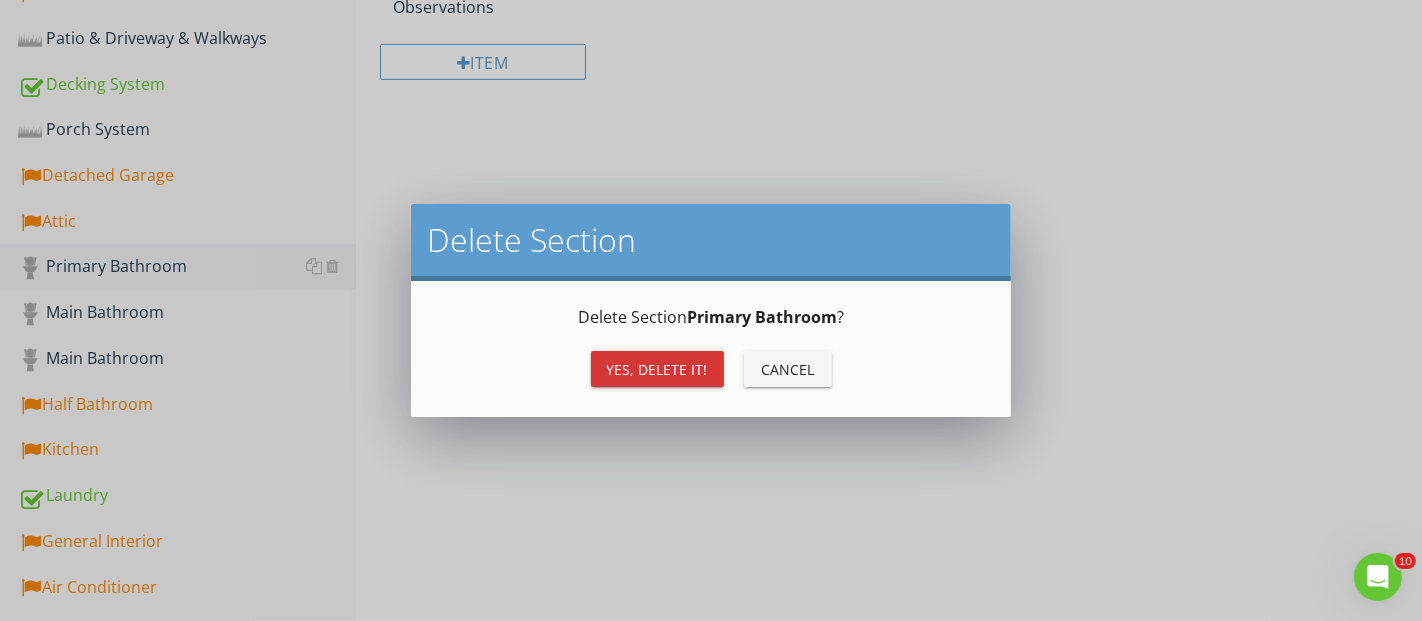 click on "Yes, Delete it!" at bounding box center [657, 369] 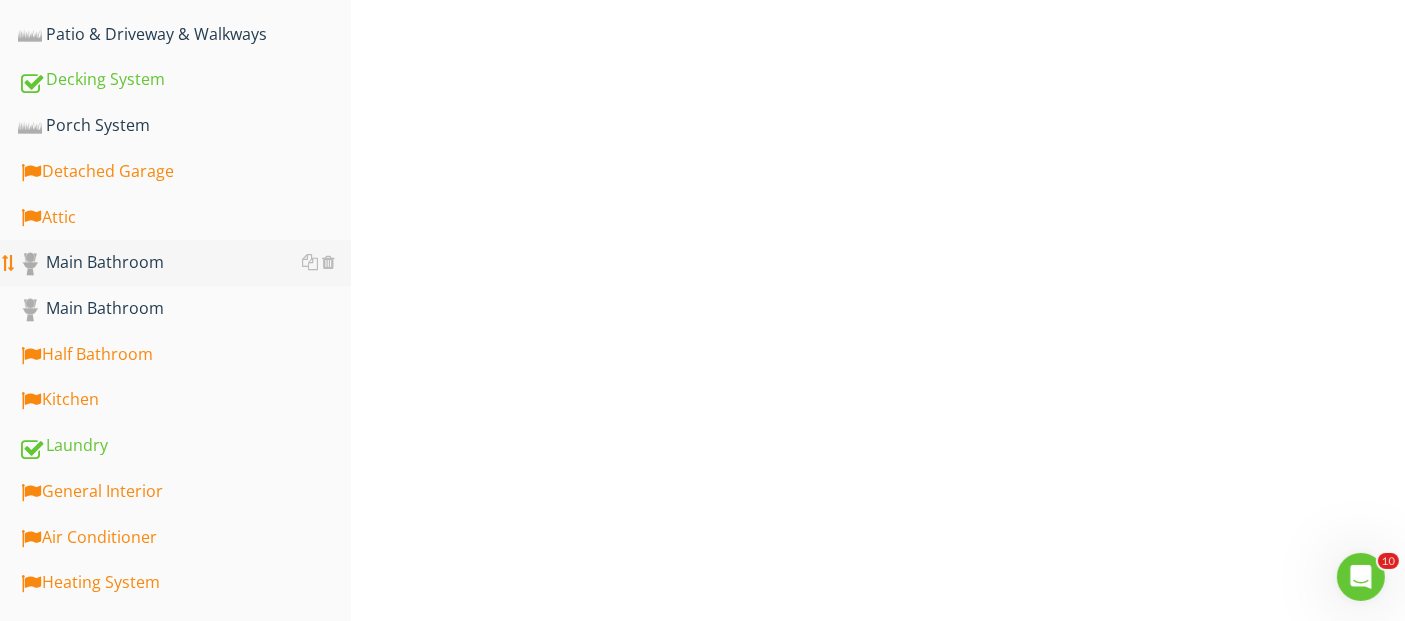 click on "Main Bathroom" at bounding box center [184, 263] 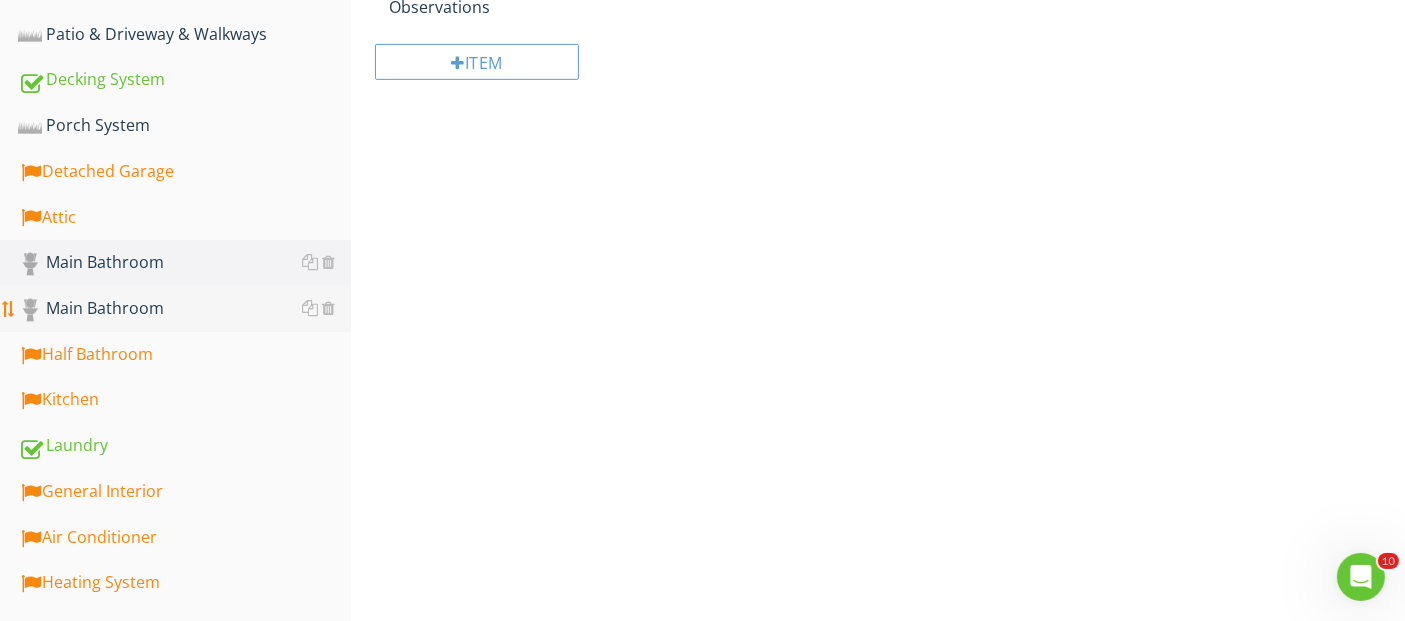 click on "Main Bathroom" at bounding box center (184, 309) 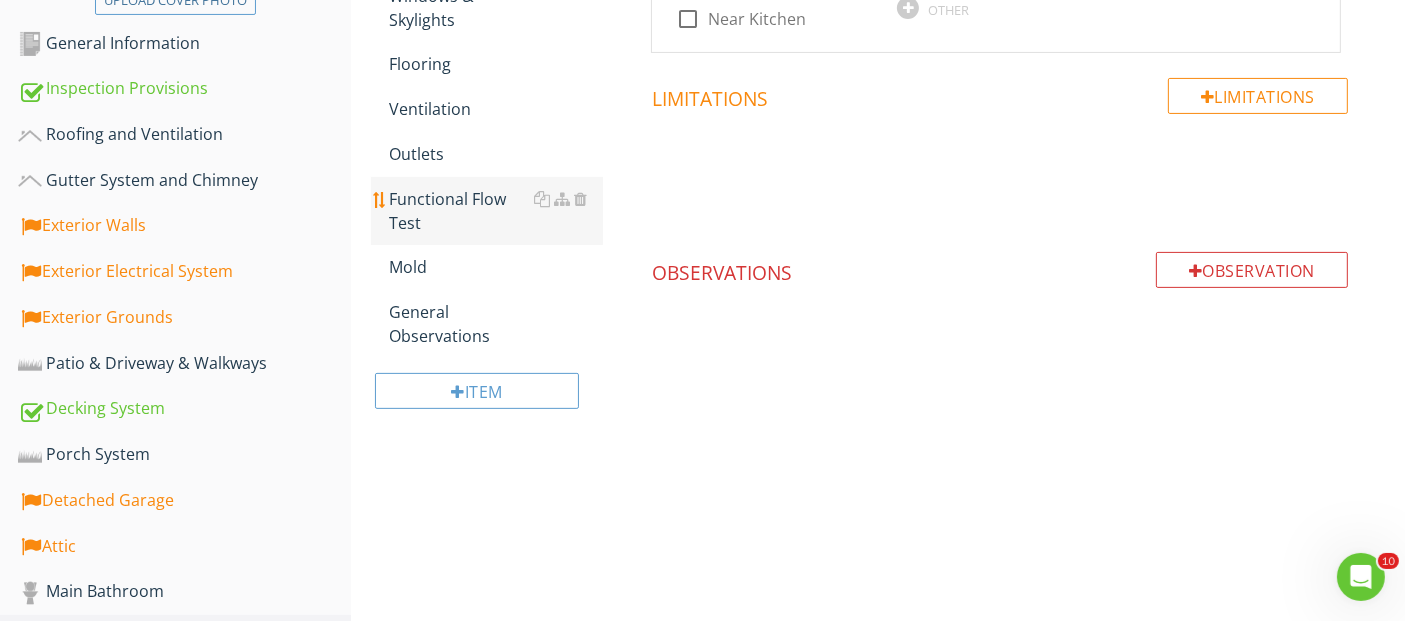 scroll, scrollTop: 677, scrollLeft: 0, axis: vertical 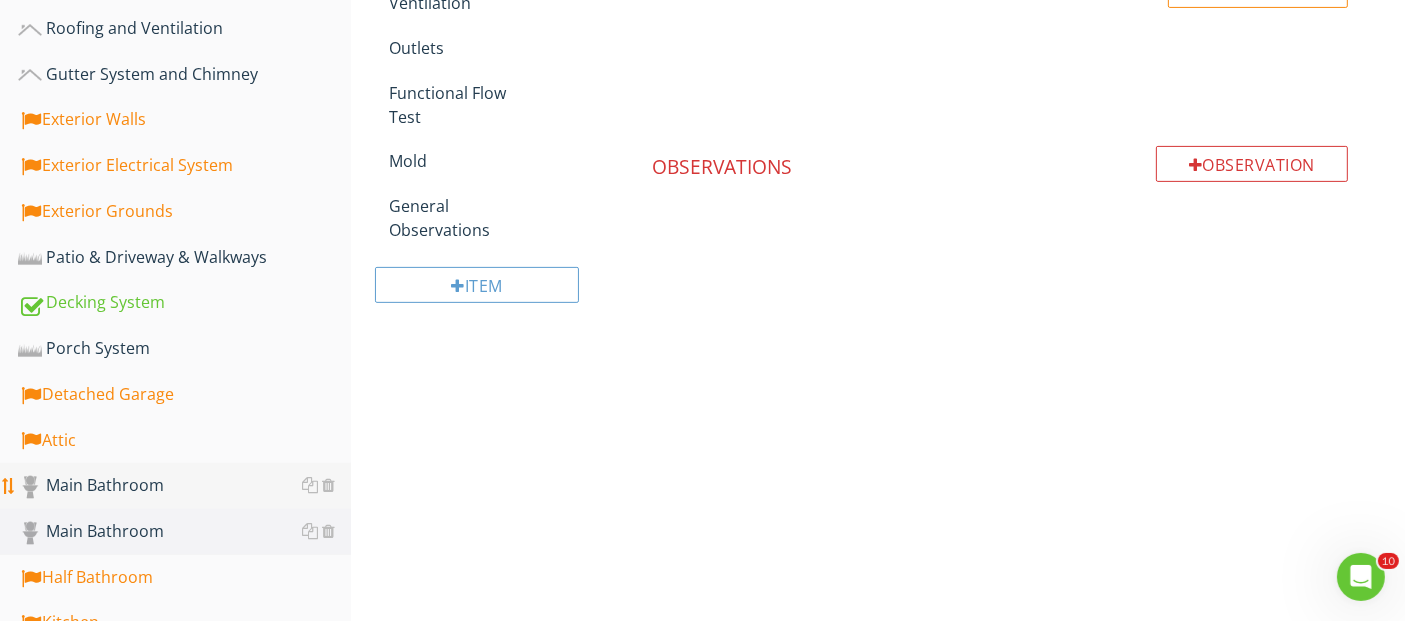 click on "Main Bathroom" at bounding box center (184, 486) 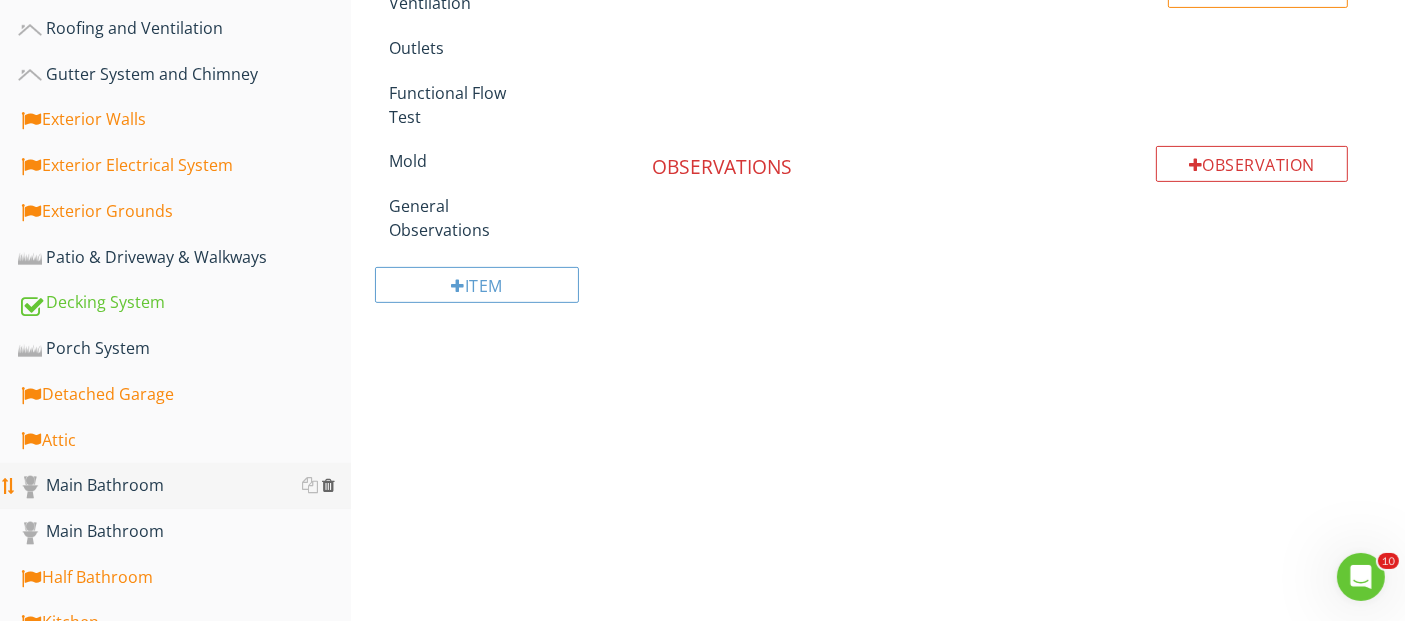 click at bounding box center (328, 485) 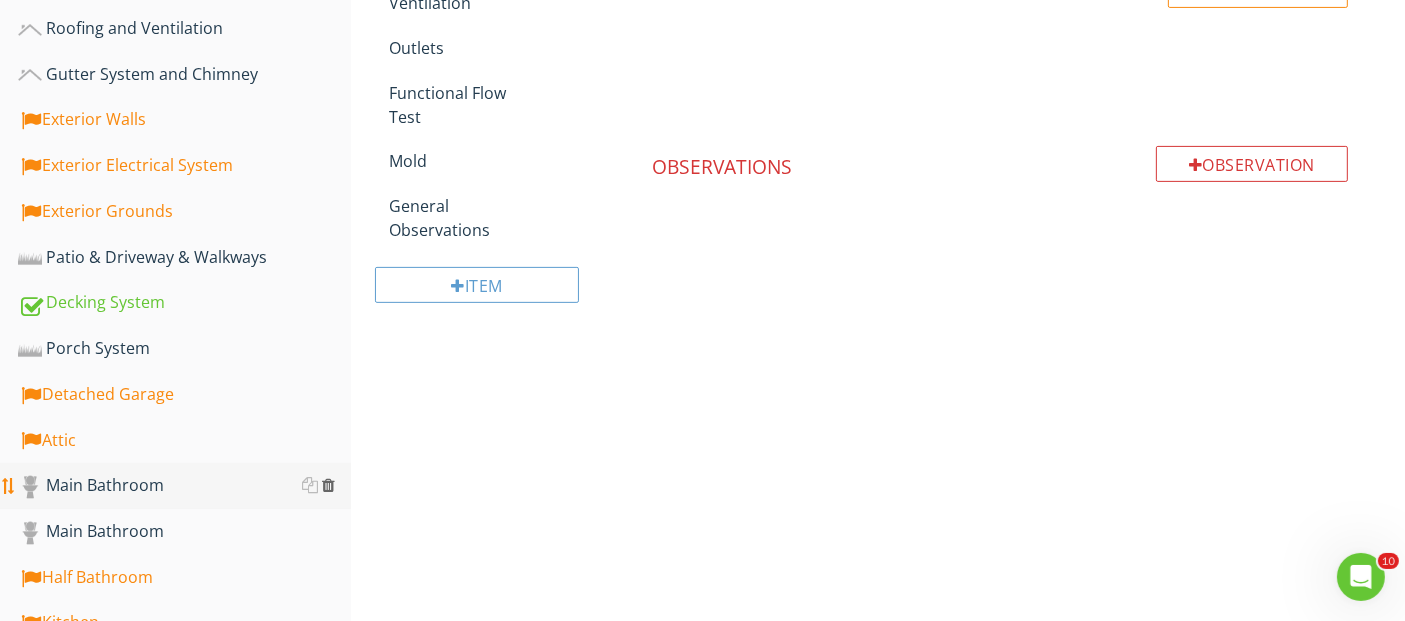 click at bounding box center (328, 485) 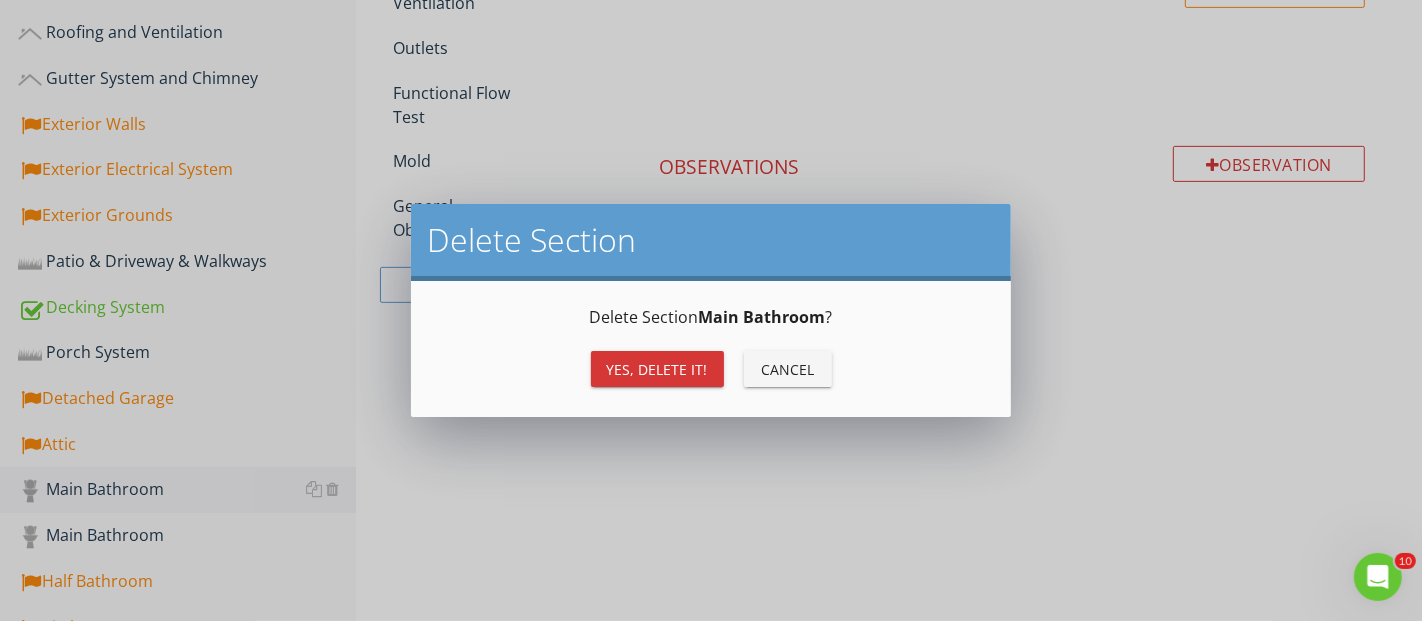 click on "Yes, Delete it!" at bounding box center (657, 369) 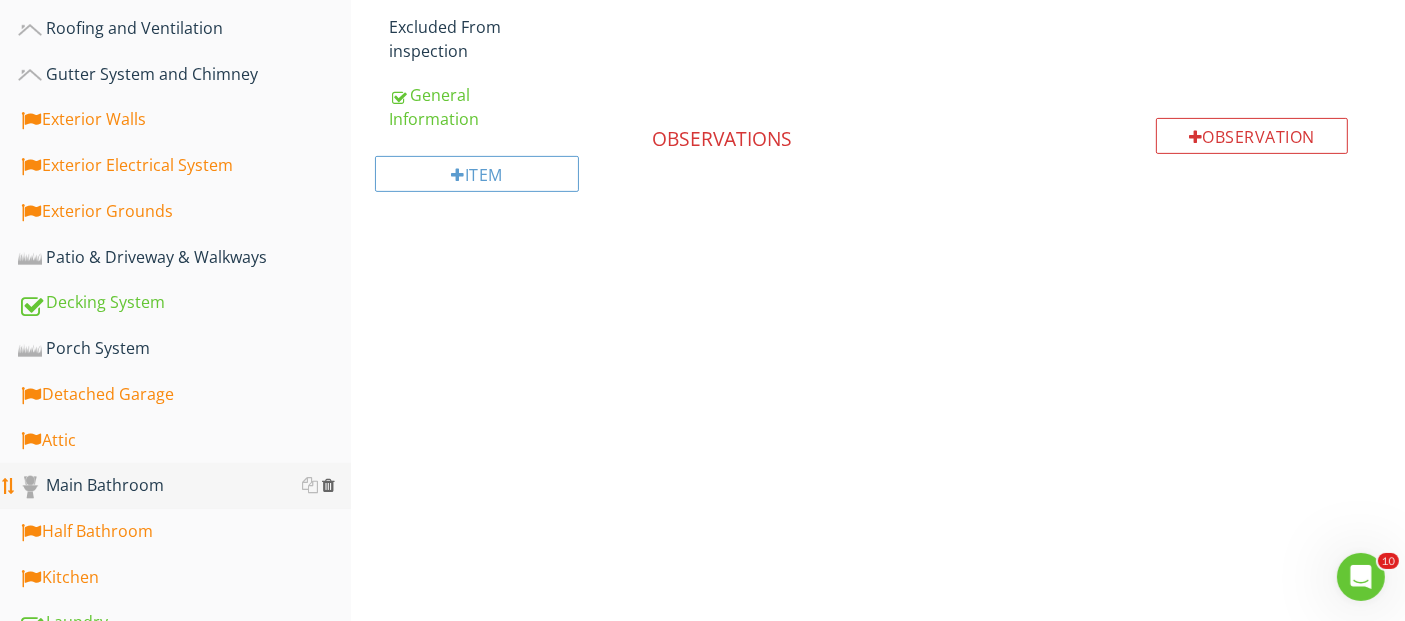 click at bounding box center [328, 485] 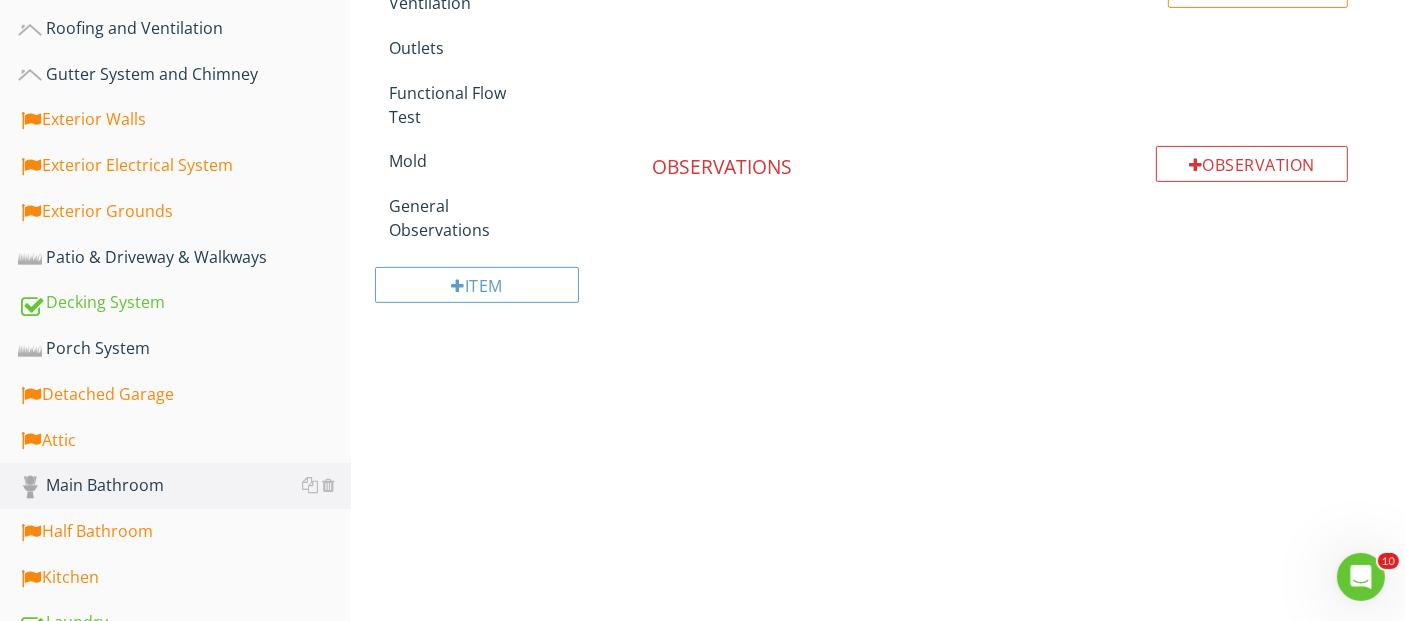 click at bounding box center (328, 485) 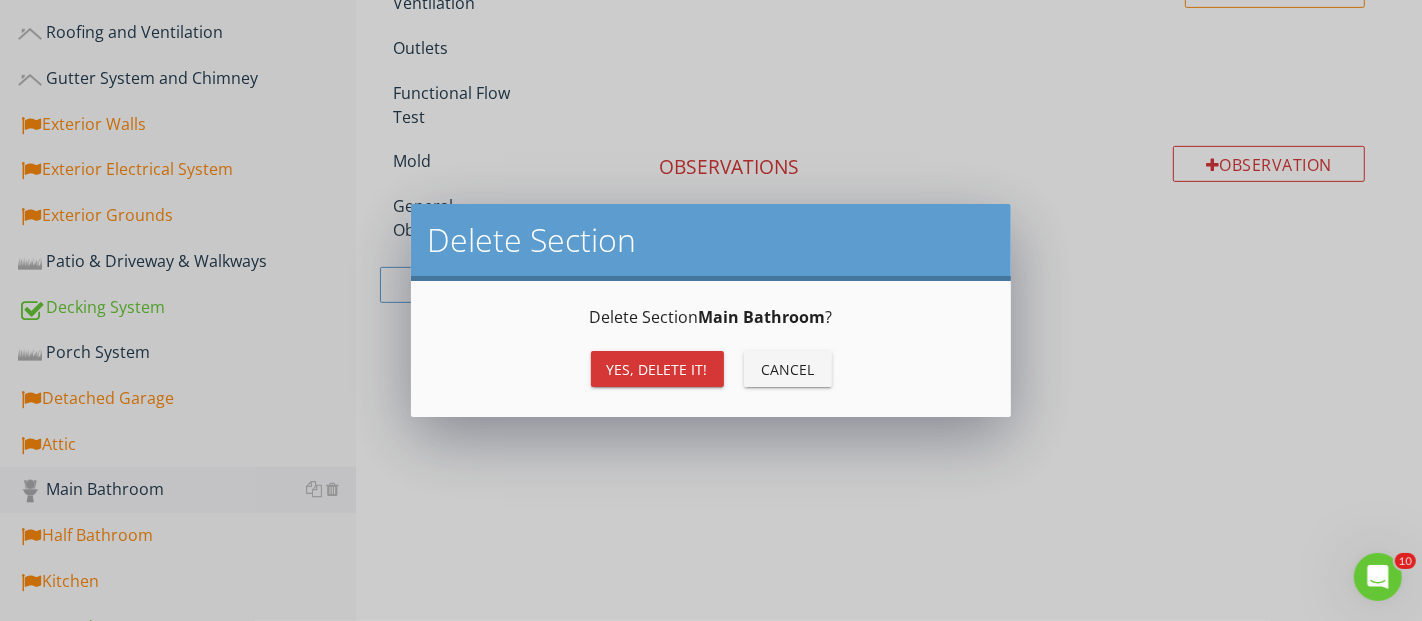 click on "Yes, Delete it!" at bounding box center (657, 369) 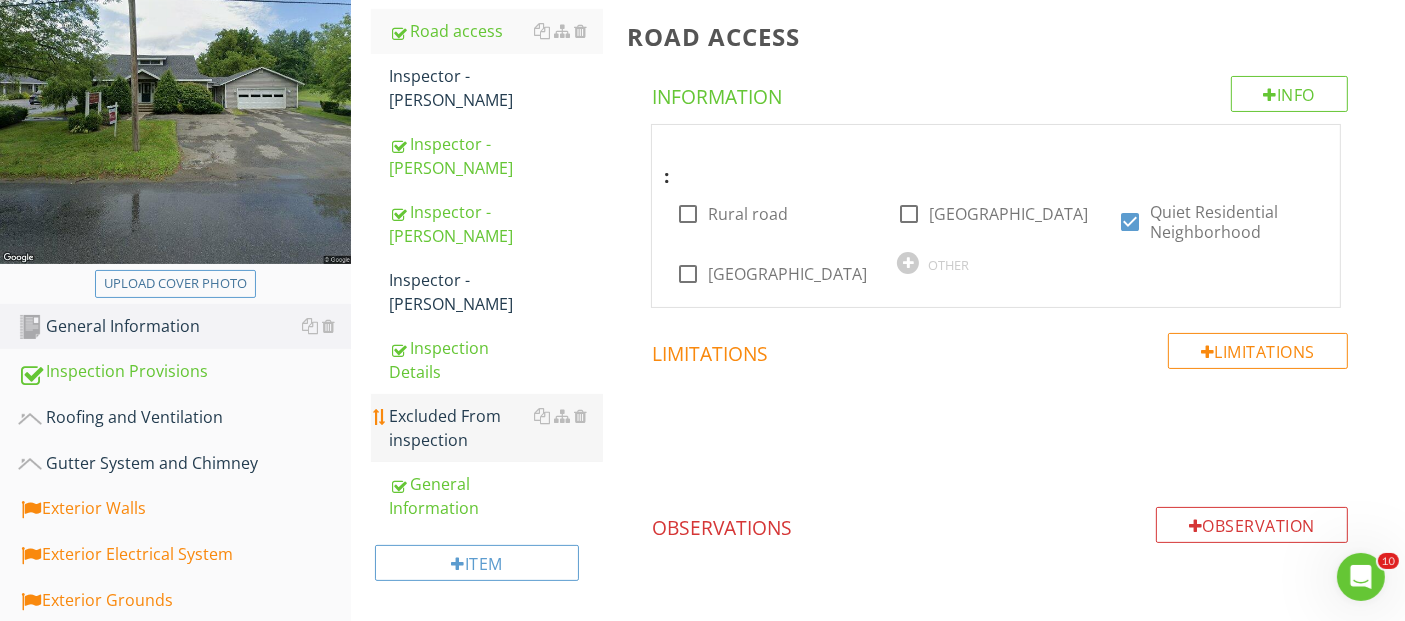 scroll, scrollTop: 233, scrollLeft: 0, axis: vertical 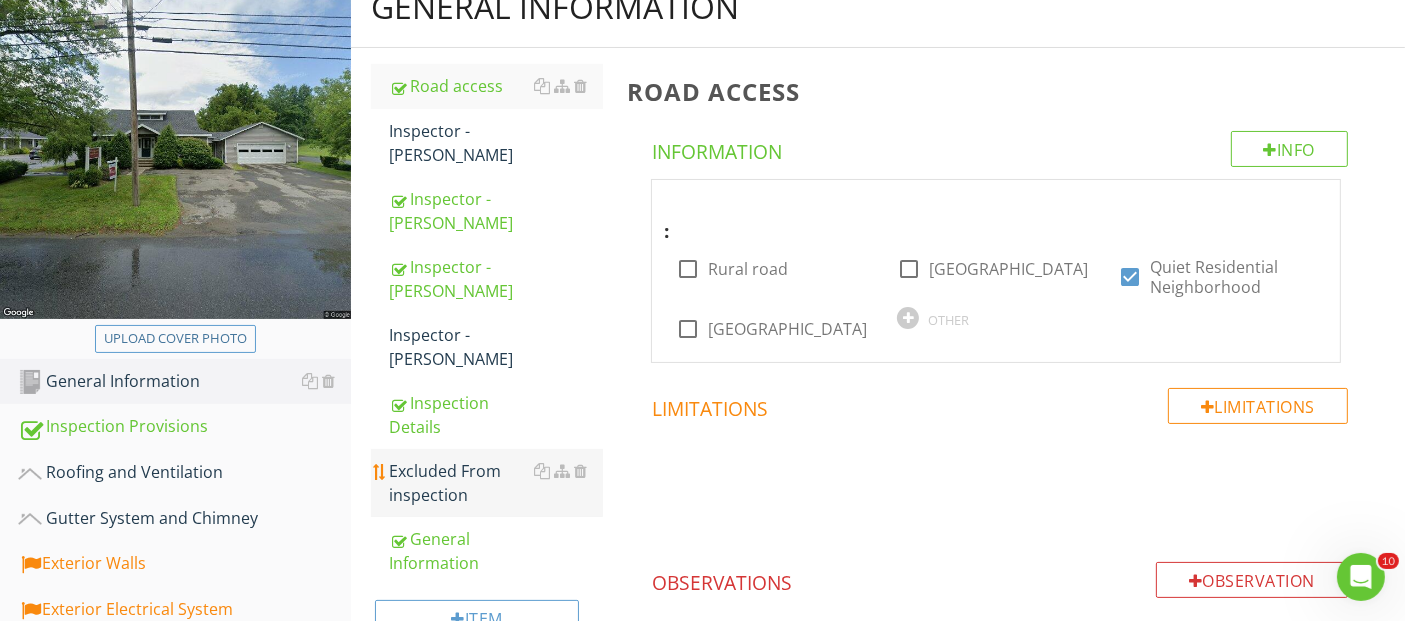 click on "Excluded From inspection" at bounding box center (495, 483) 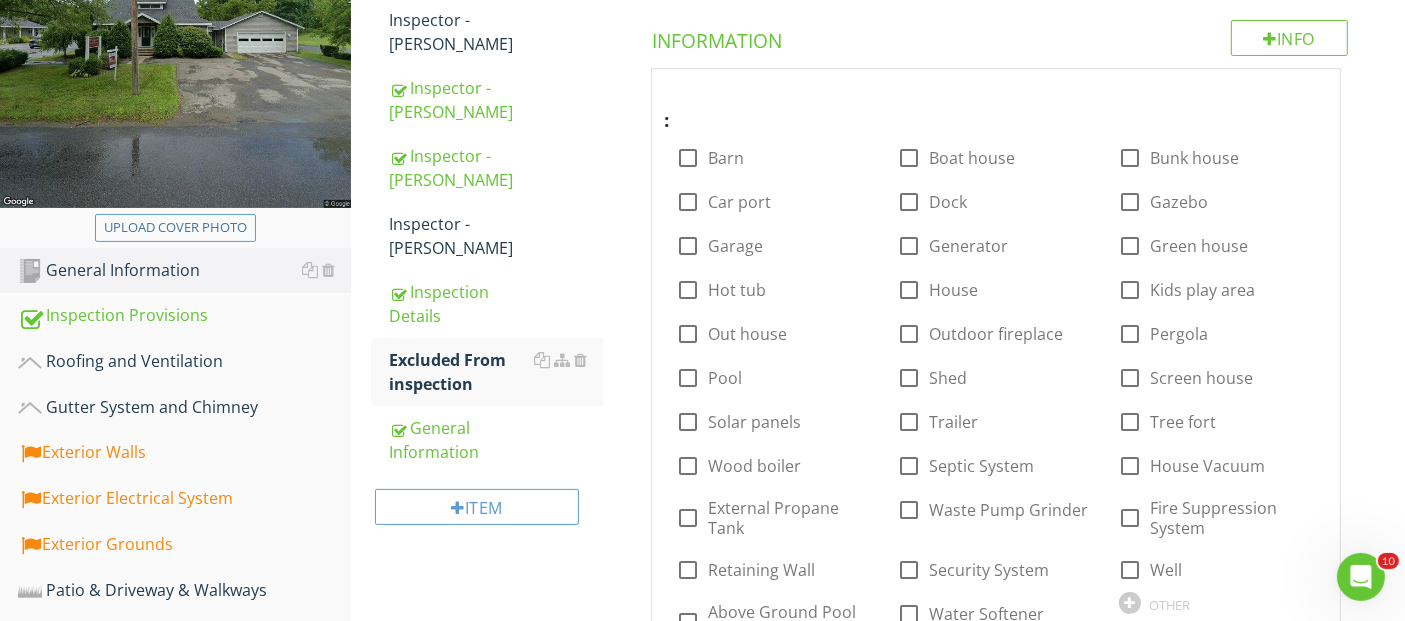 scroll, scrollTop: 455, scrollLeft: 0, axis: vertical 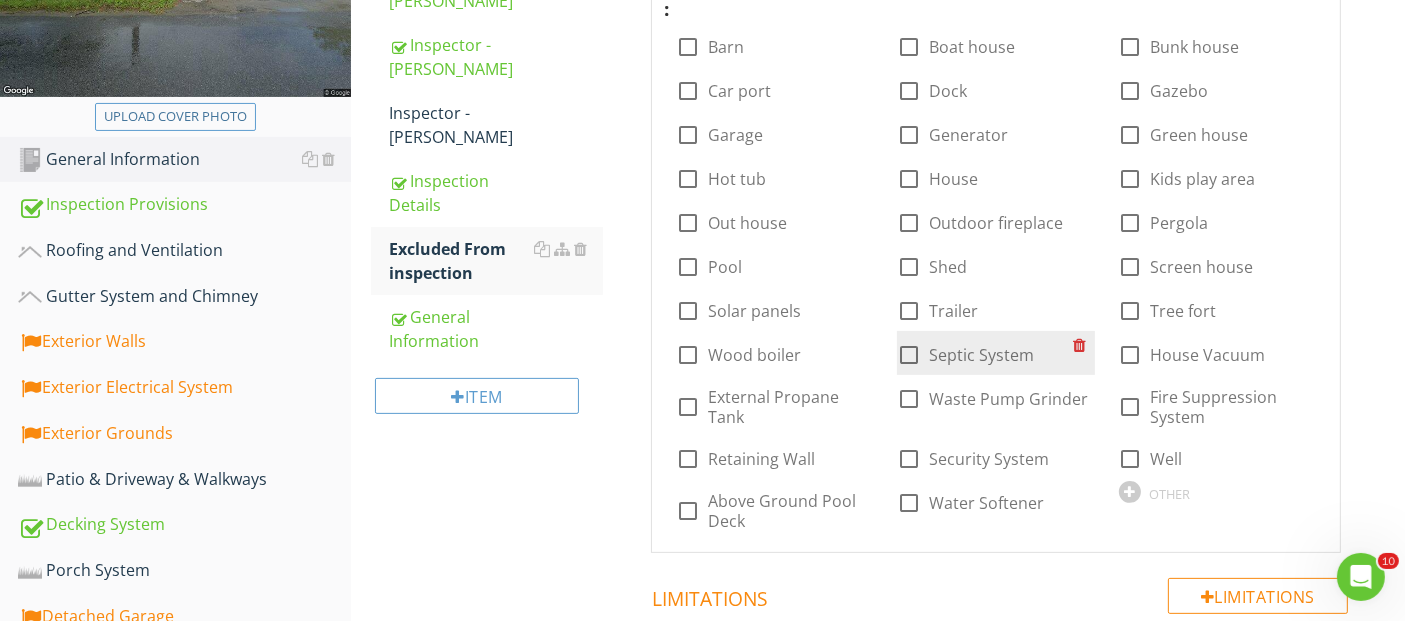 click at bounding box center [909, 355] 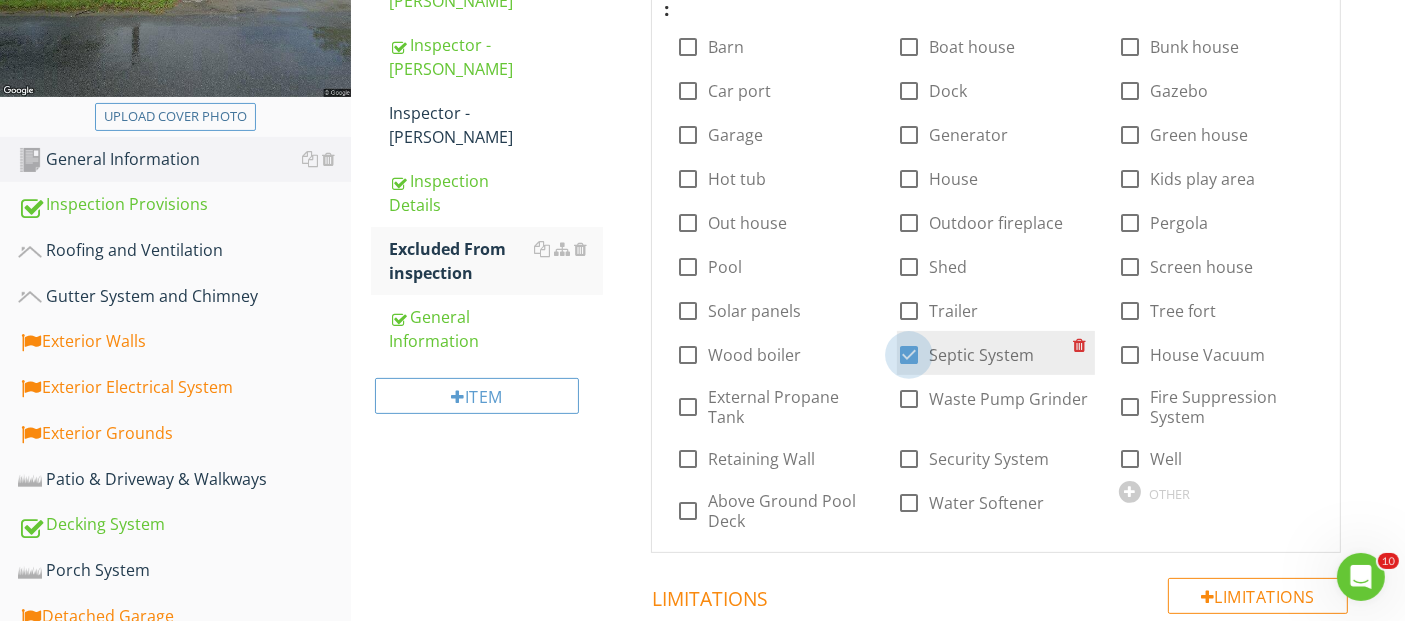 checkbox on "true" 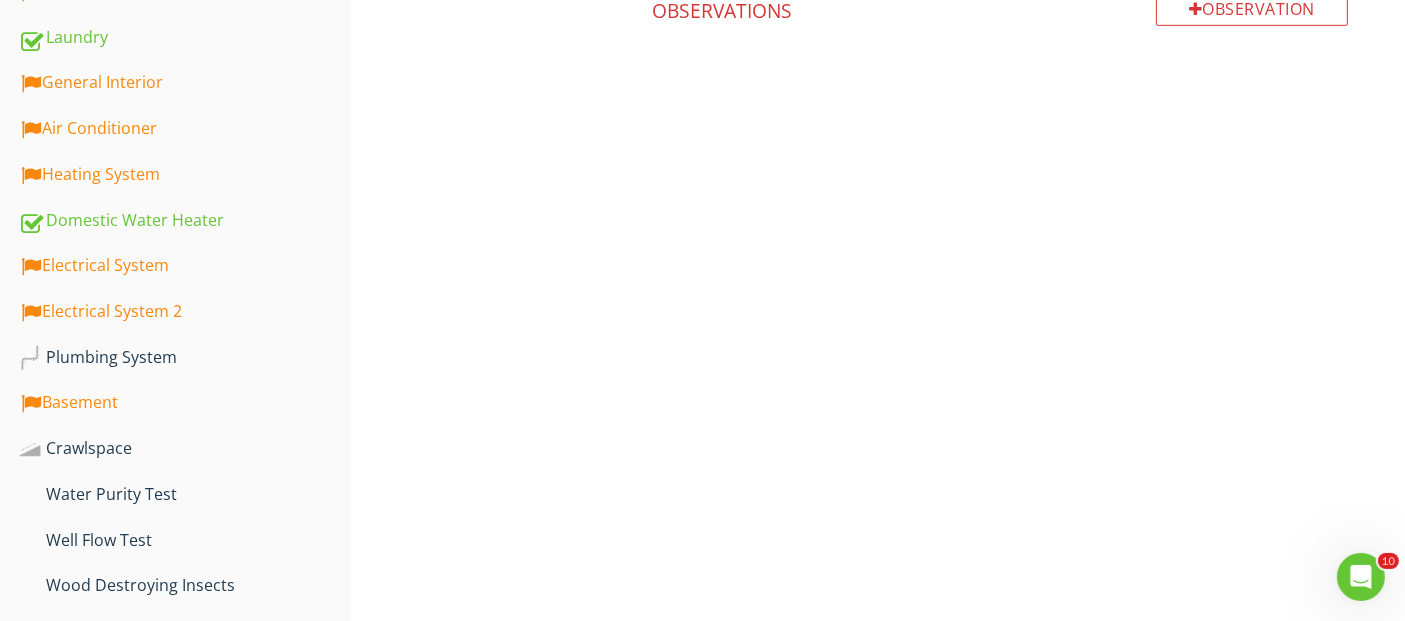 scroll, scrollTop: 1233, scrollLeft: 0, axis: vertical 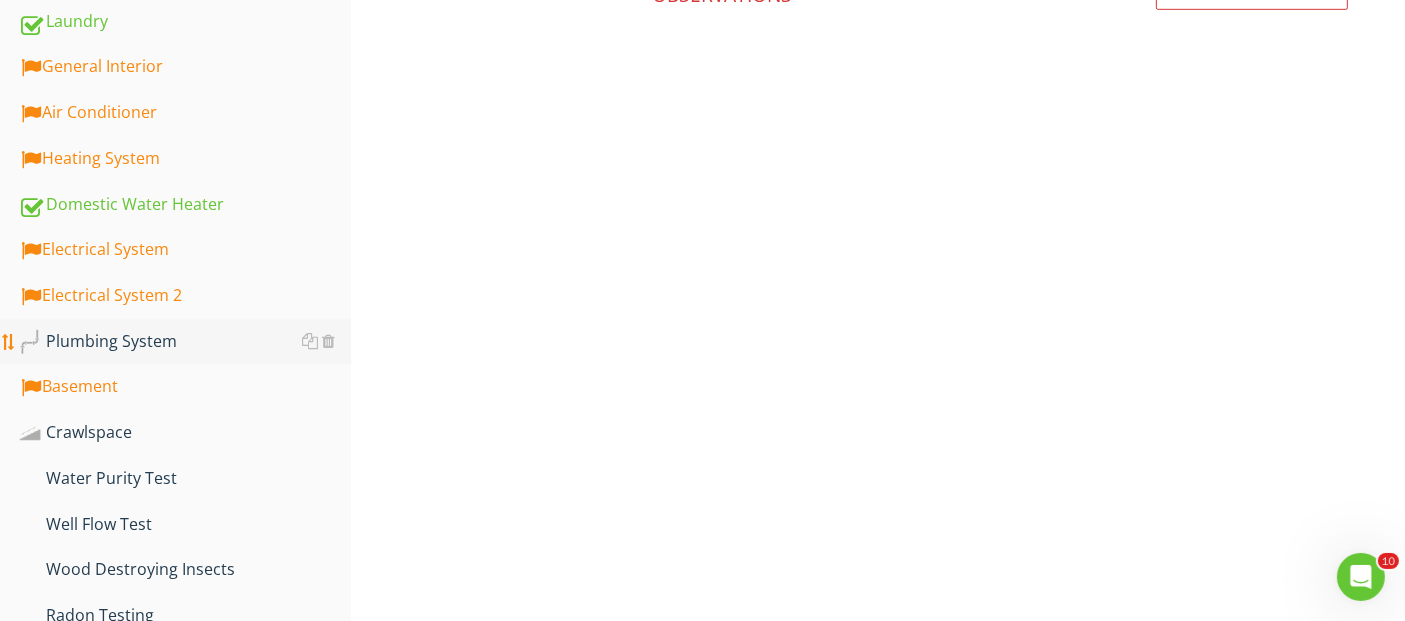 click on "Plumbing System" at bounding box center (184, 342) 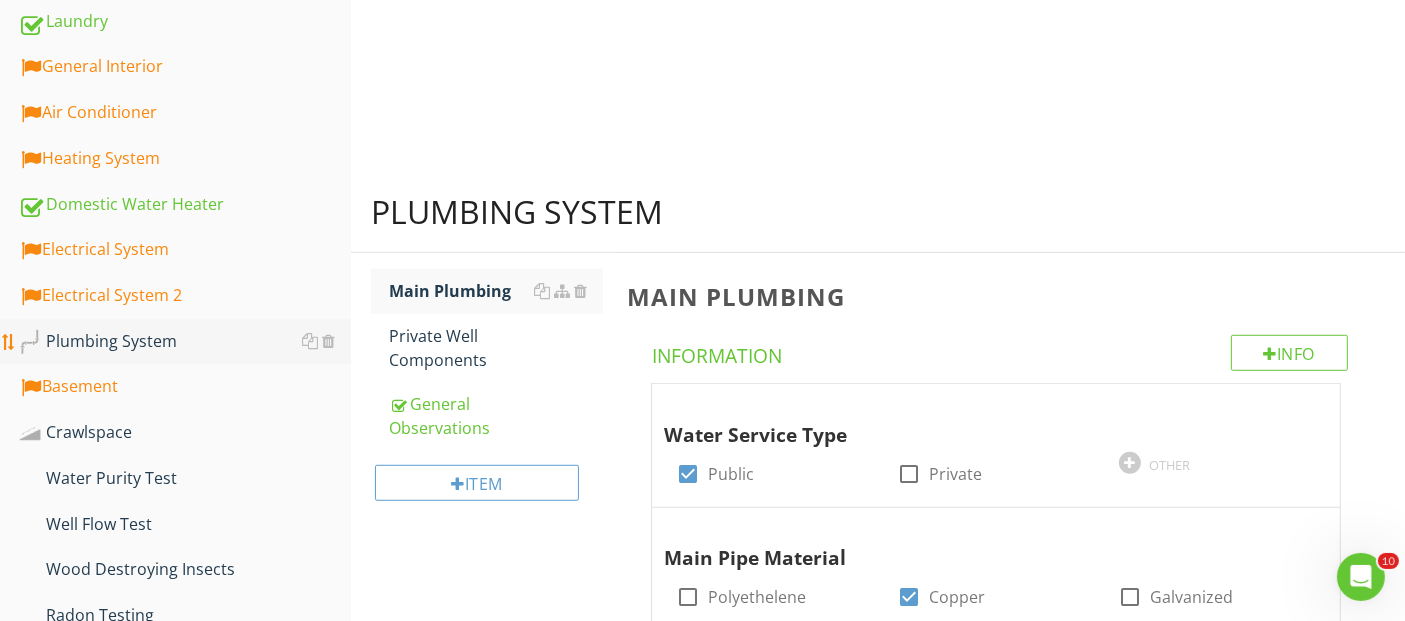 click on "Plumbing System" at bounding box center [184, 342] 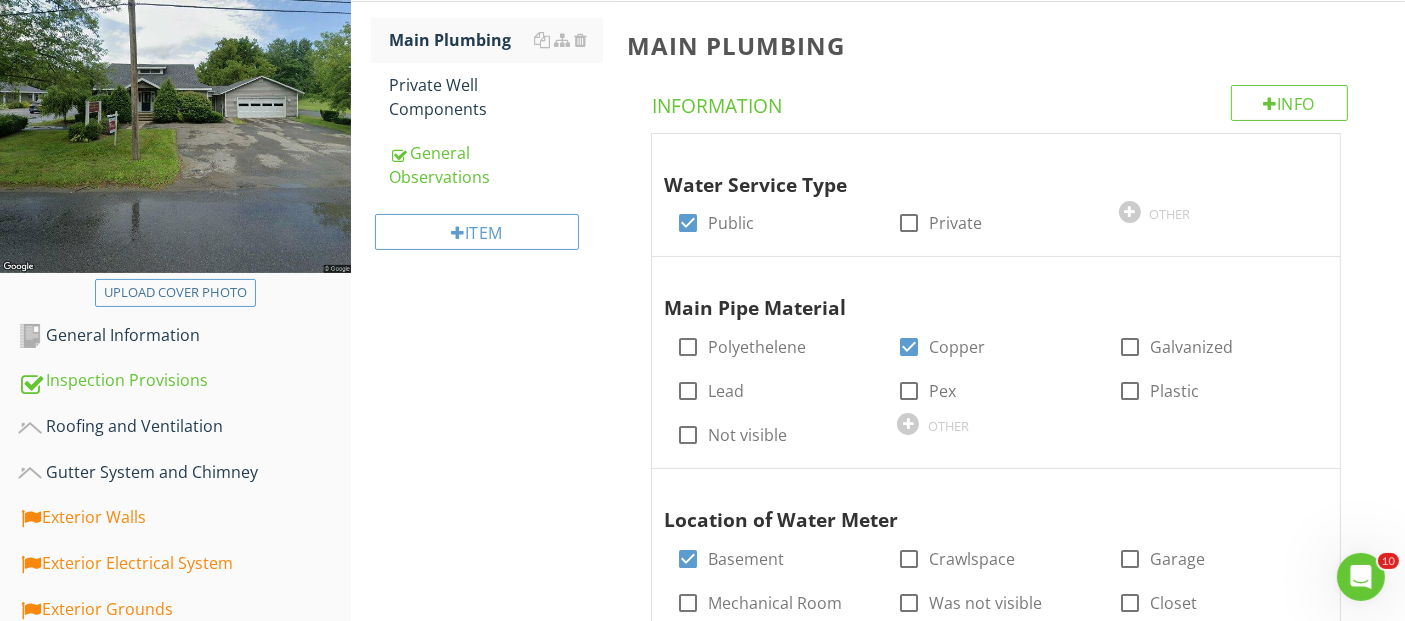scroll, scrollTop: 11, scrollLeft: 0, axis: vertical 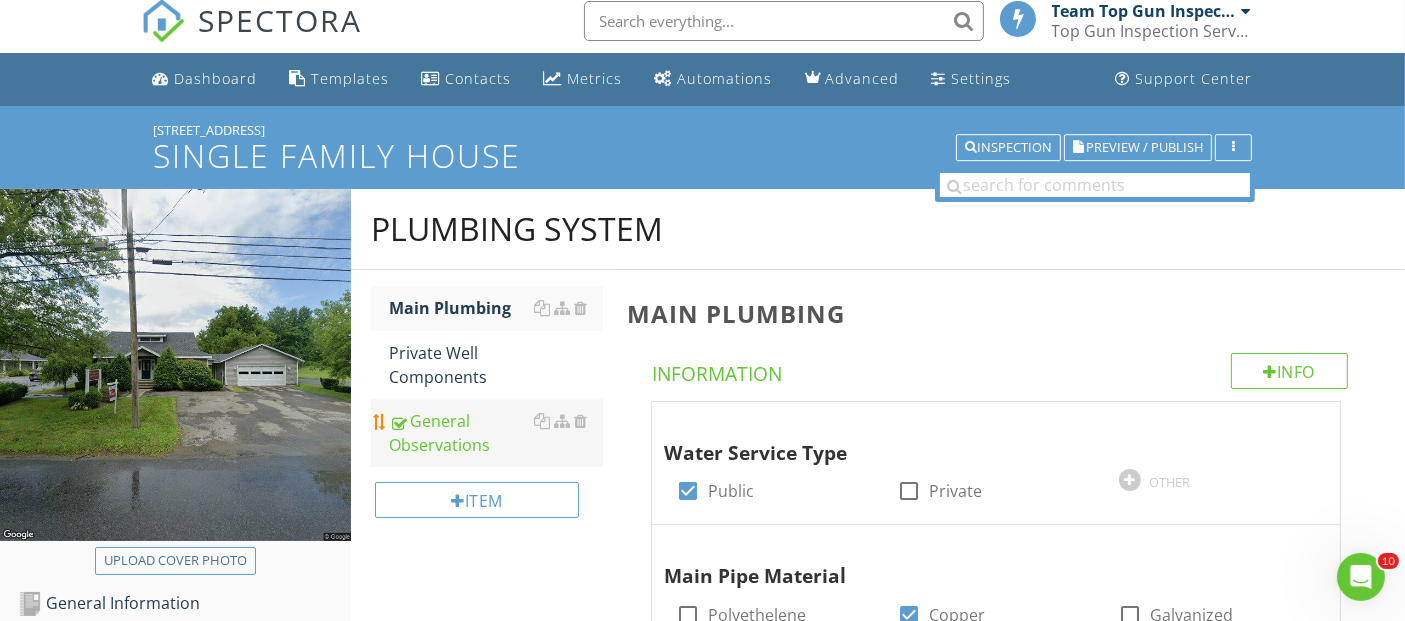 click on "General Observations" at bounding box center [495, 433] 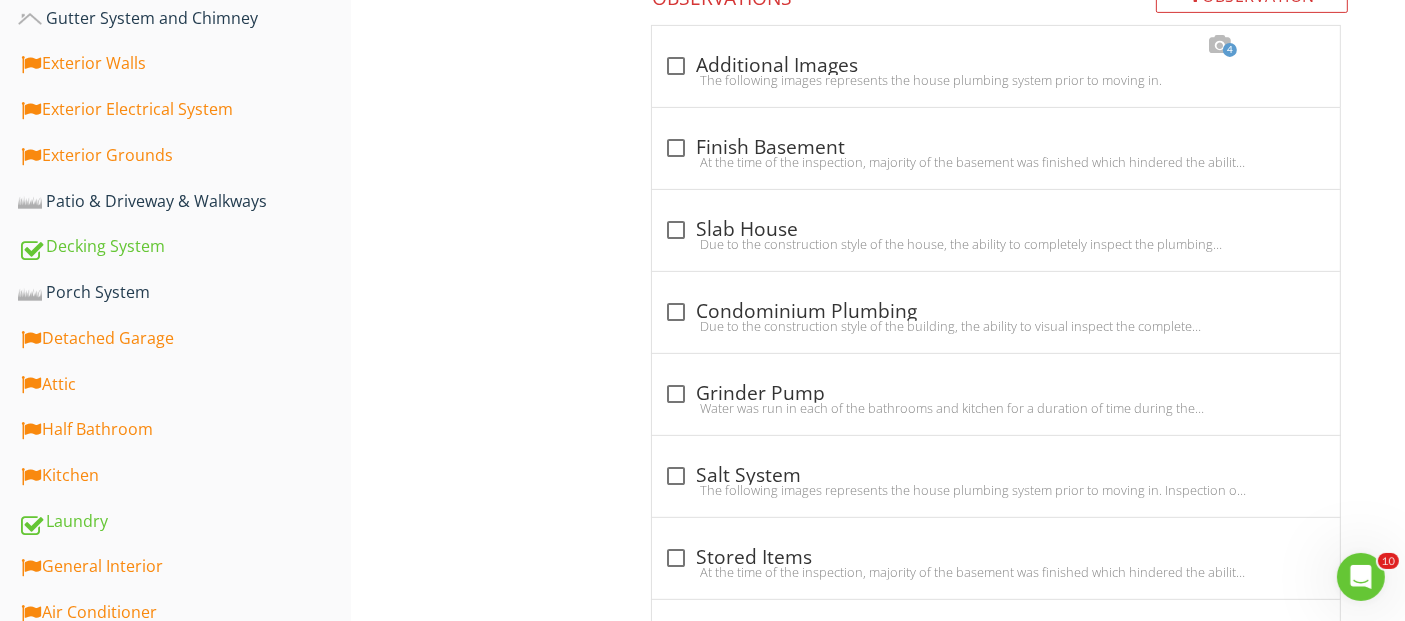 scroll, scrollTop: 455, scrollLeft: 0, axis: vertical 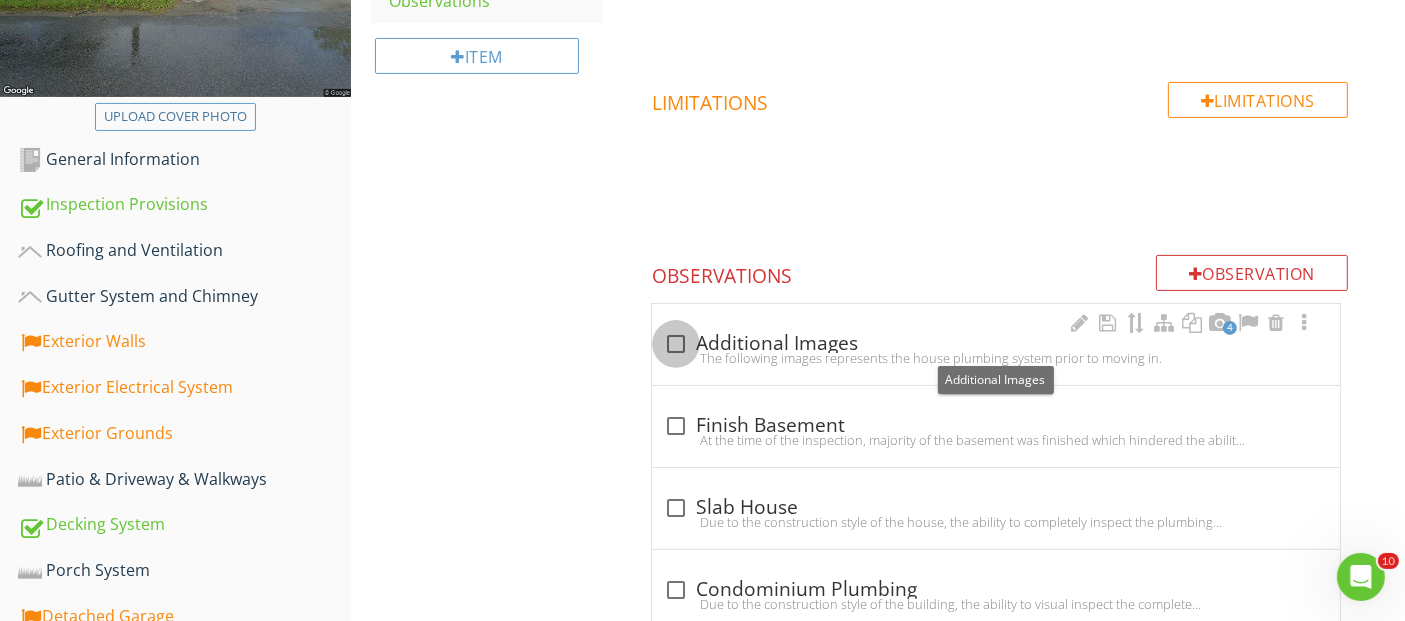 click at bounding box center [676, 344] 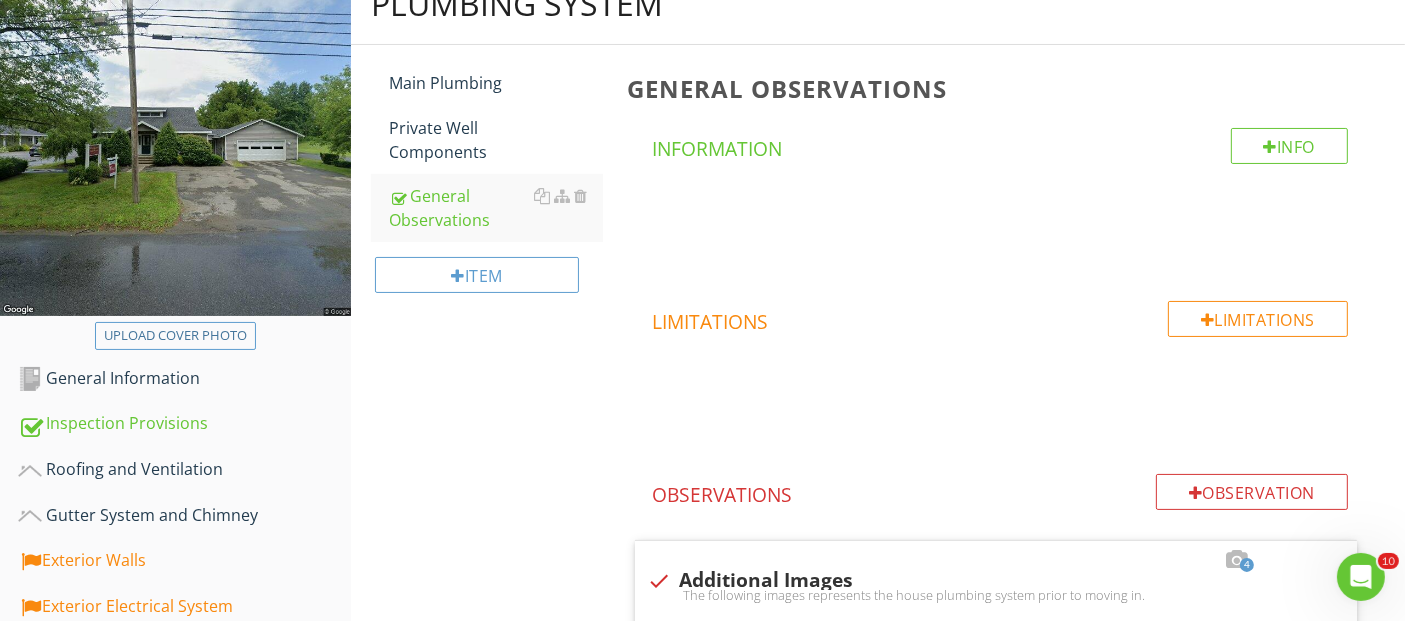 scroll, scrollTop: 233, scrollLeft: 0, axis: vertical 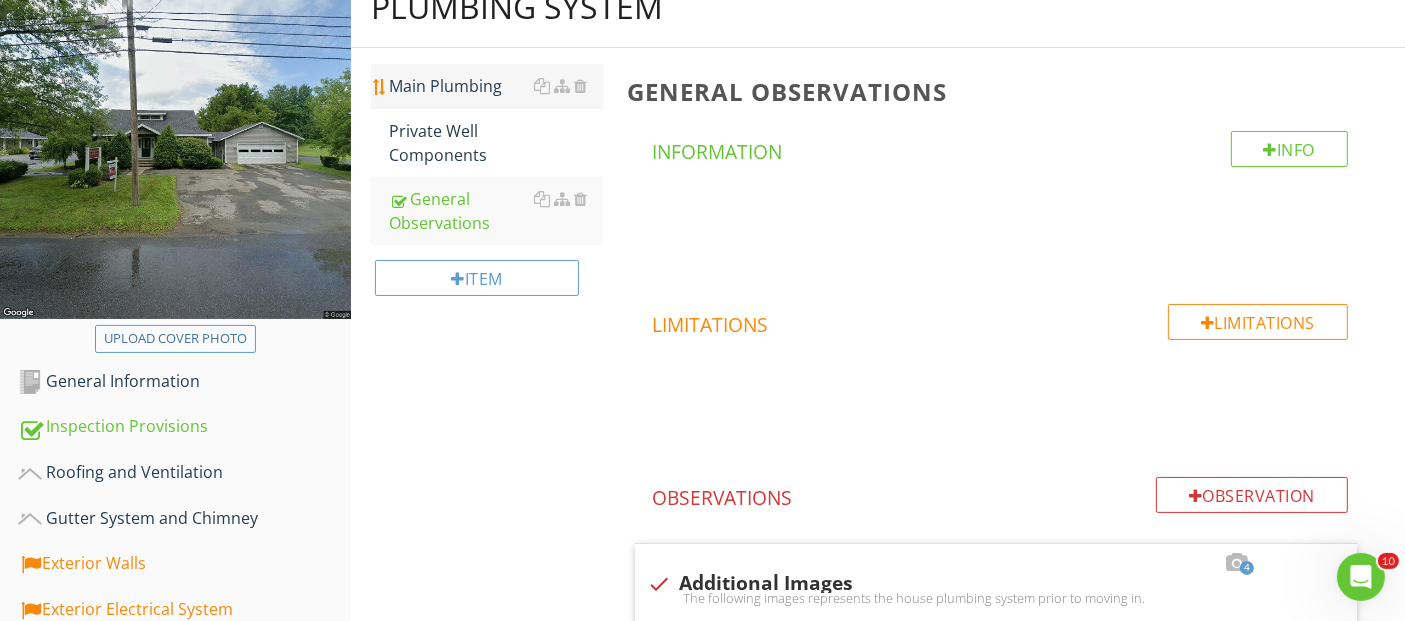 click on "Main Plumbing" at bounding box center (495, 86) 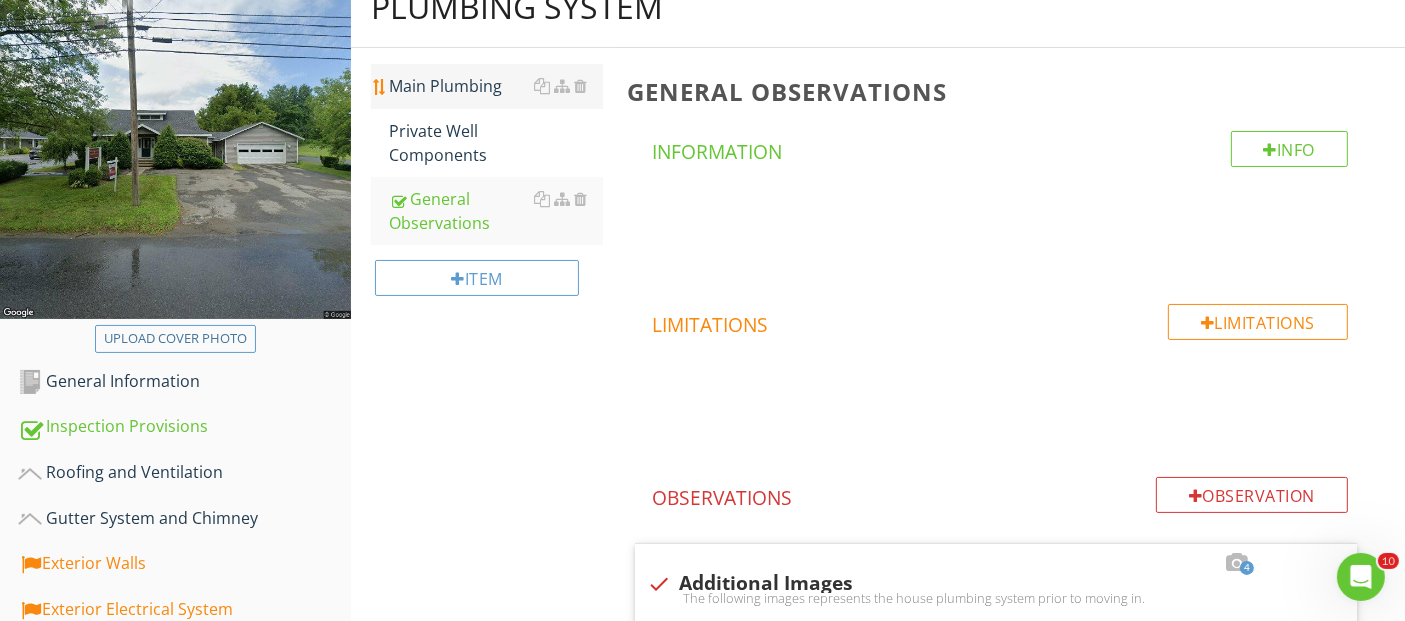 click on "Main Plumbing" at bounding box center (495, 86) 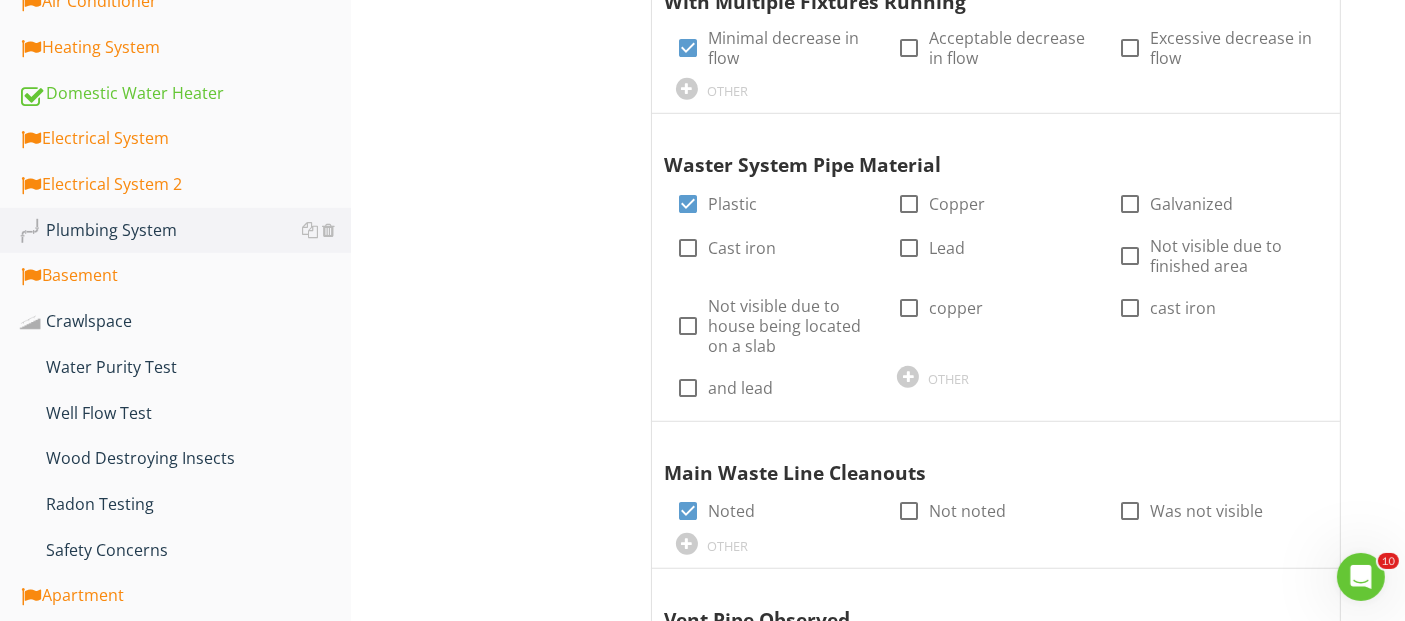 scroll, scrollTop: 1788, scrollLeft: 0, axis: vertical 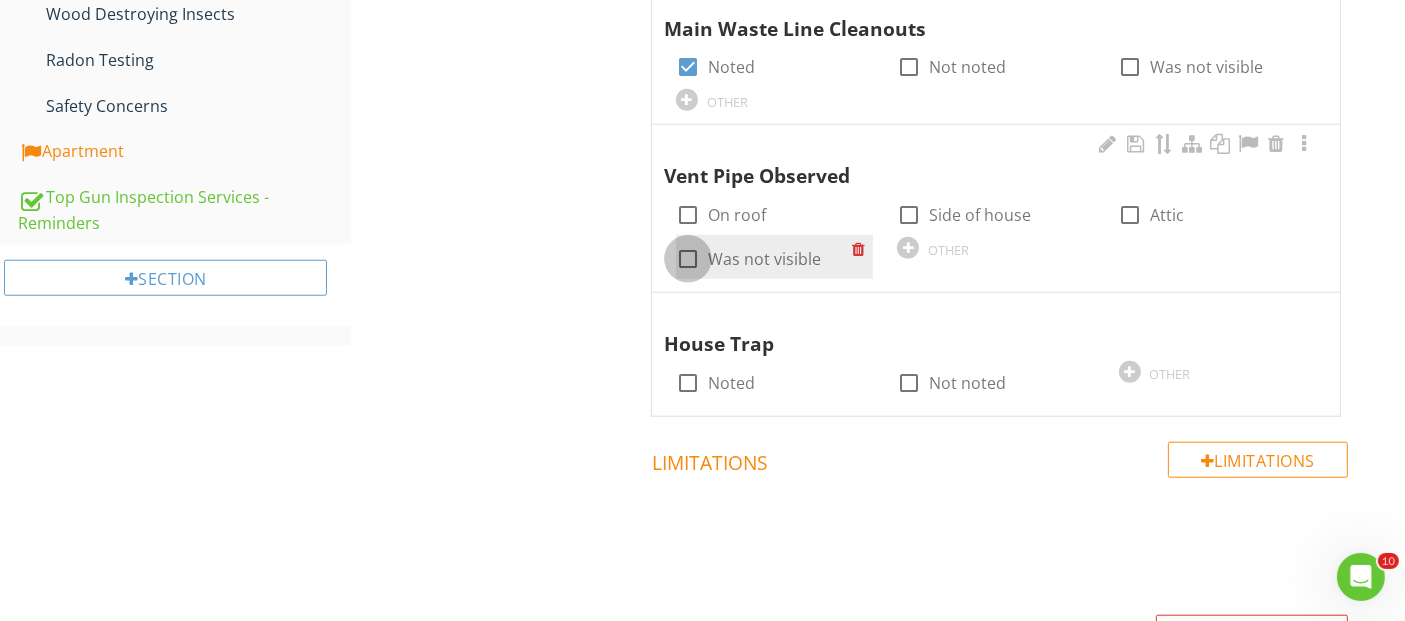 click at bounding box center (688, 259) 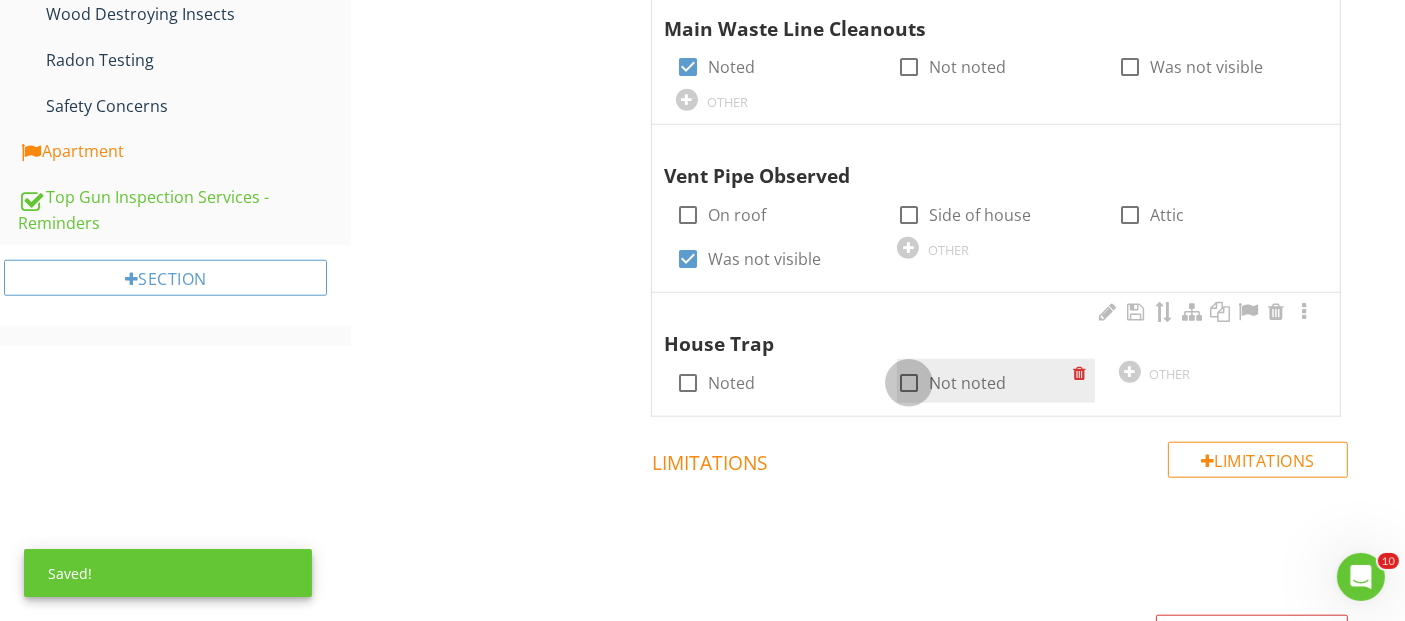 click at bounding box center (909, 383) 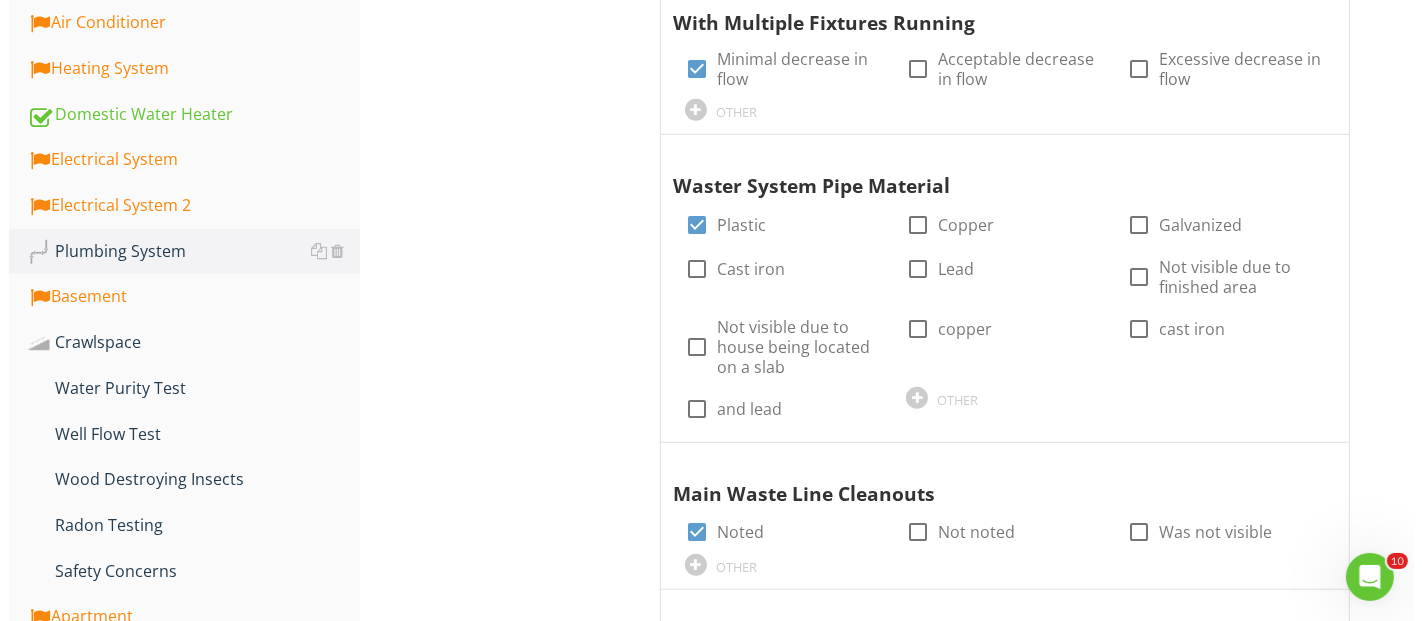 scroll, scrollTop: 1455, scrollLeft: 0, axis: vertical 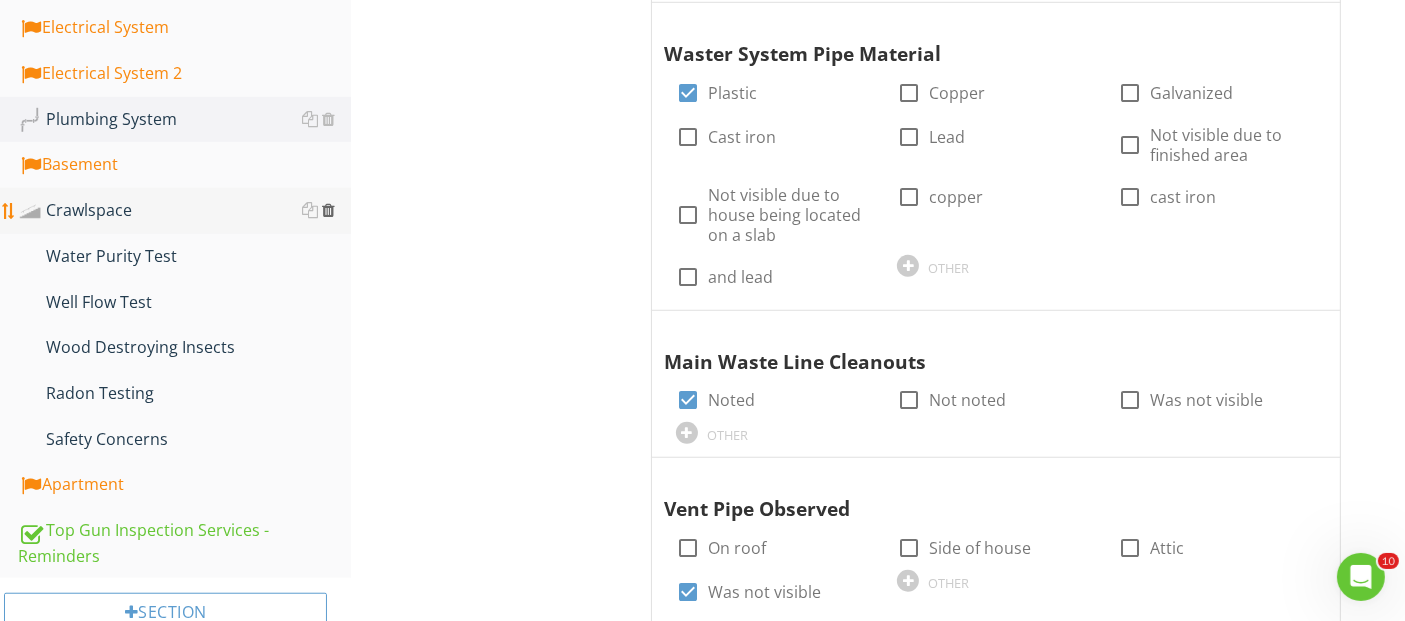 click at bounding box center (328, 210) 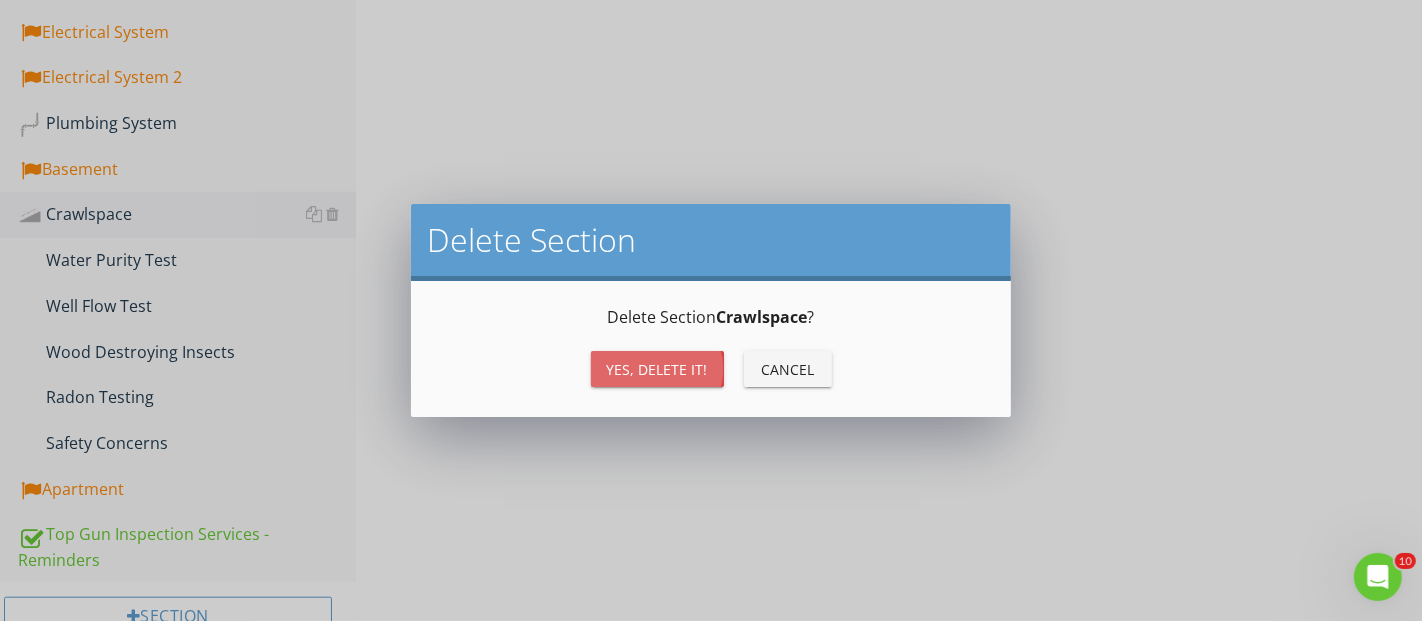 click on "Yes, Delete it!" at bounding box center (657, 369) 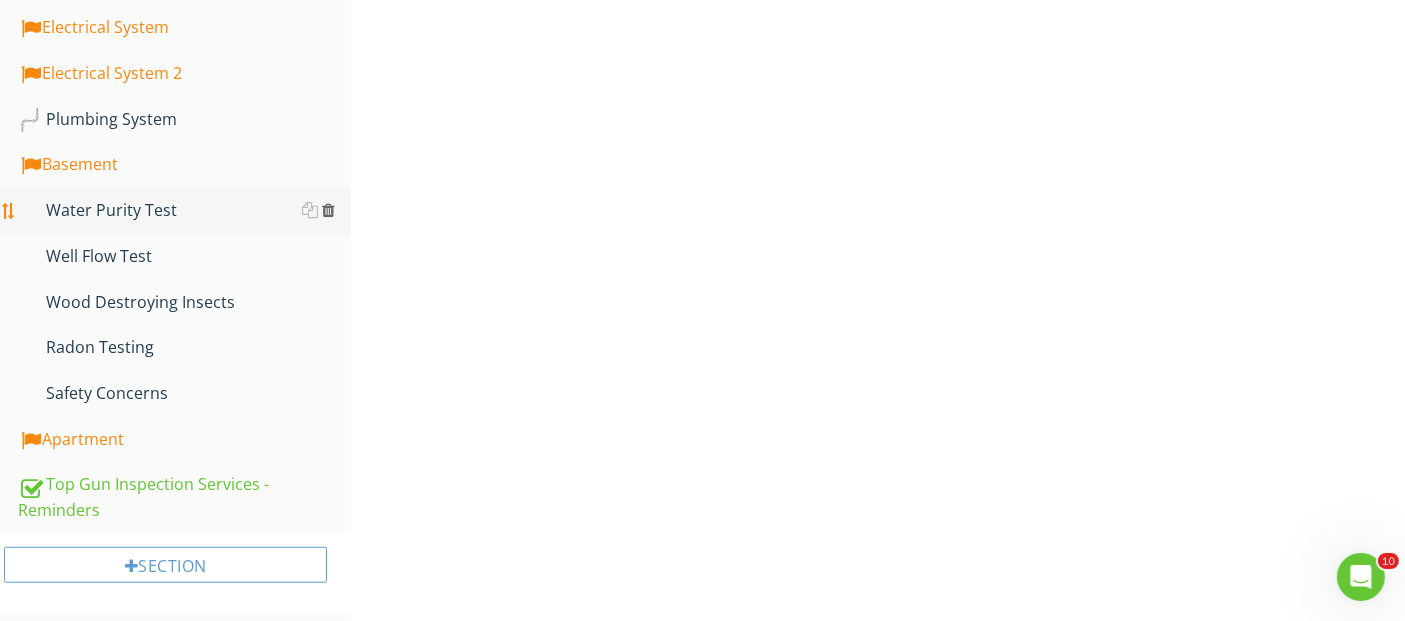 click at bounding box center [328, 210] 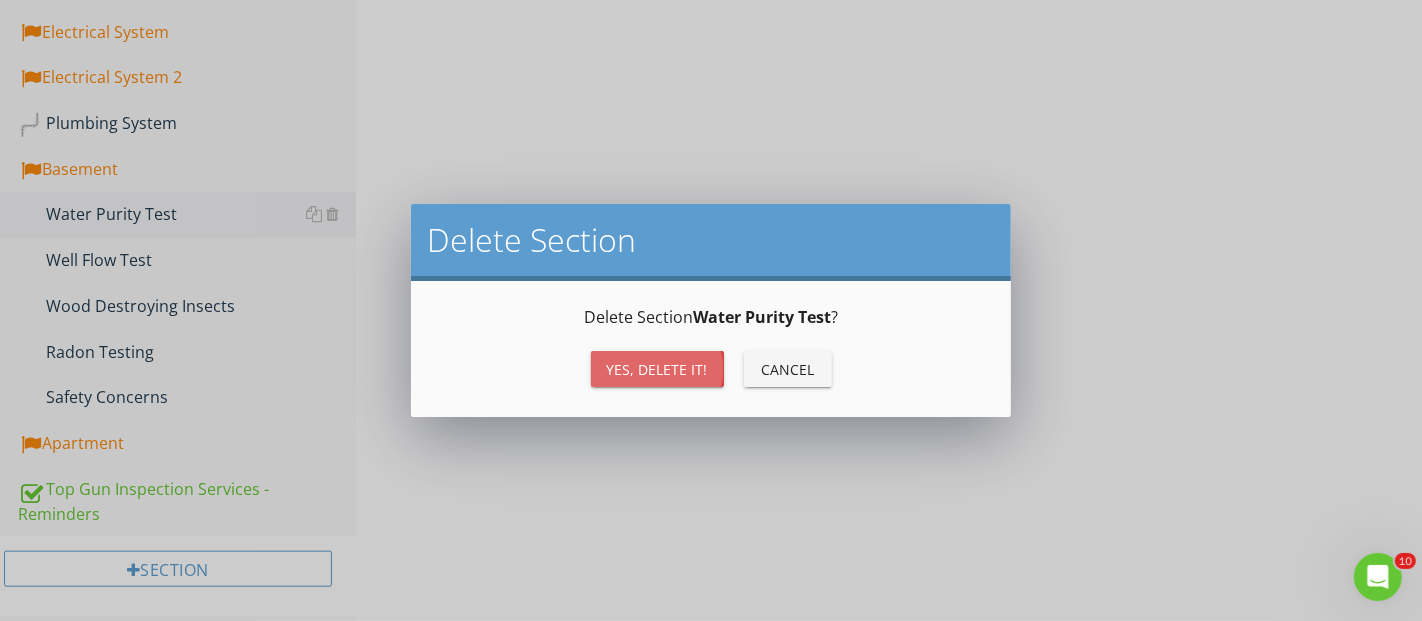 click on "Yes, Delete it!" at bounding box center [657, 369] 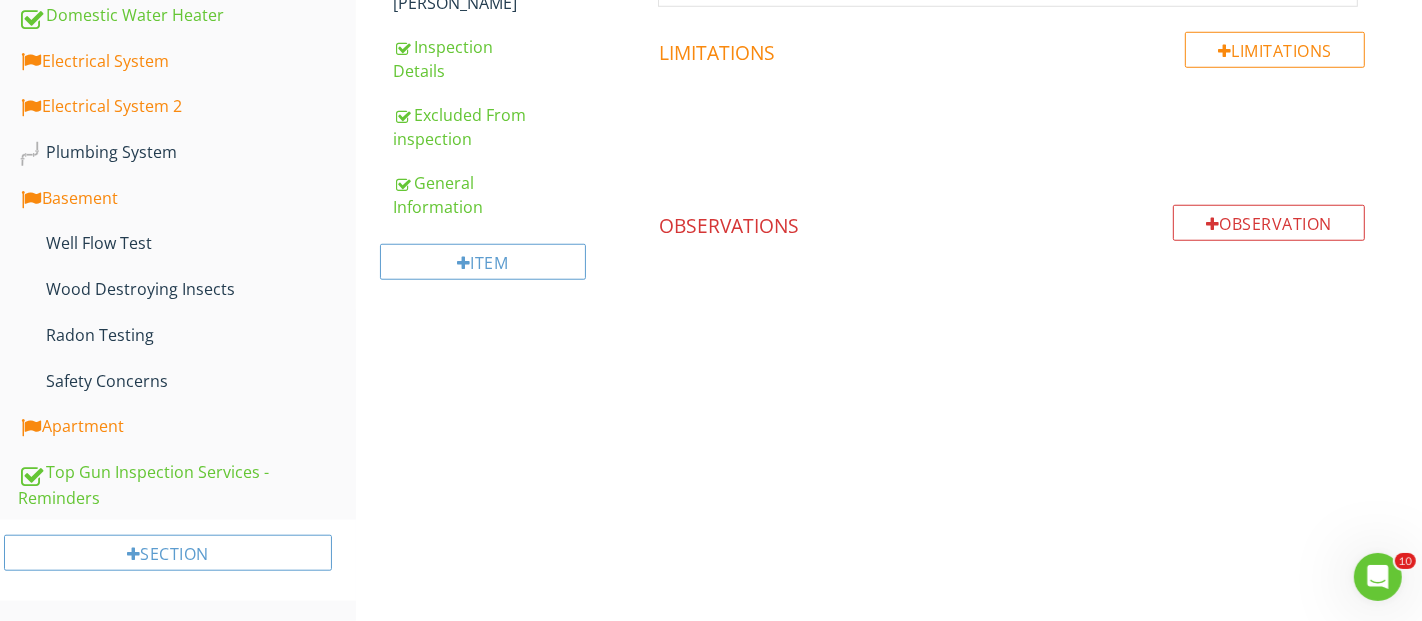 scroll, scrollTop: 1413, scrollLeft: 0, axis: vertical 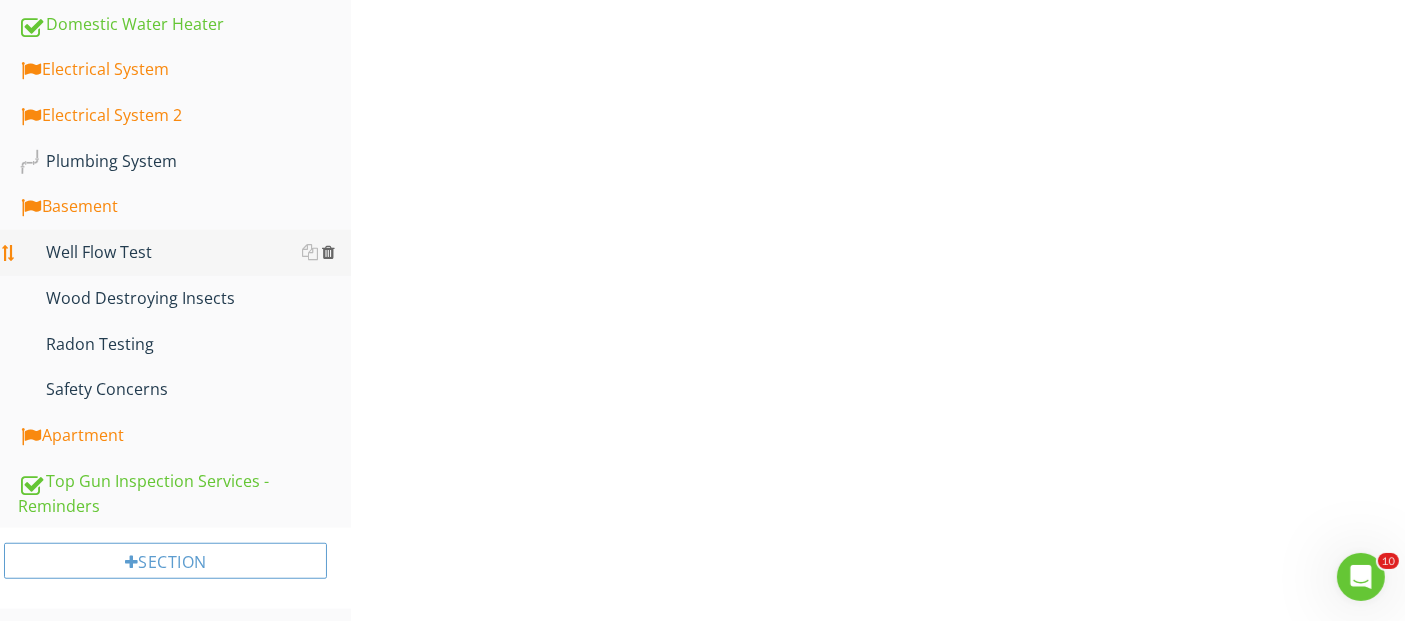 click at bounding box center (328, 252) 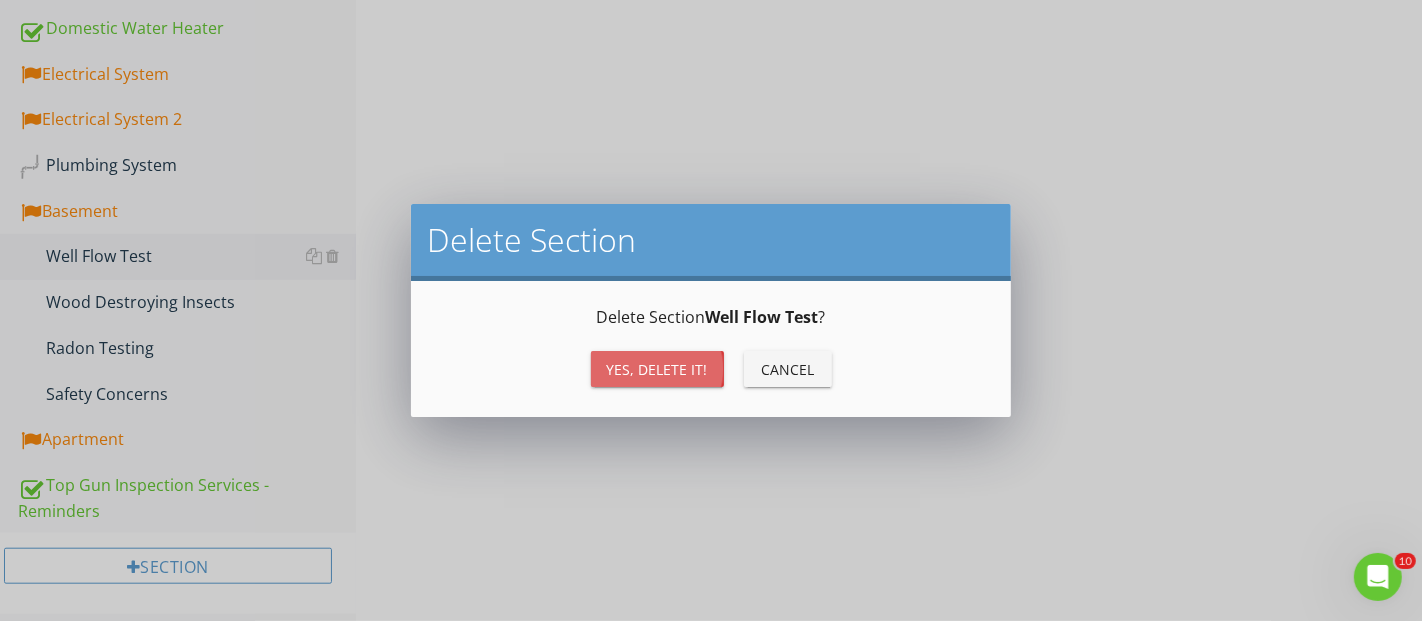 click on "Yes, Delete it!" at bounding box center (657, 369) 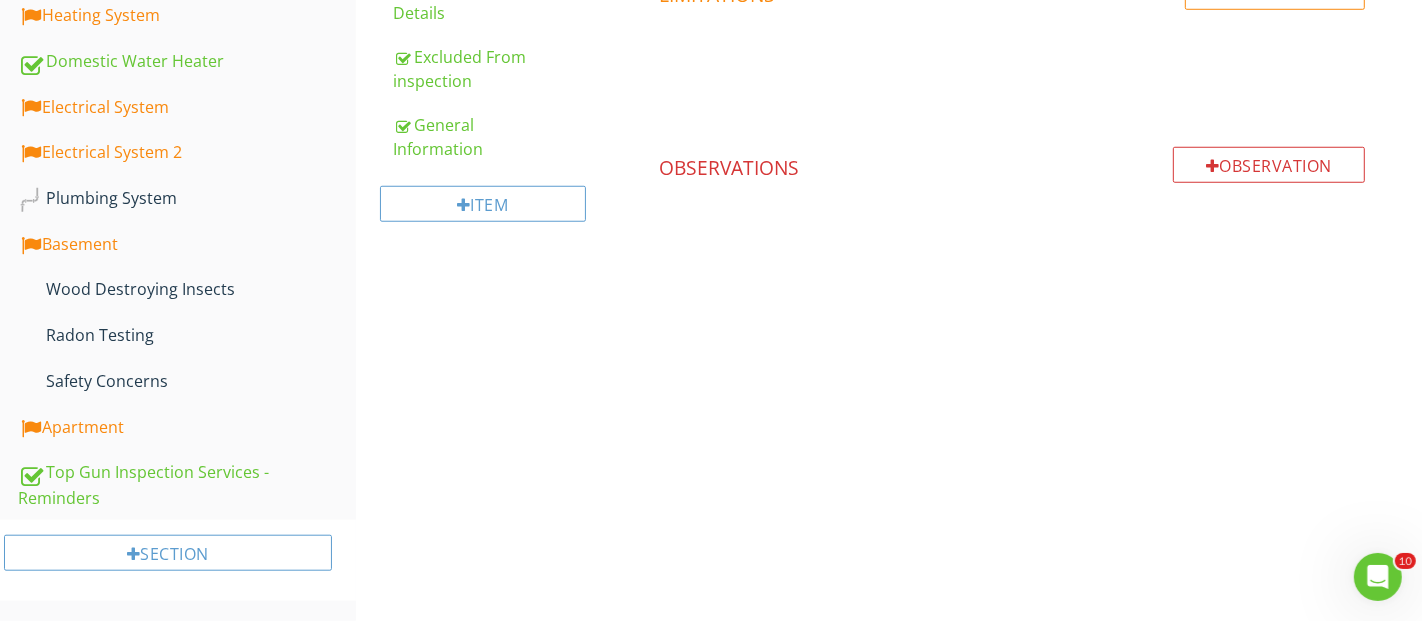 scroll, scrollTop: 1368, scrollLeft: 0, axis: vertical 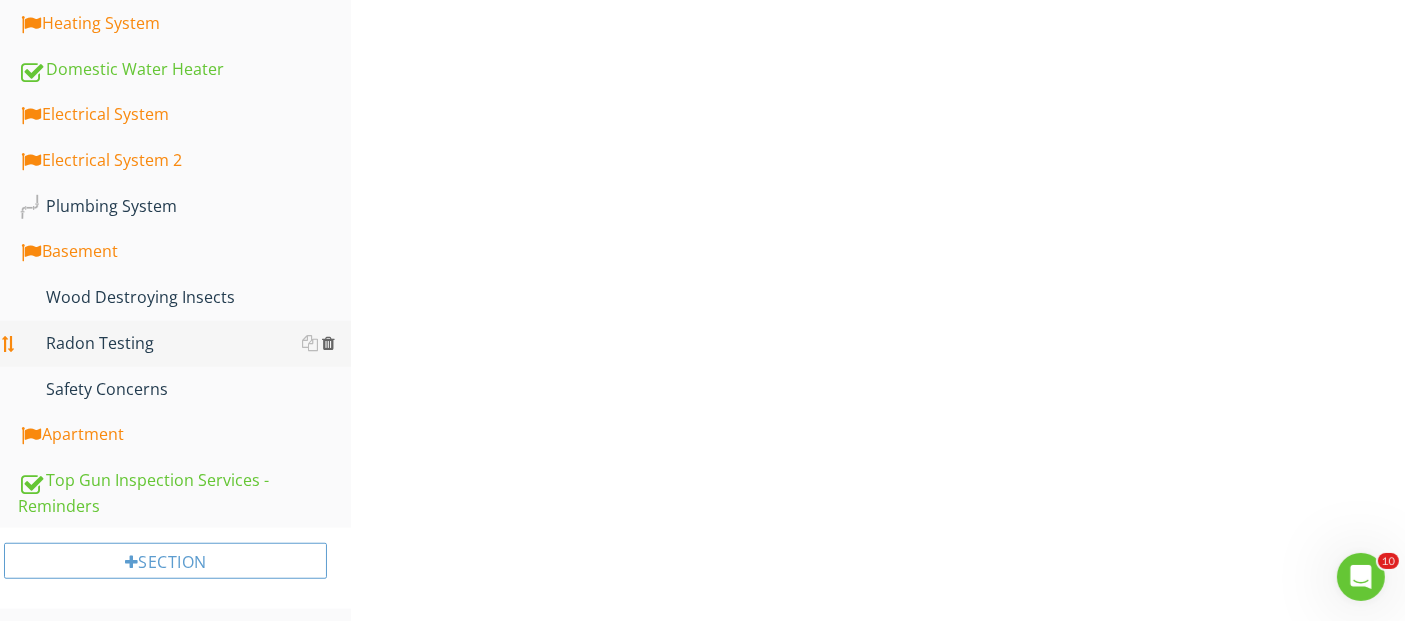click at bounding box center (328, 343) 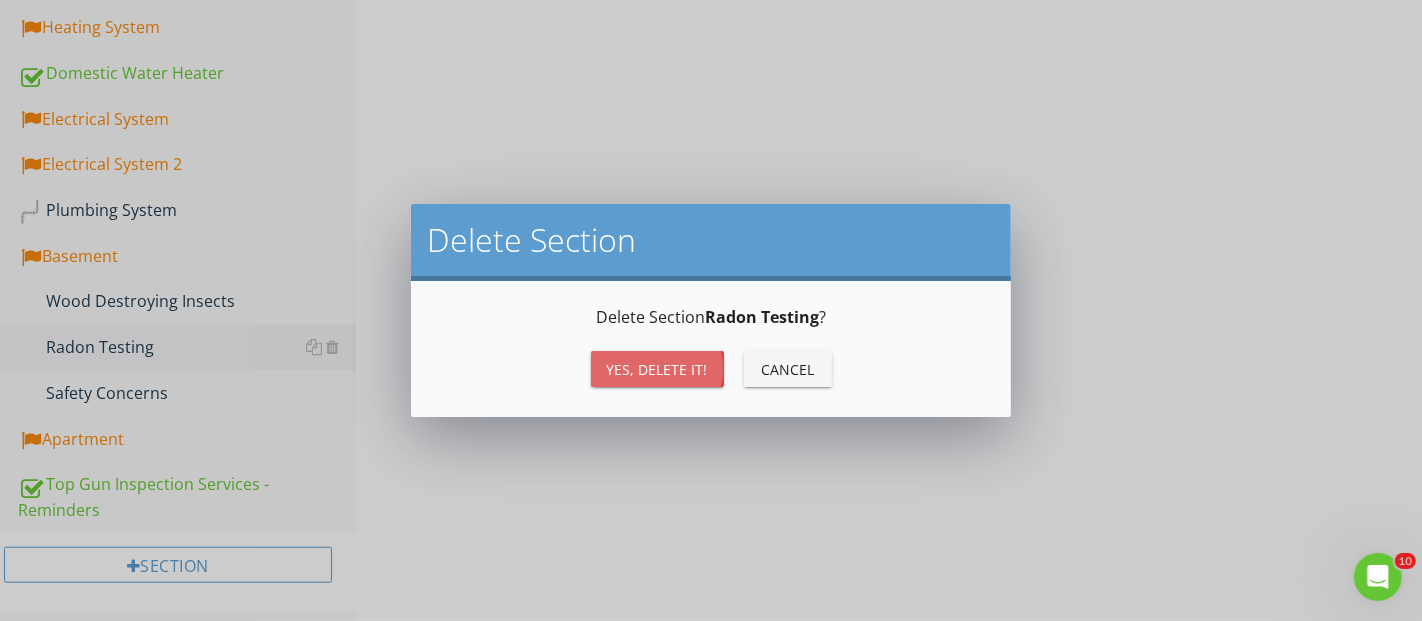click on "Yes, Delete it!" at bounding box center [657, 369] 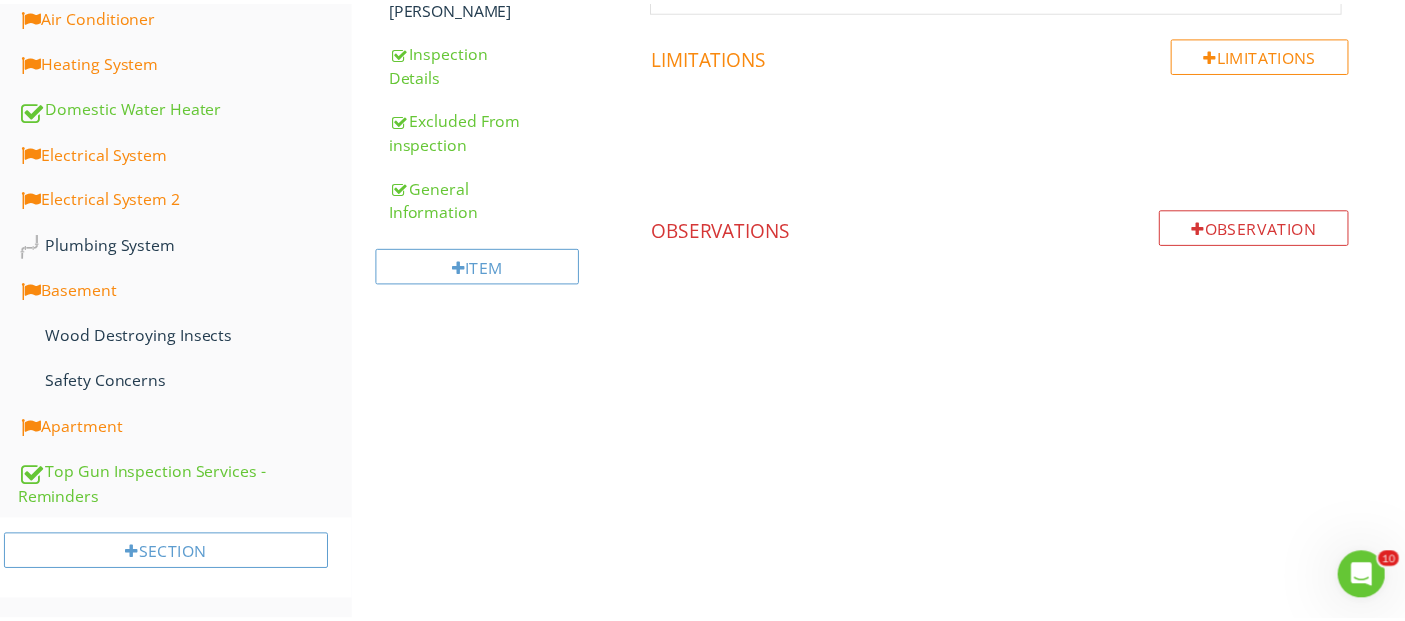 scroll, scrollTop: 1322, scrollLeft: 0, axis: vertical 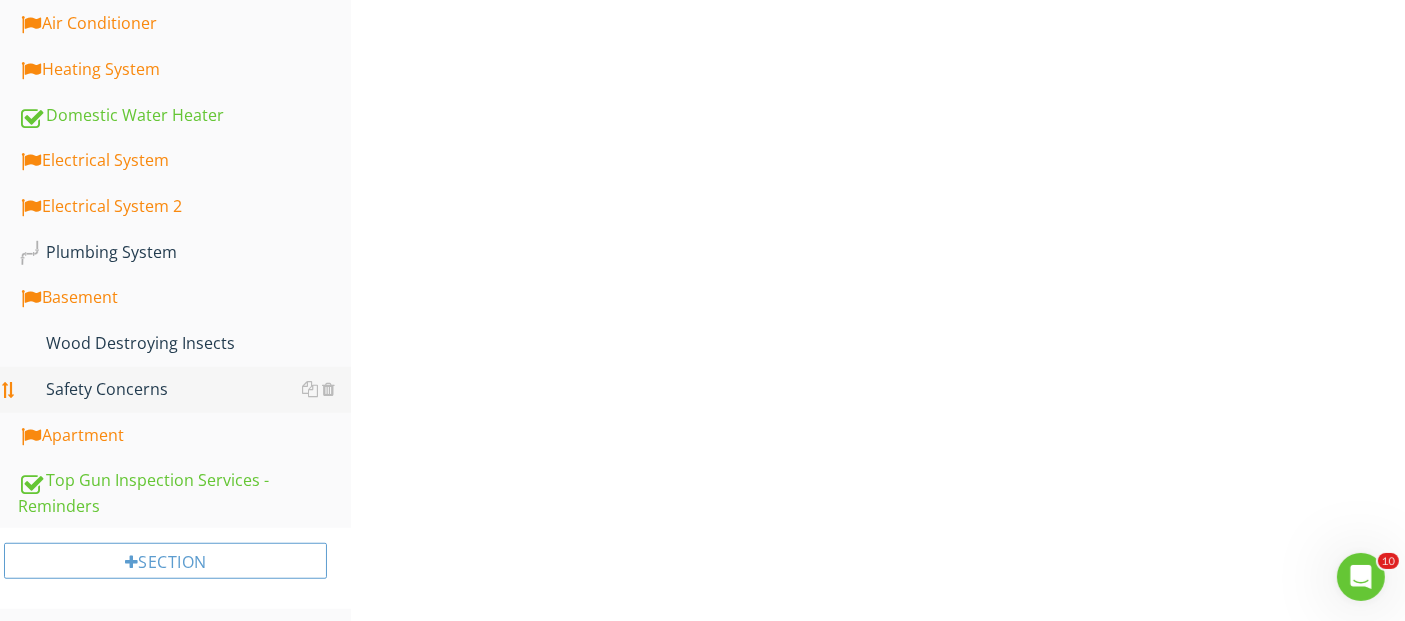 click on "Safety Concerns" at bounding box center (184, 390) 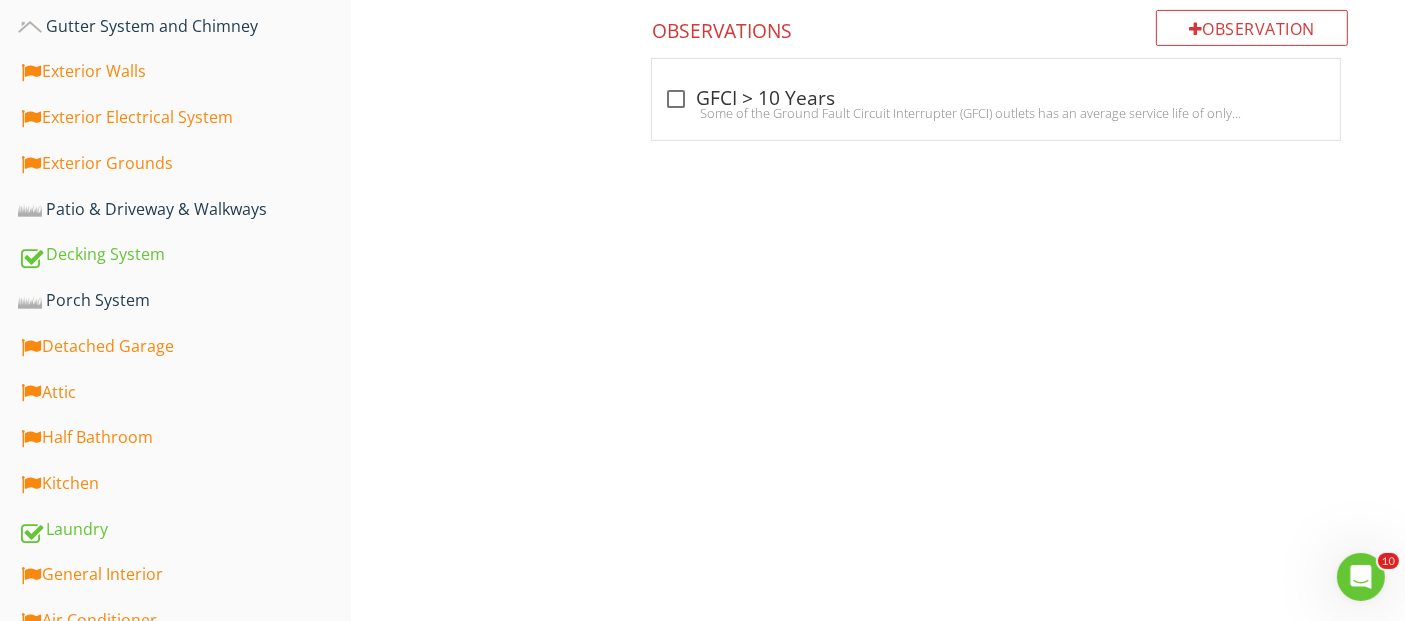 scroll, scrollTop: 322, scrollLeft: 0, axis: vertical 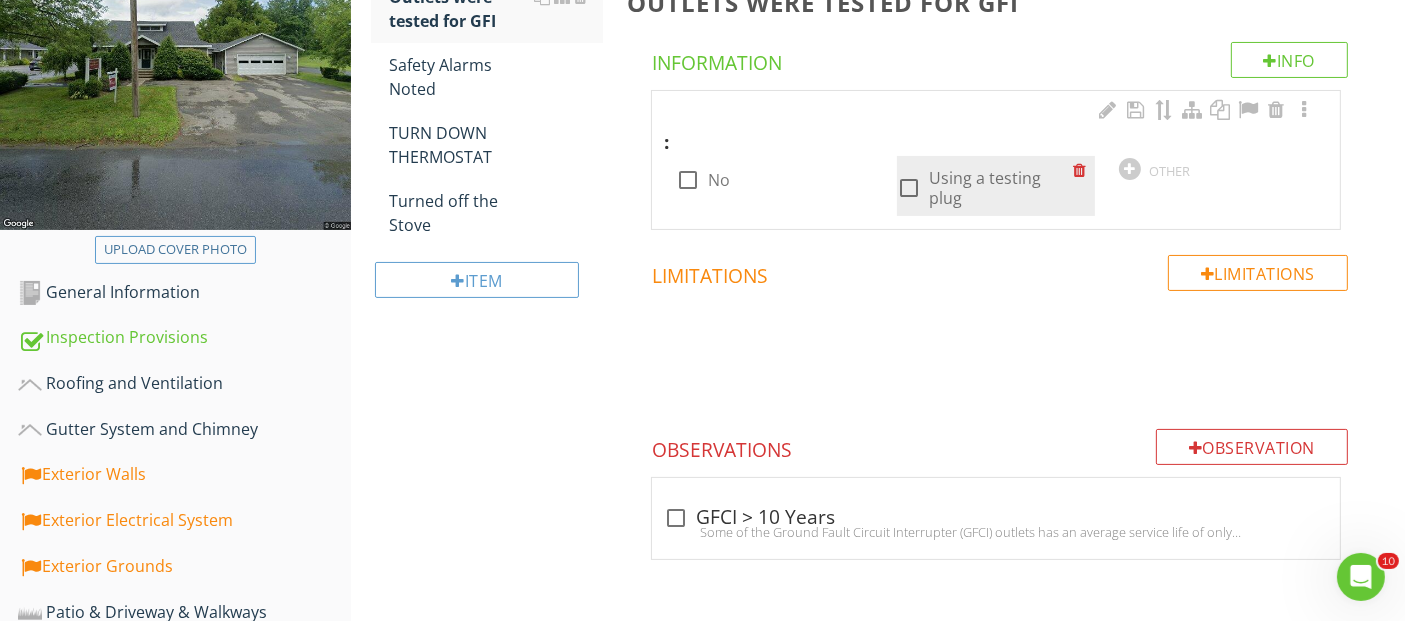 click at bounding box center (909, 188) 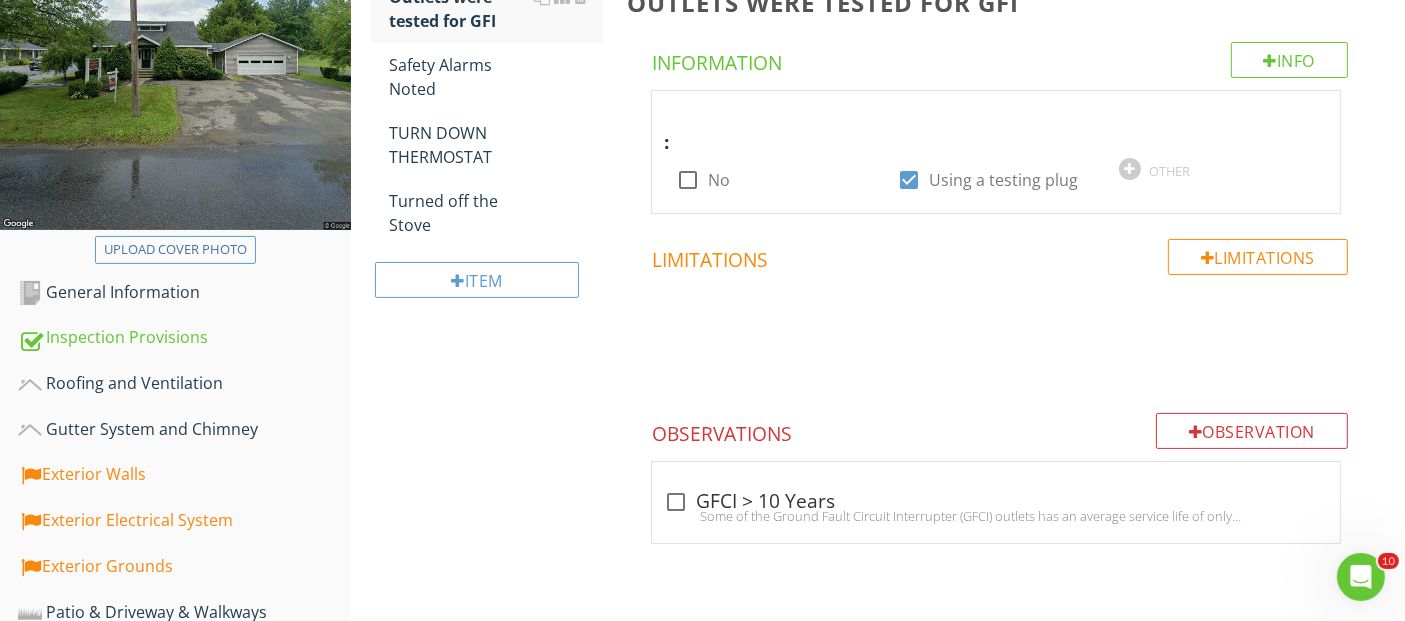 scroll, scrollTop: 211, scrollLeft: 0, axis: vertical 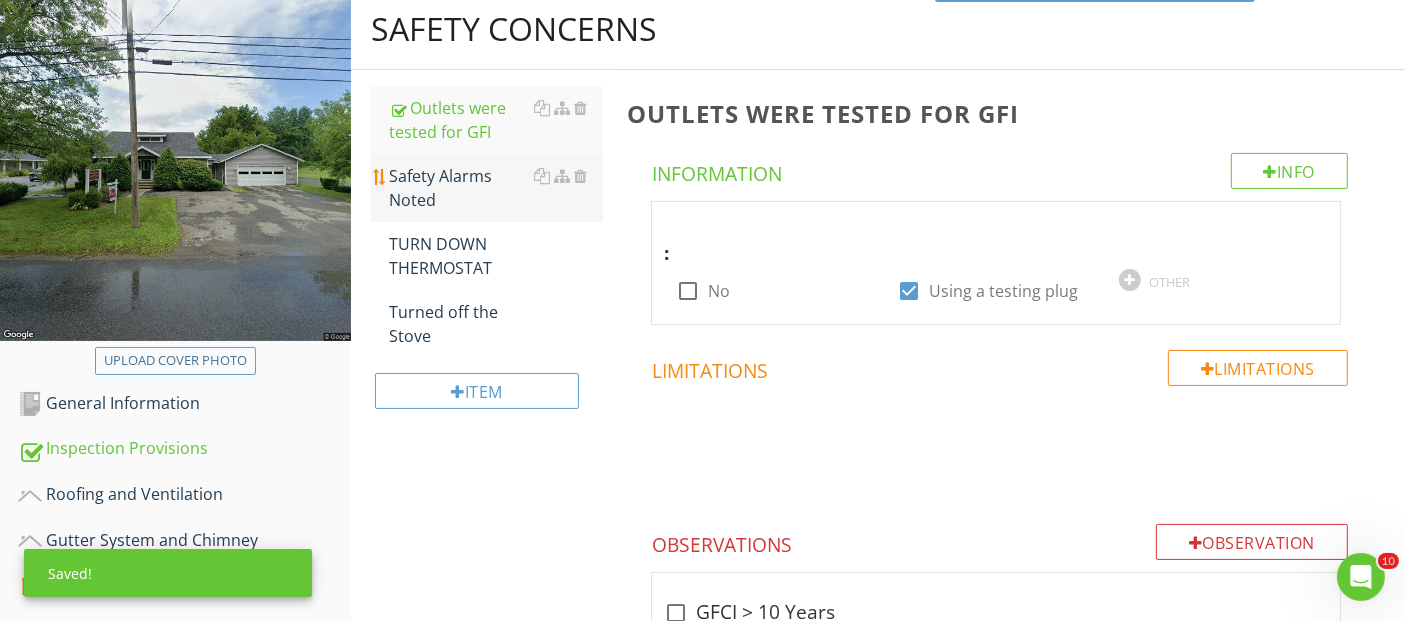 click on "Safety Alarms Noted" at bounding box center (495, 188) 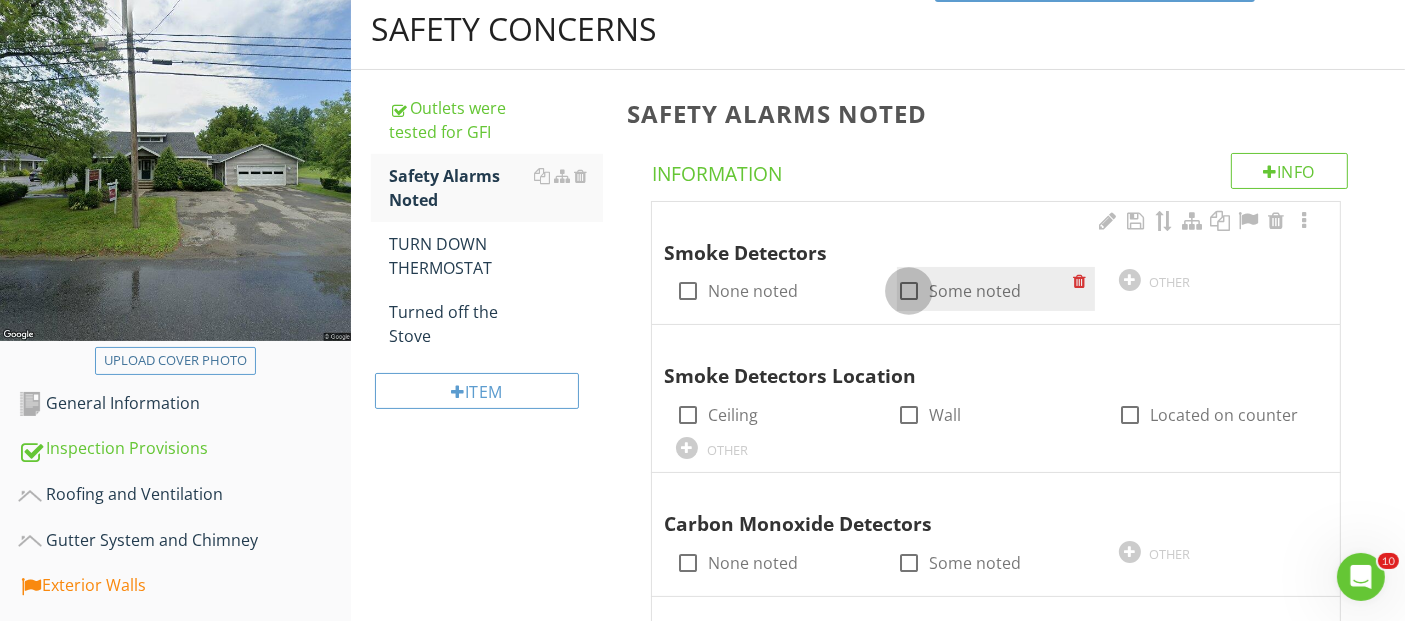click at bounding box center [909, 291] 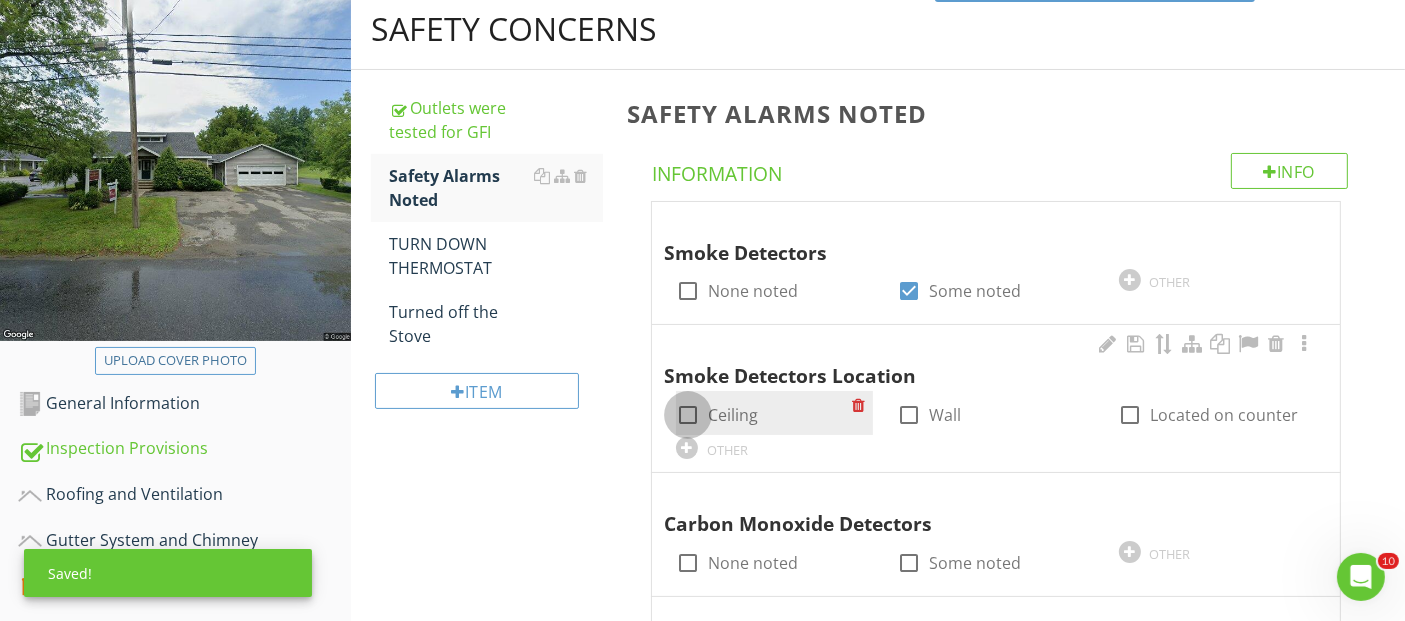click at bounding box center (688, 415) 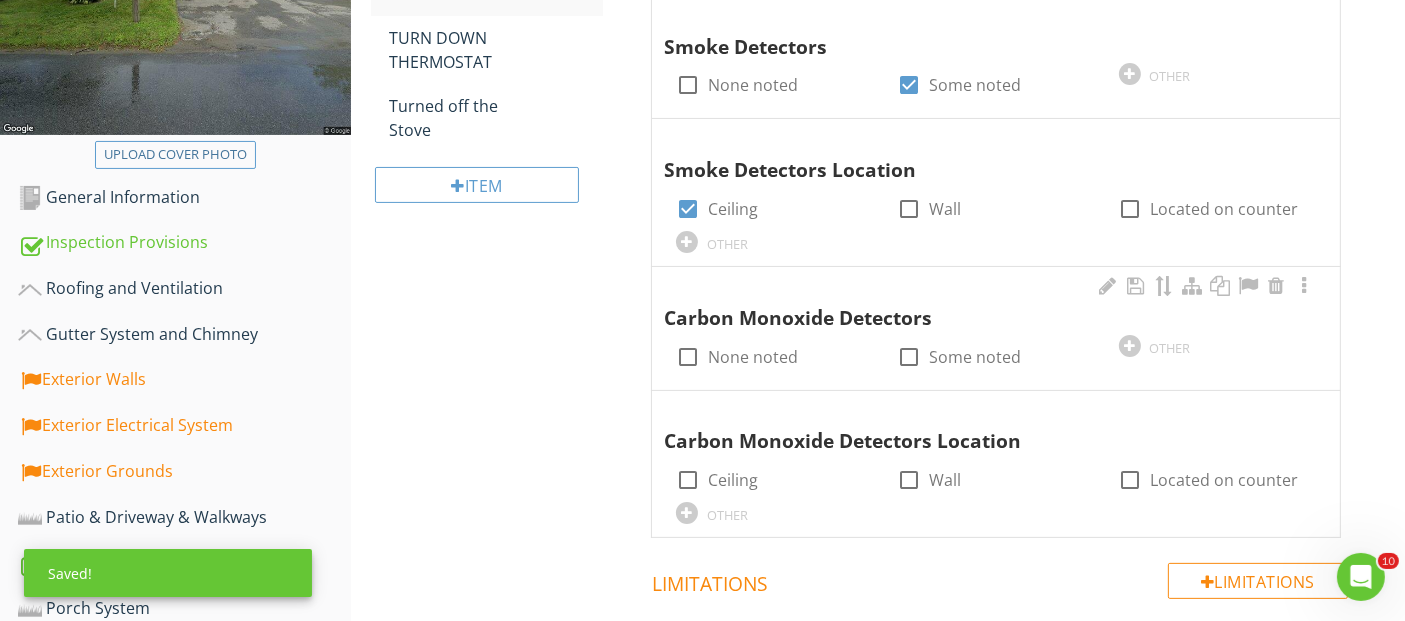 scroll, scrollTop: 433, scrollLeft: 0, axis: vertical 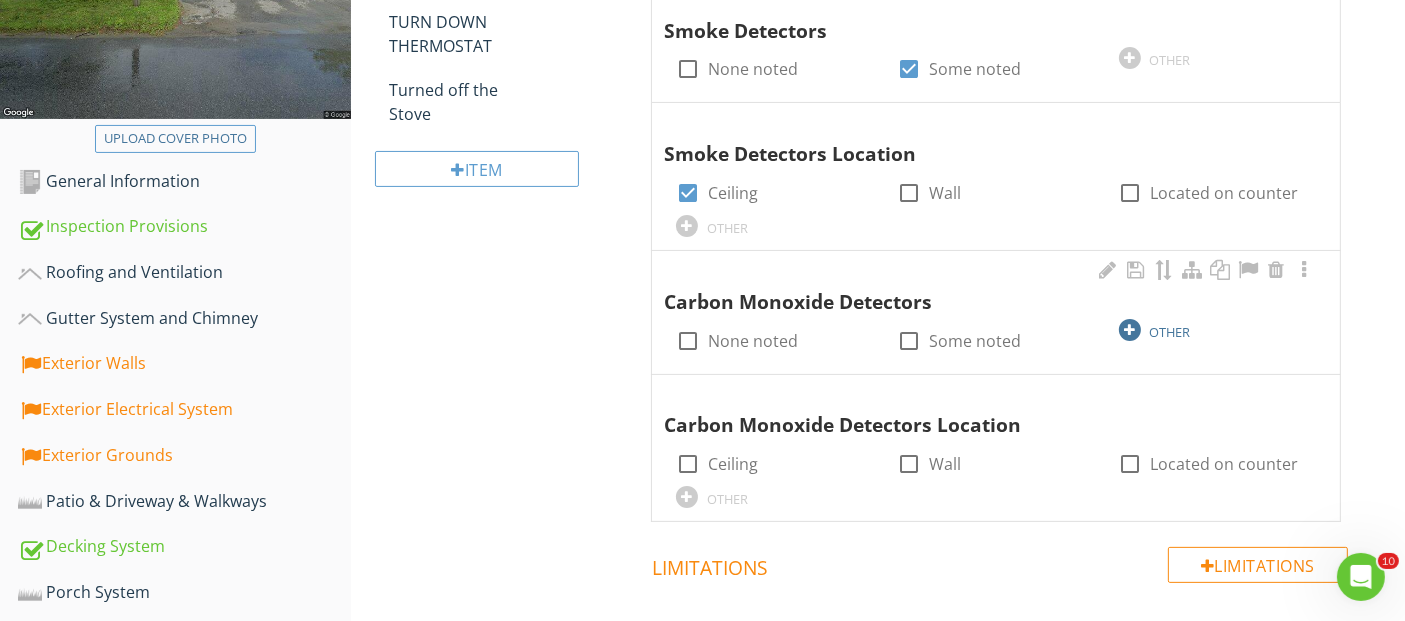 click at bounding box center (1130, 330) 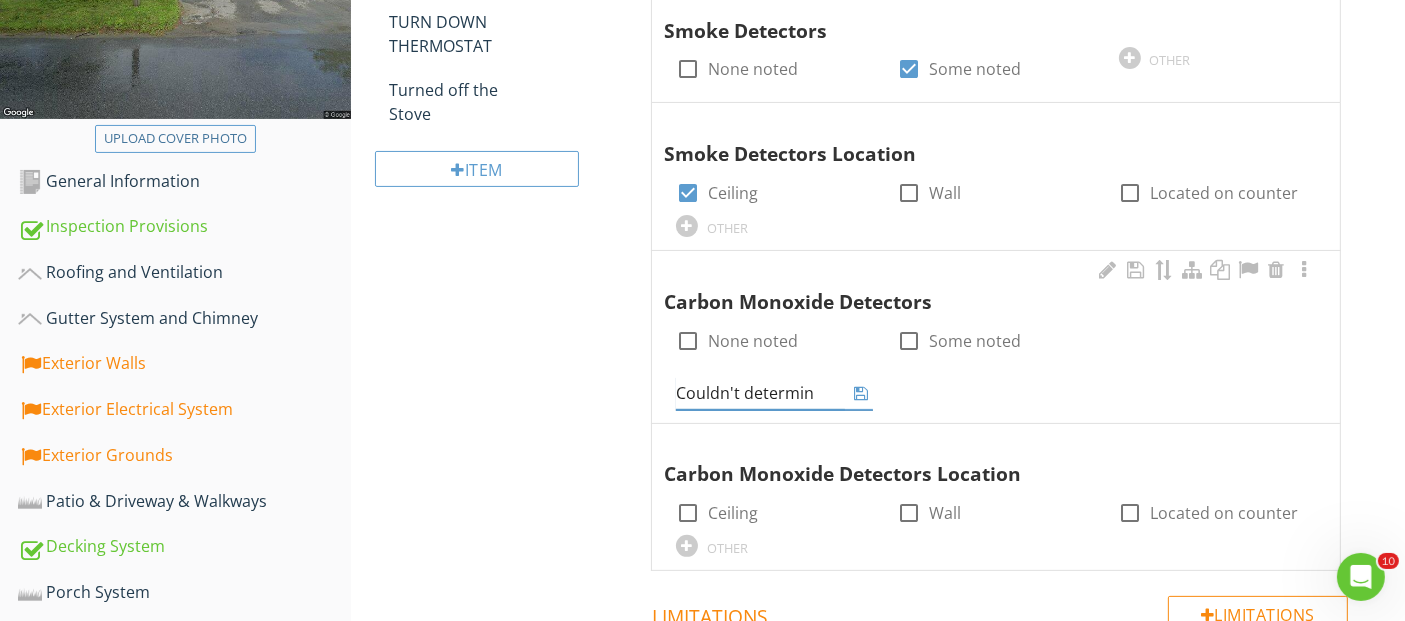 type on "Couldn't determine" 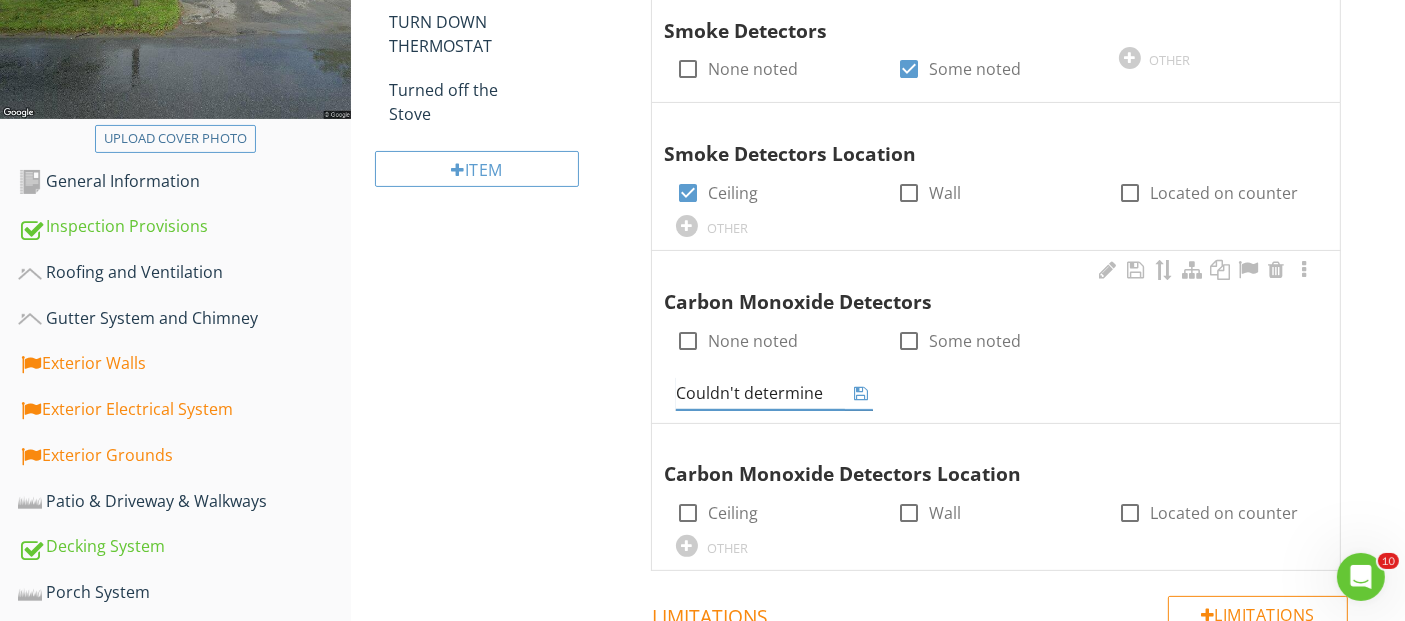 click at bounding box center [861, 393] 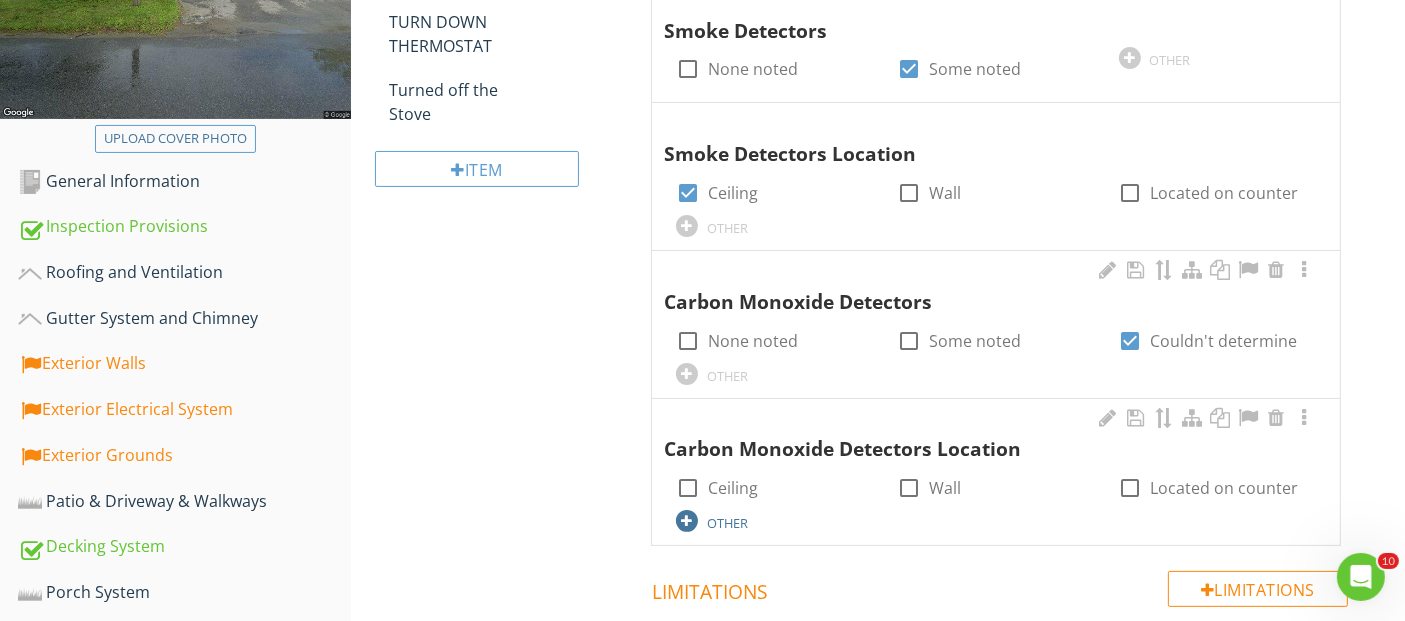 click at bounding box center [687, 521] 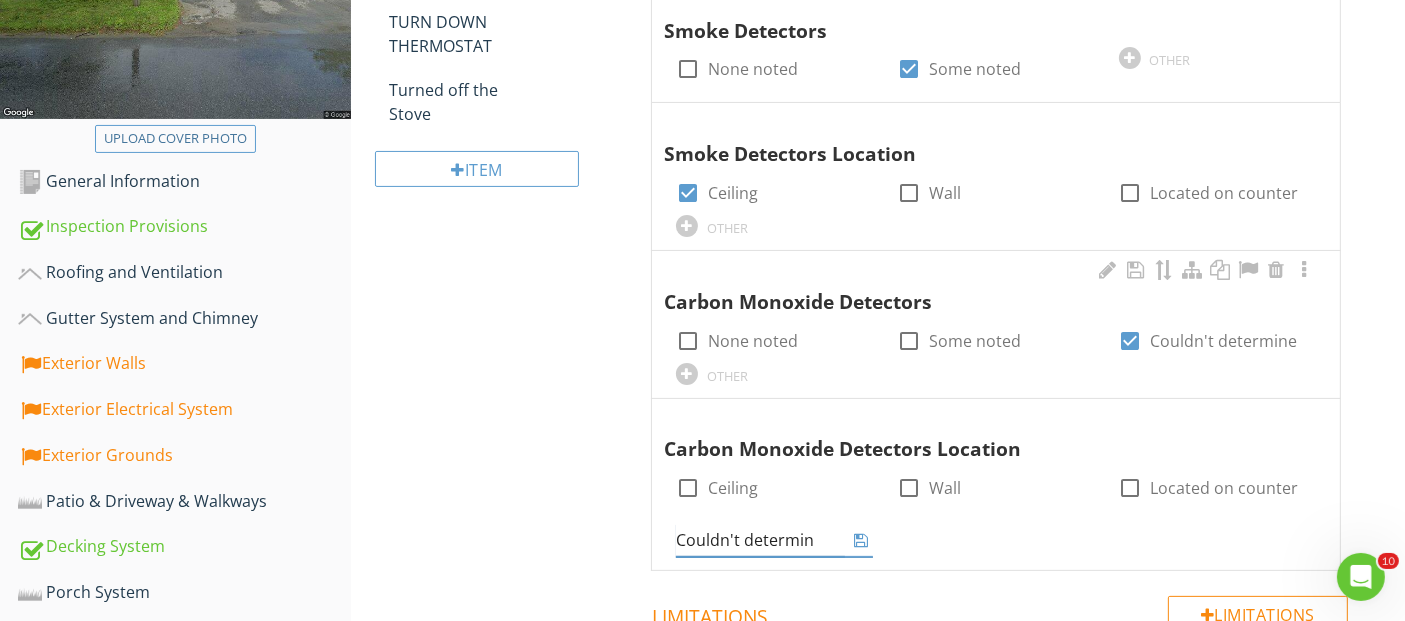 type on "Couldn't determine" 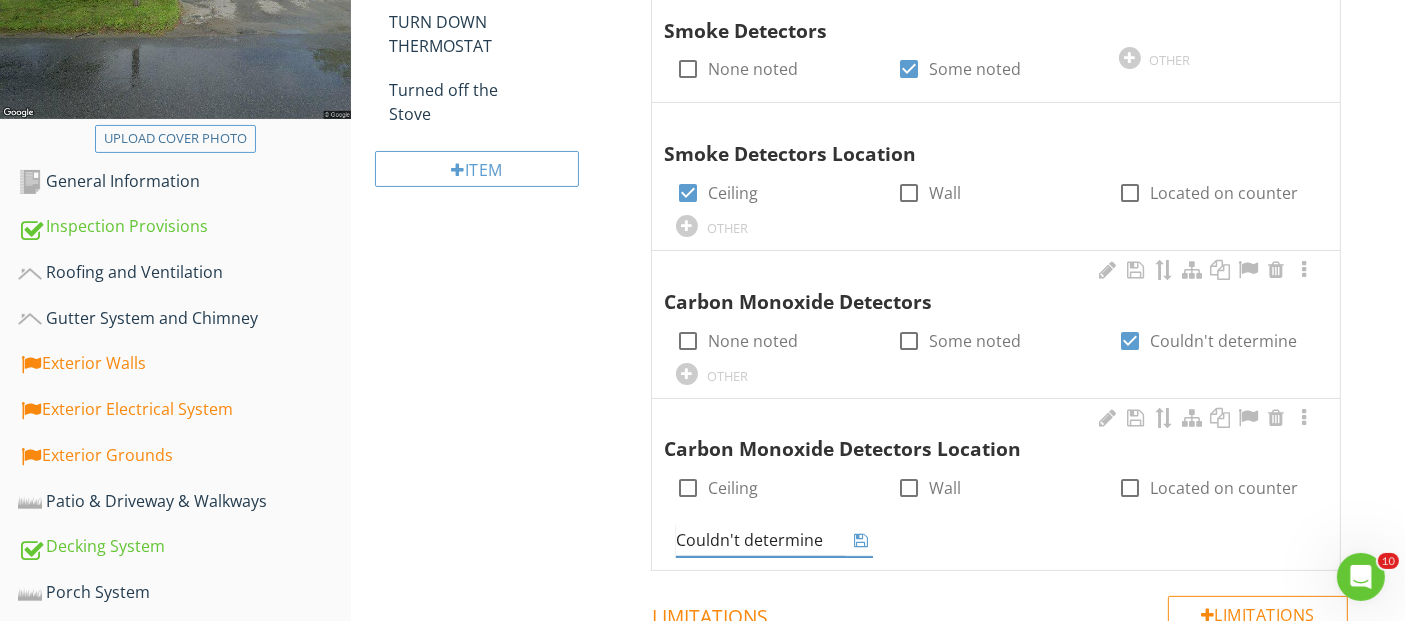 click at bounding box center (861, 540) 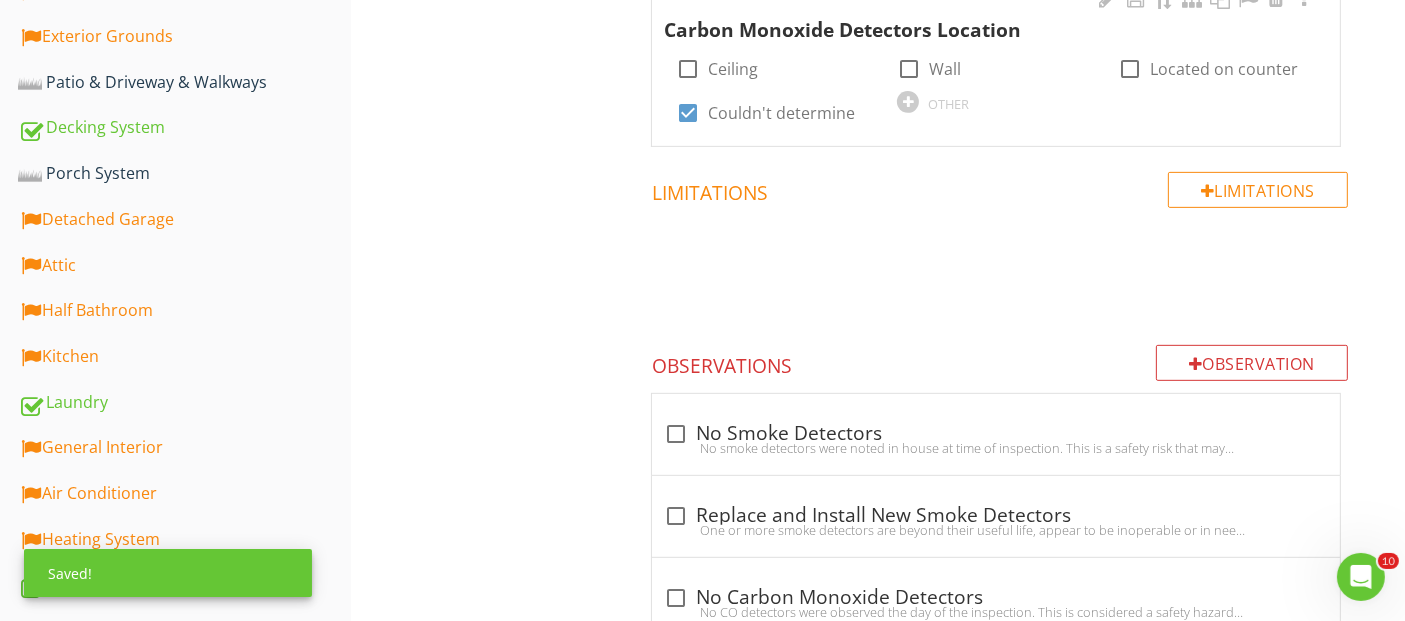 scroll, scrollTop: 877, scrollLeft: 0, axis: vertical 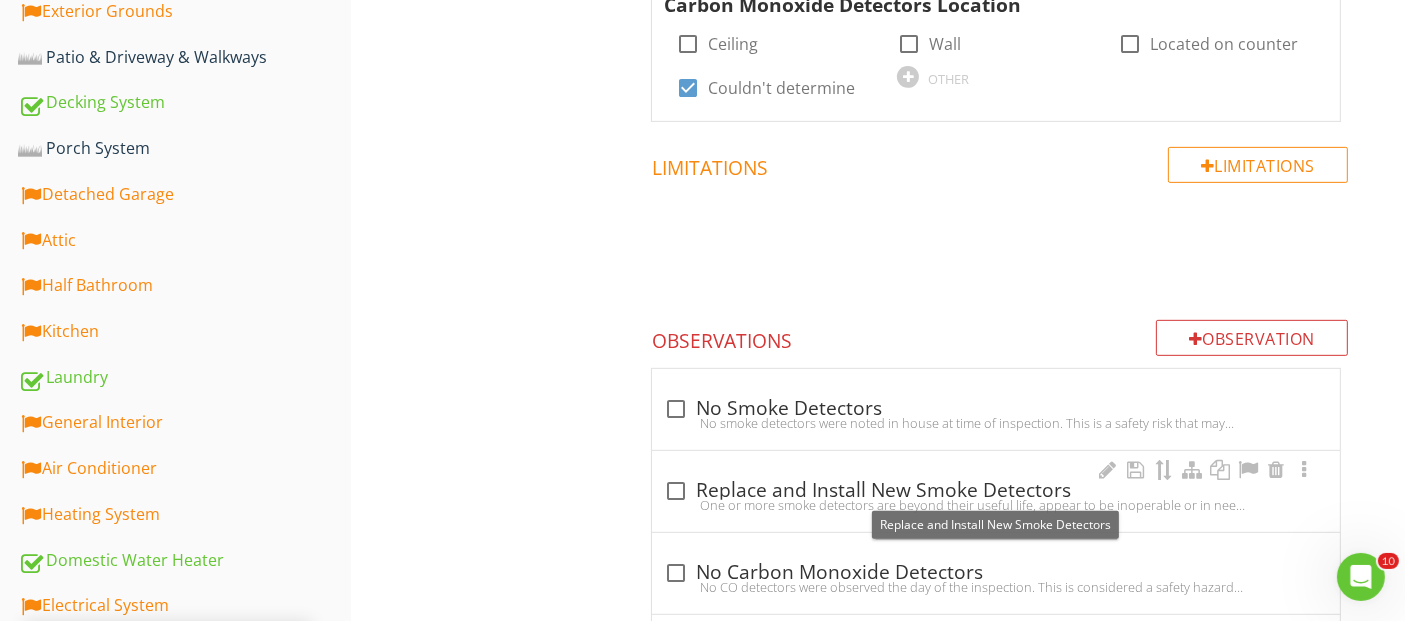 click at bounding box center [676, 491] 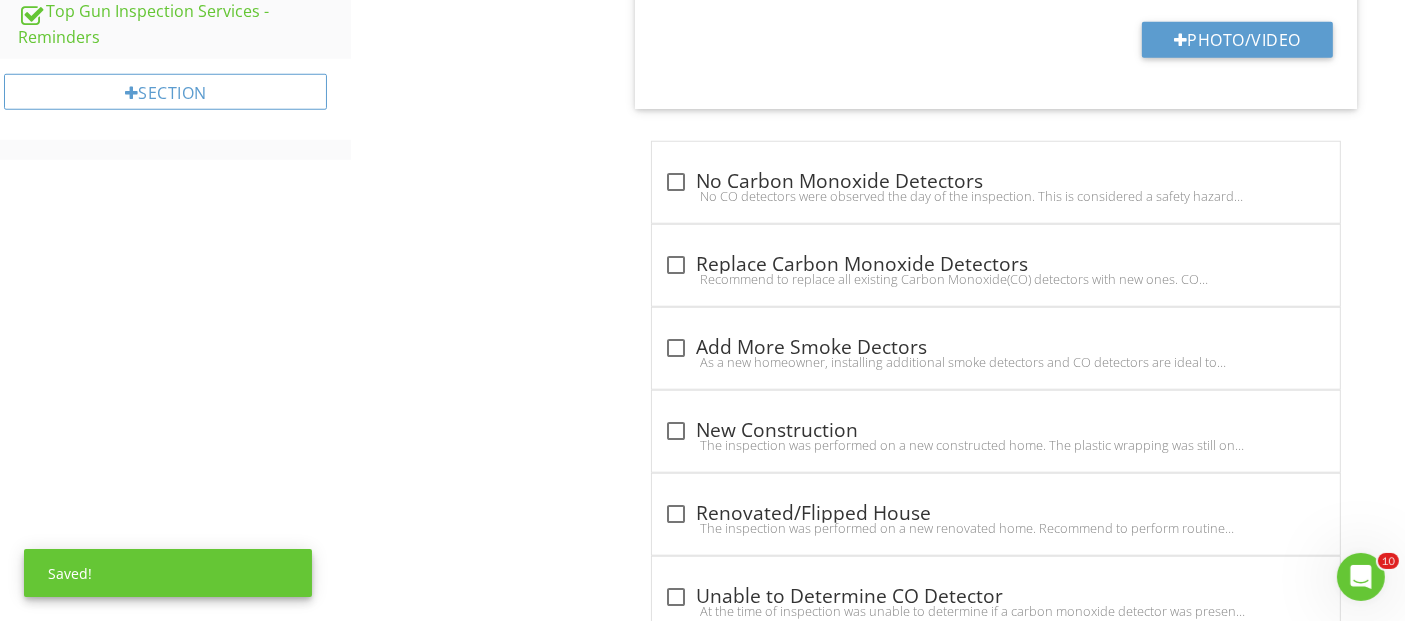 scroll, scrollTop: 1851, scrollLeft: 0, axis: vertical 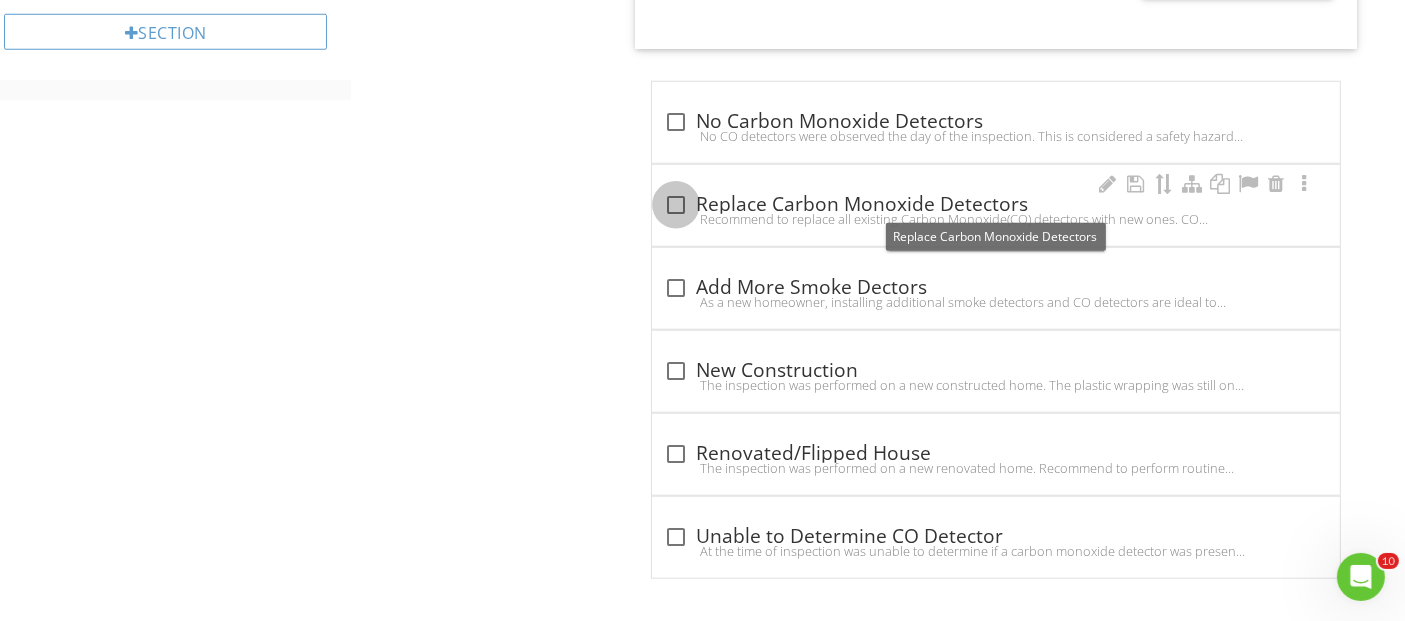 click at bounding box center [676, 205] 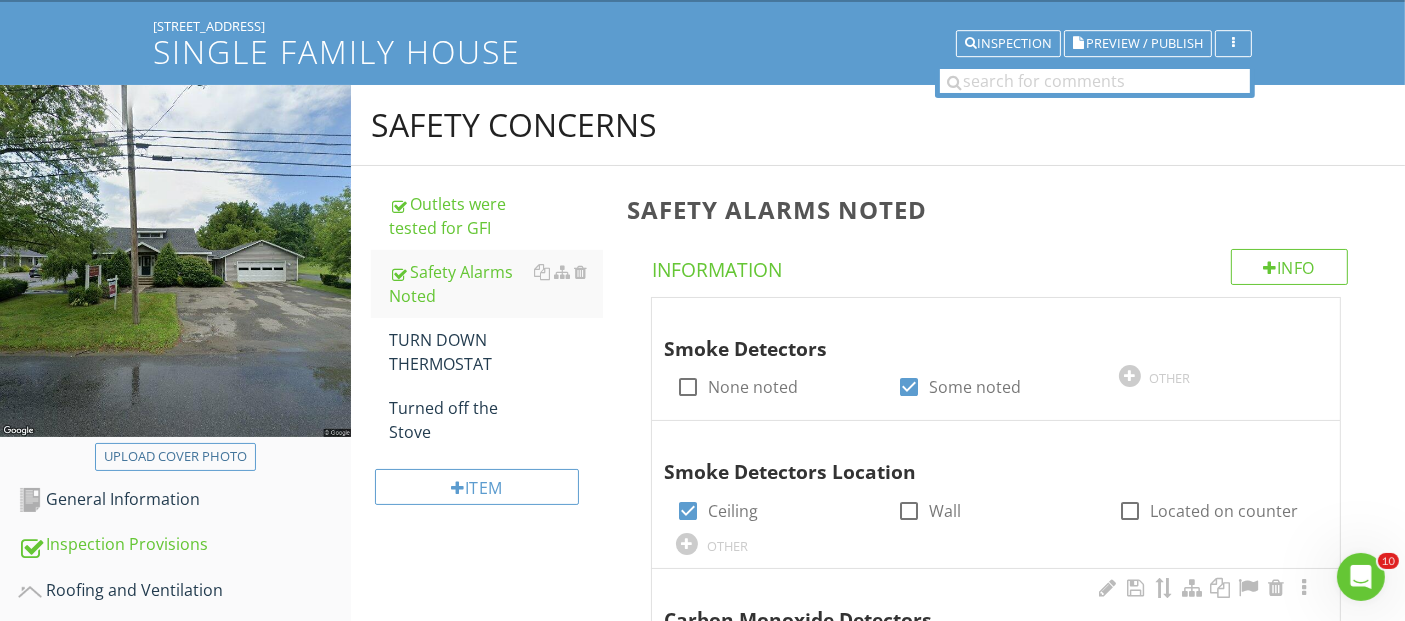 scroll, scrollTop: 74, scrollLeft: 0, axis: vertical 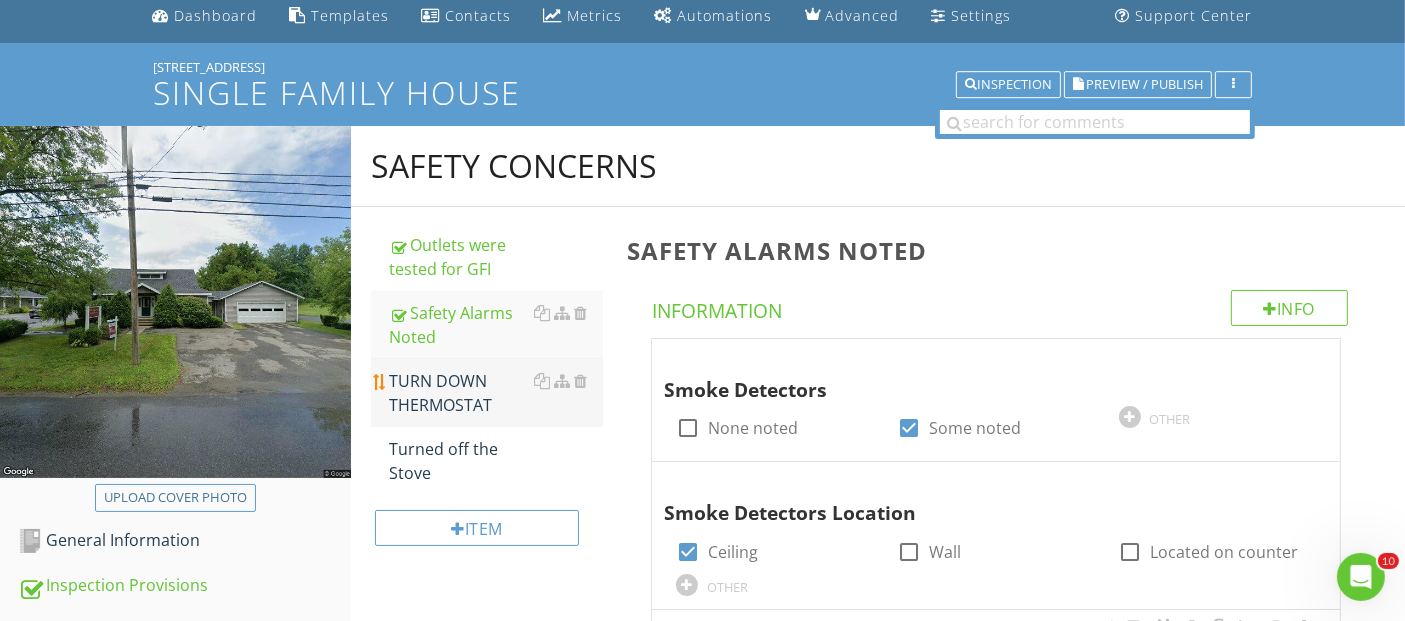 click on "TURN DOWN THERMOSTAT" at bounding box center [495, 393] 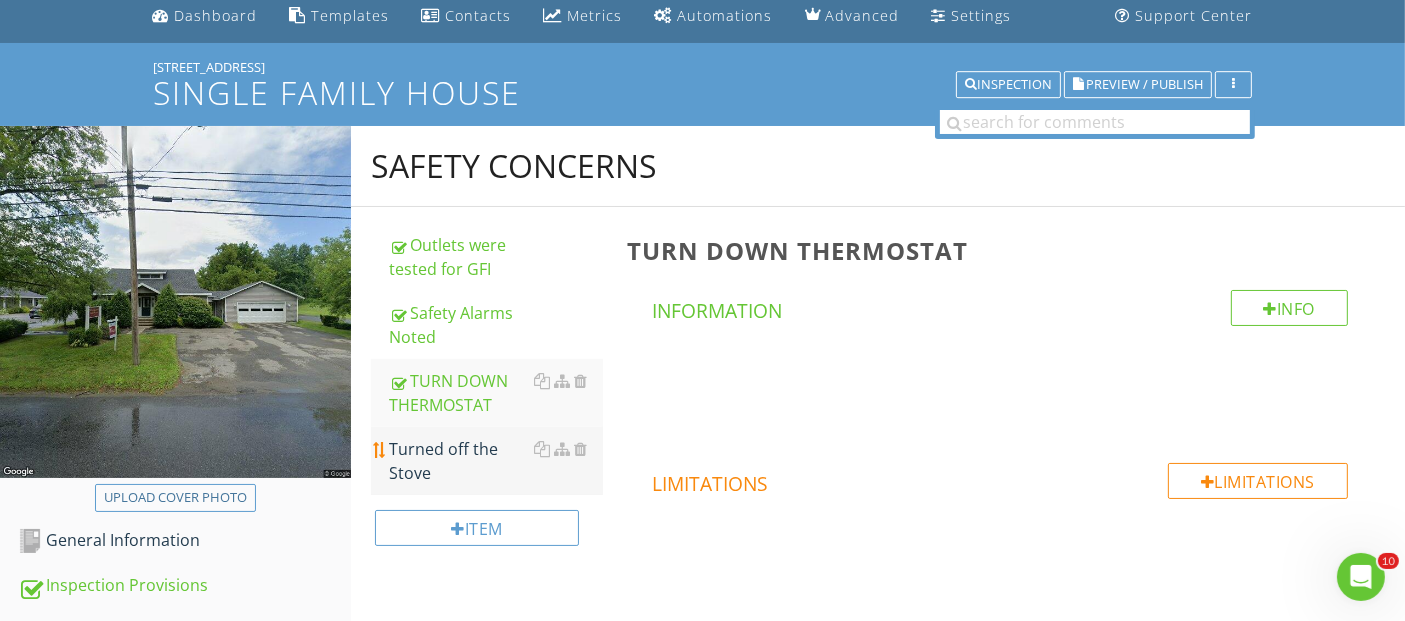 click on "Turned off the Stove" at bounding box center [495, 461] 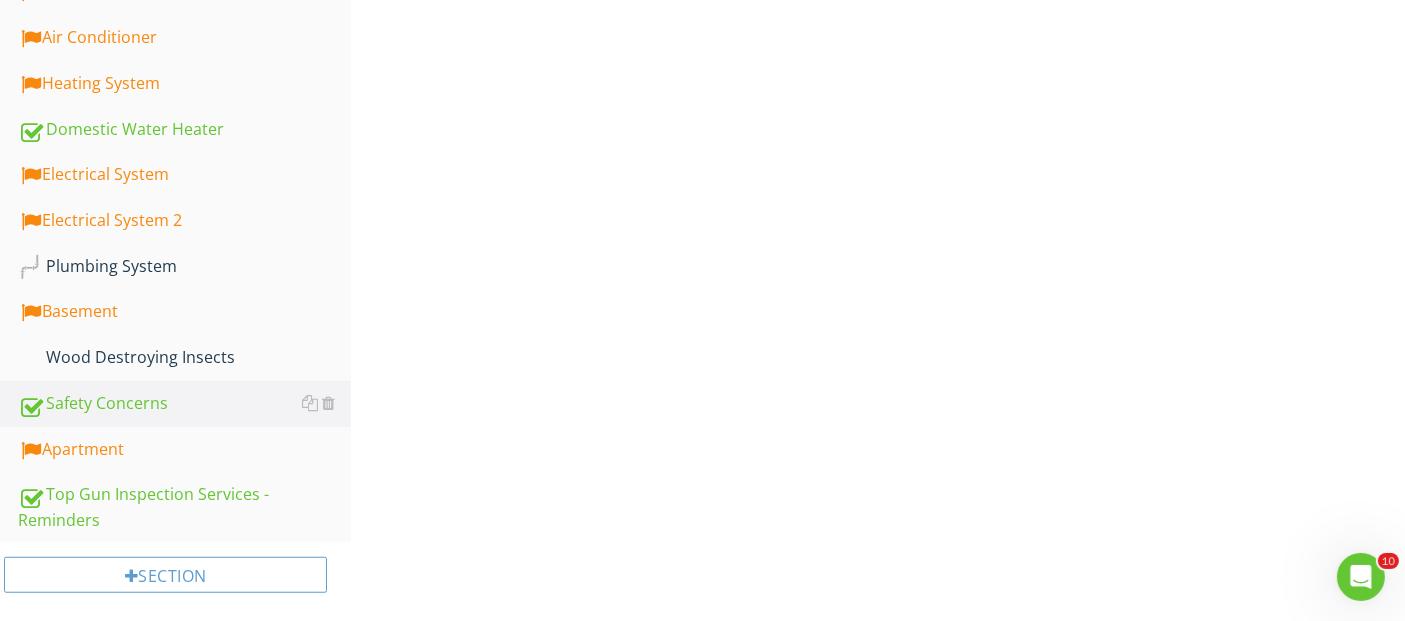 scroll, scrollTop: 1322, scrollLeft: 0, axis: vertical 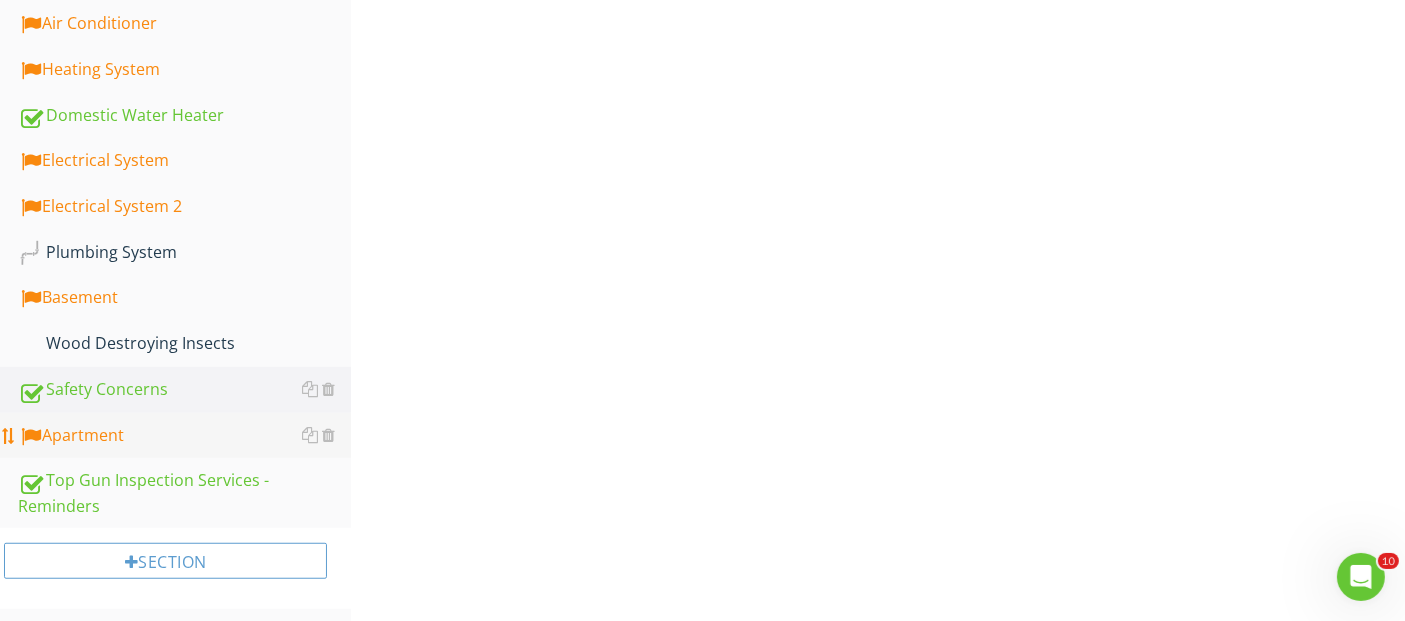 click on "Apartment" at bounding box center (184, 436) 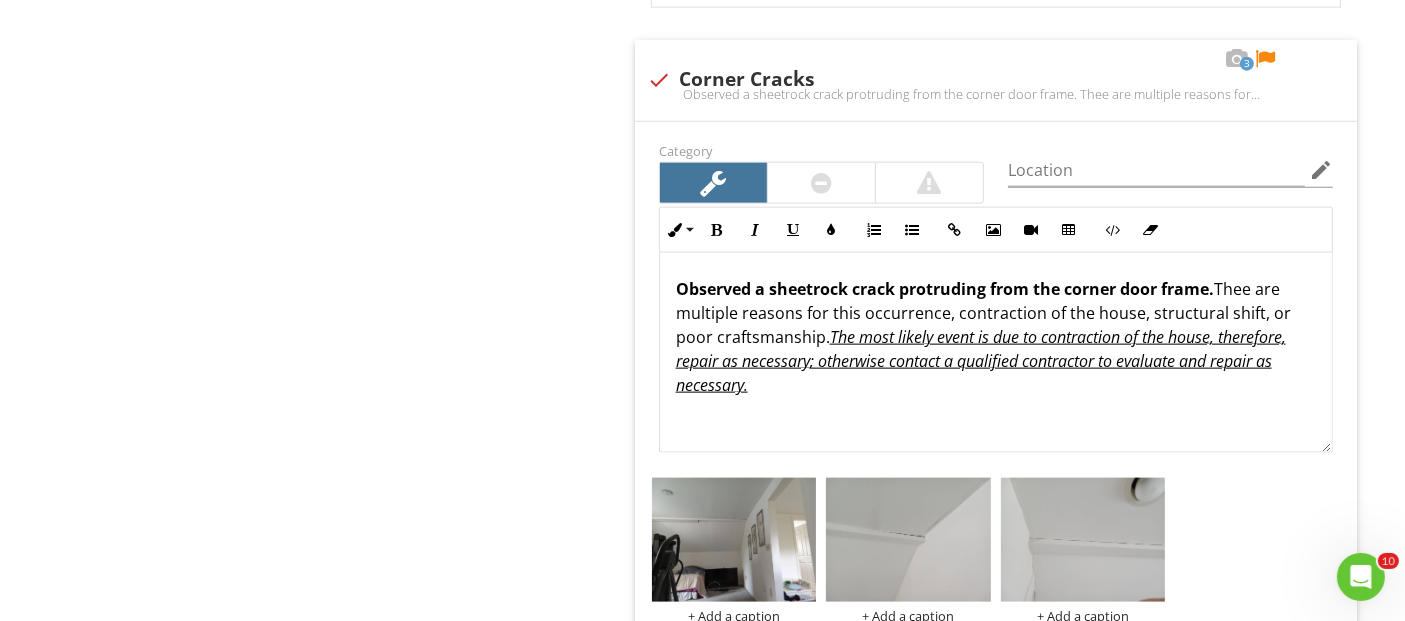scroll, scrollTop: 2433, scrollLeft: 0, axis: vertical 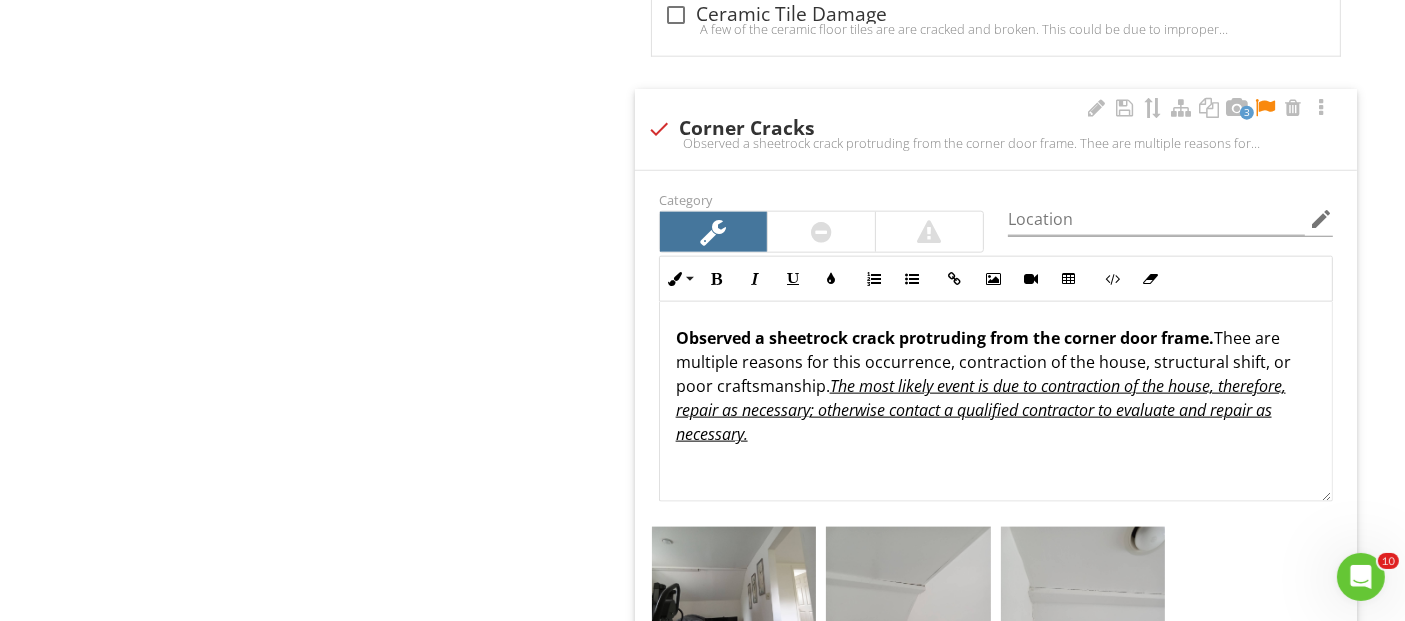 click on "Observed a sheetrock crack protruding from the corner door frame." at bounding box center (945, 338) 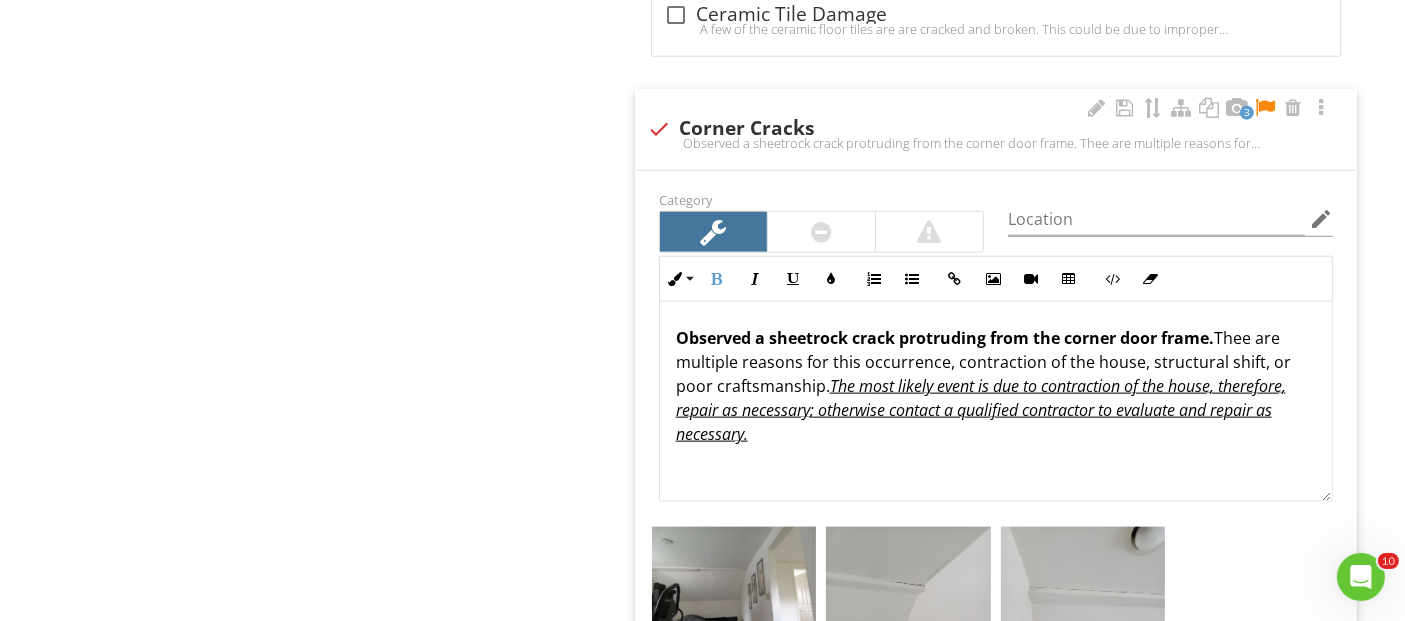 click on "Observed a sheetrock crack protruding from the corner door frame." at bounding box center [945, 338] 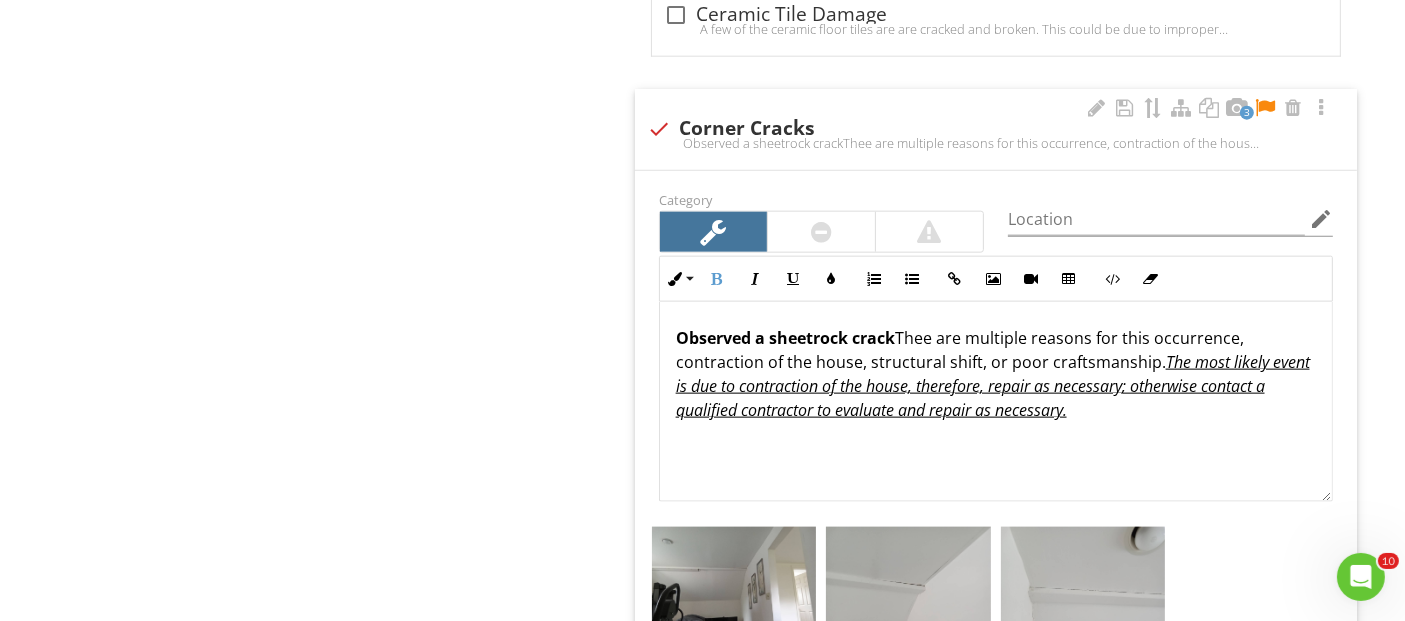 type 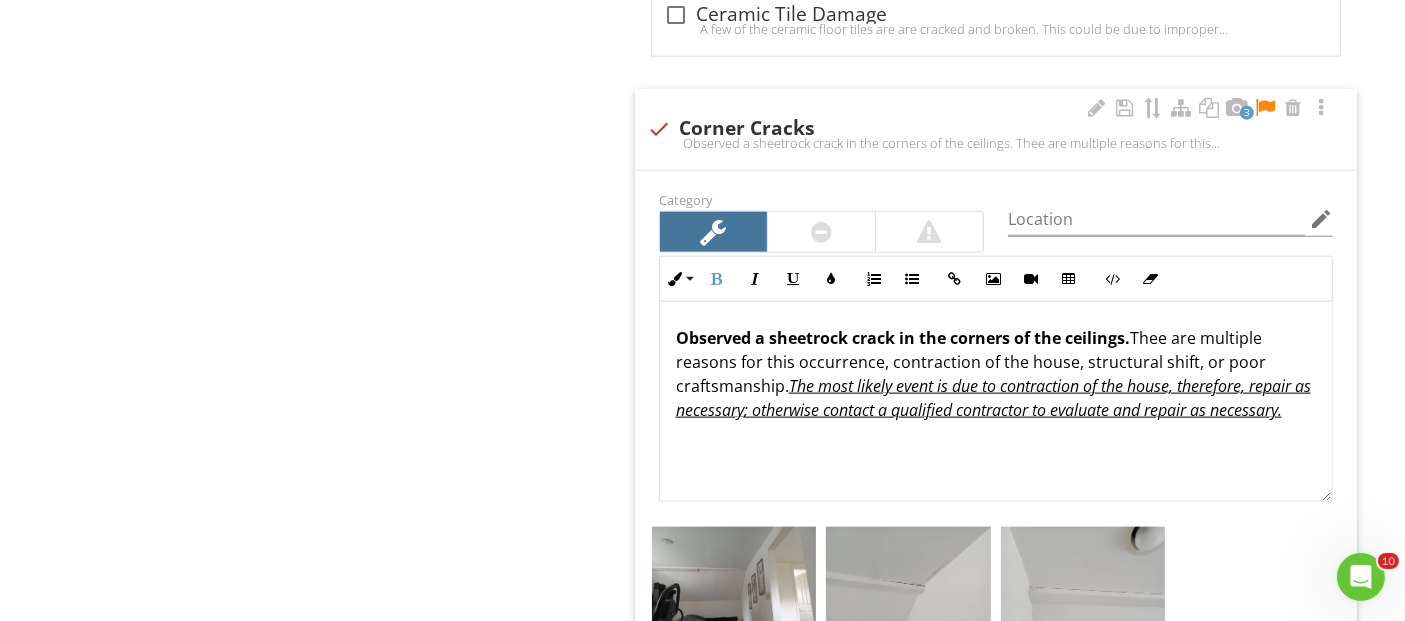 click on "Observed a sheetrock crack in the corners of the ceilings.    Thee are multiple reasons for this occurrence, contraction of the house, structural shift, or poor craftsmanship.   The most likely event is due to contraction of the house, therefore, repair as necessary; otherwise contact a qualified contractor to evaluate and repair as necessary." at bounding box center (996, 402) 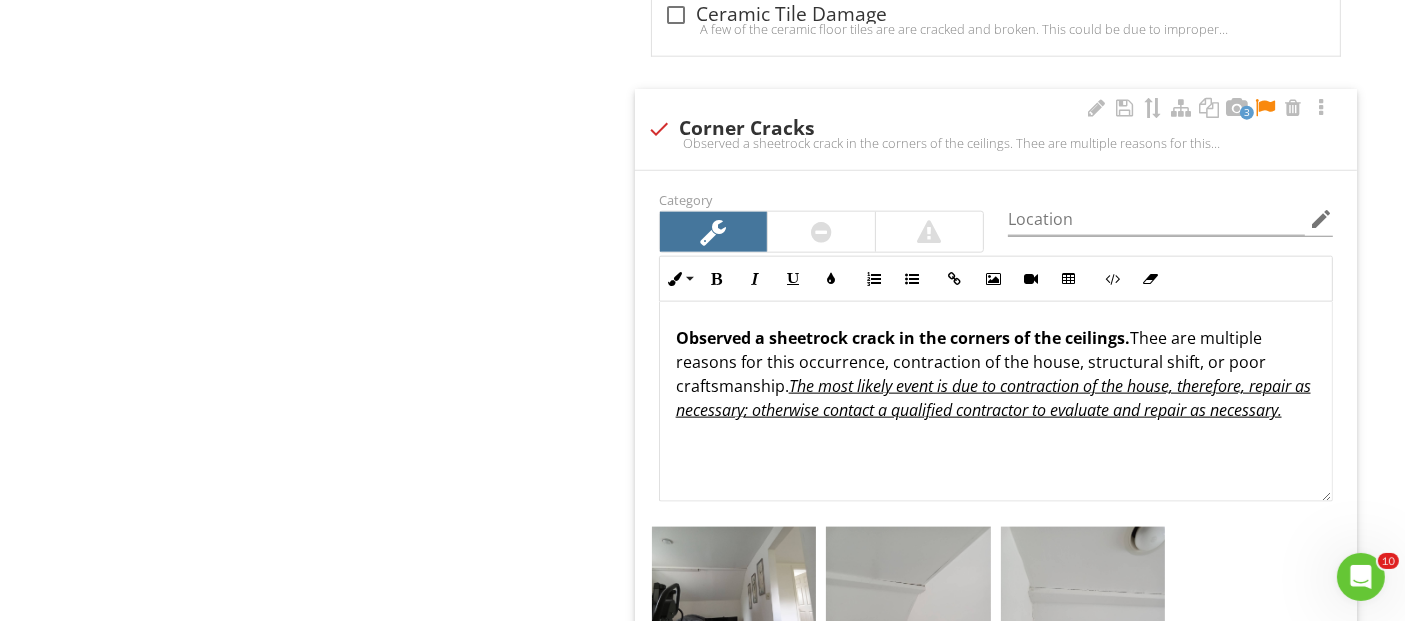 click on "Observed a sheetrock crack in the corners of the ceilings.    Thee are multiple reasons for this occurrence, contraction of the house, structural shift, or poor craftsmanship.   The most likely event is due to contraction of the house, therefore, repair as necessary; otherwise contact a qualified contractor to evaluate and repair as necessary." at bounding box center (996, 374) 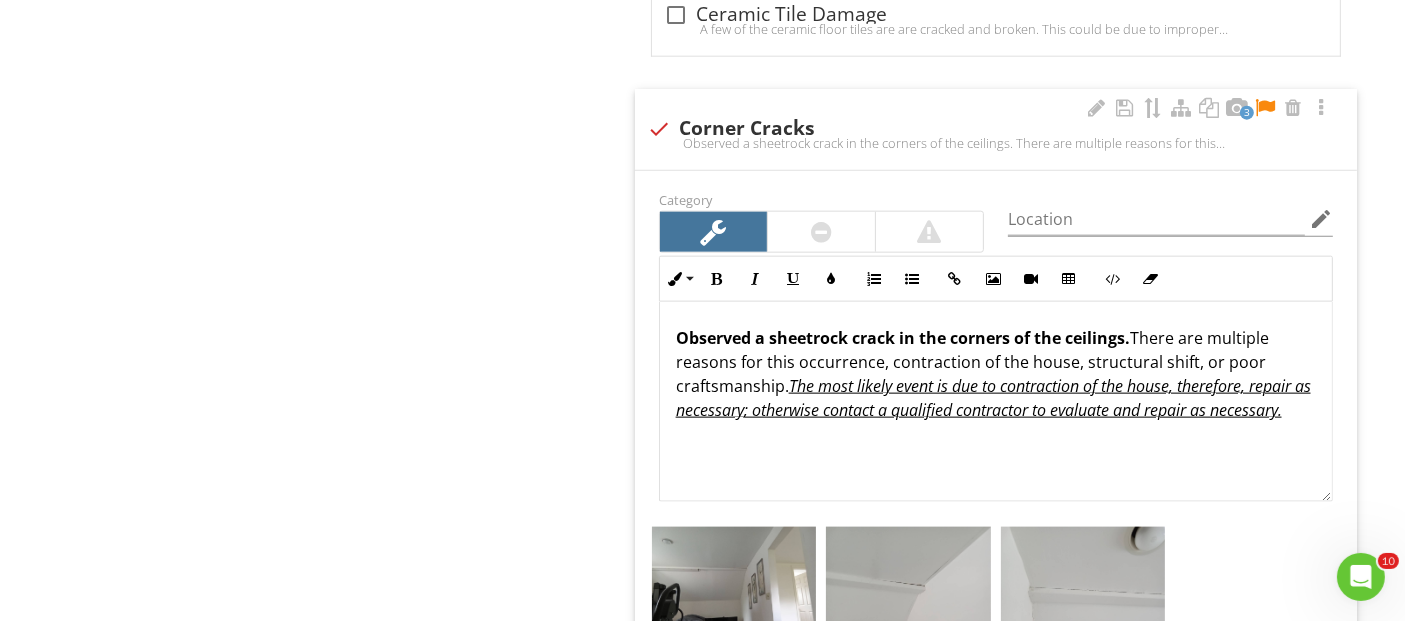 scroll, scrollTop: 0, scrollLeft: 0, axis: both 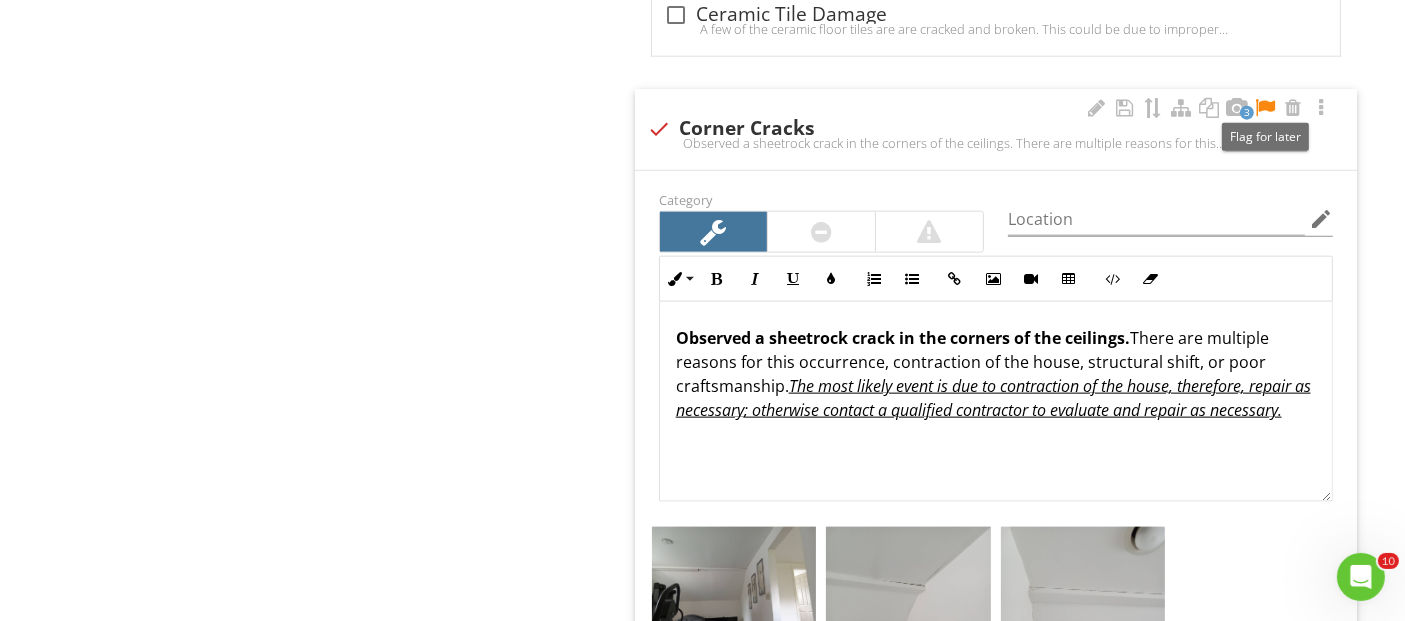 click at bounding box center [1265, 108] 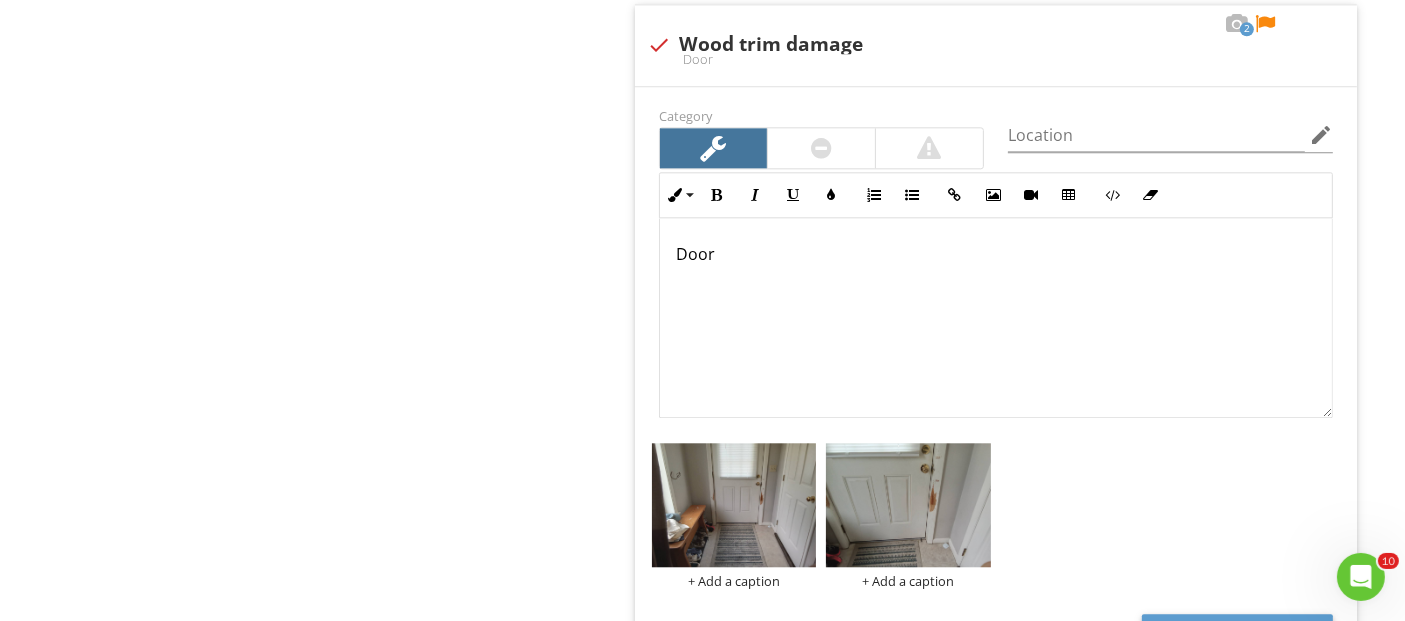 scroll, scrollTop: 4877, scrollLeft: 0, axis: vertical 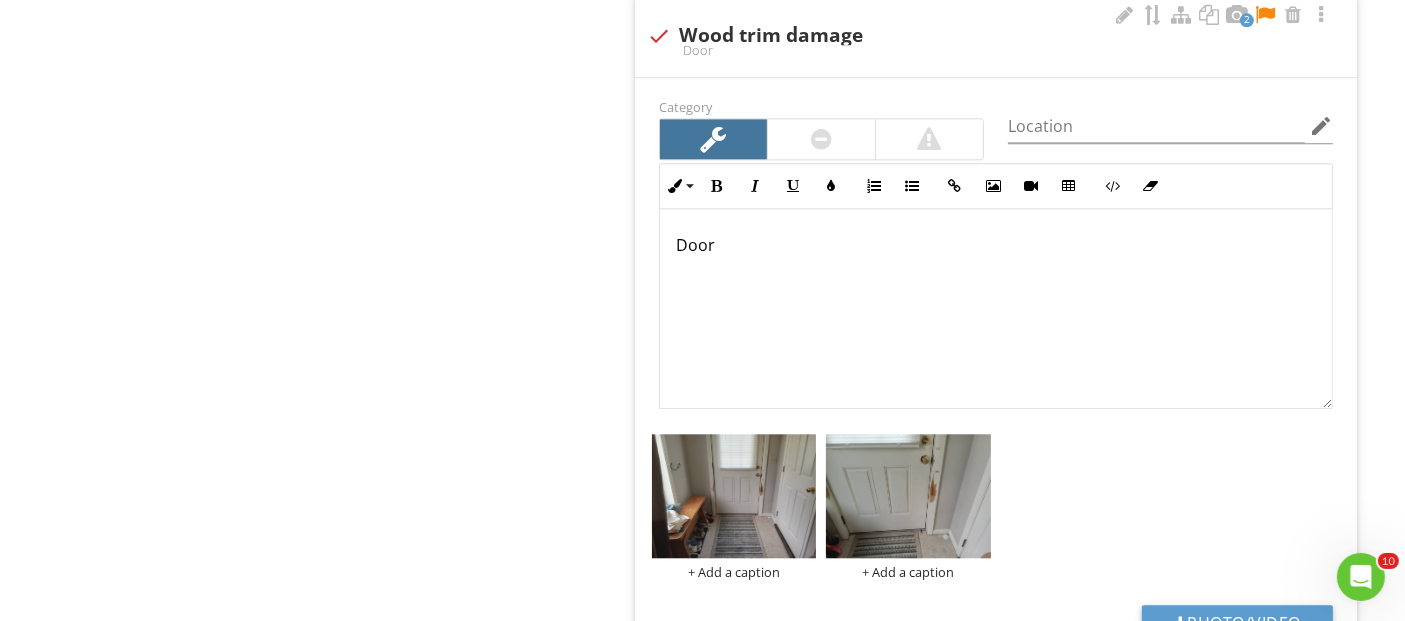 click on "Door" at bounding box center (996, 309) 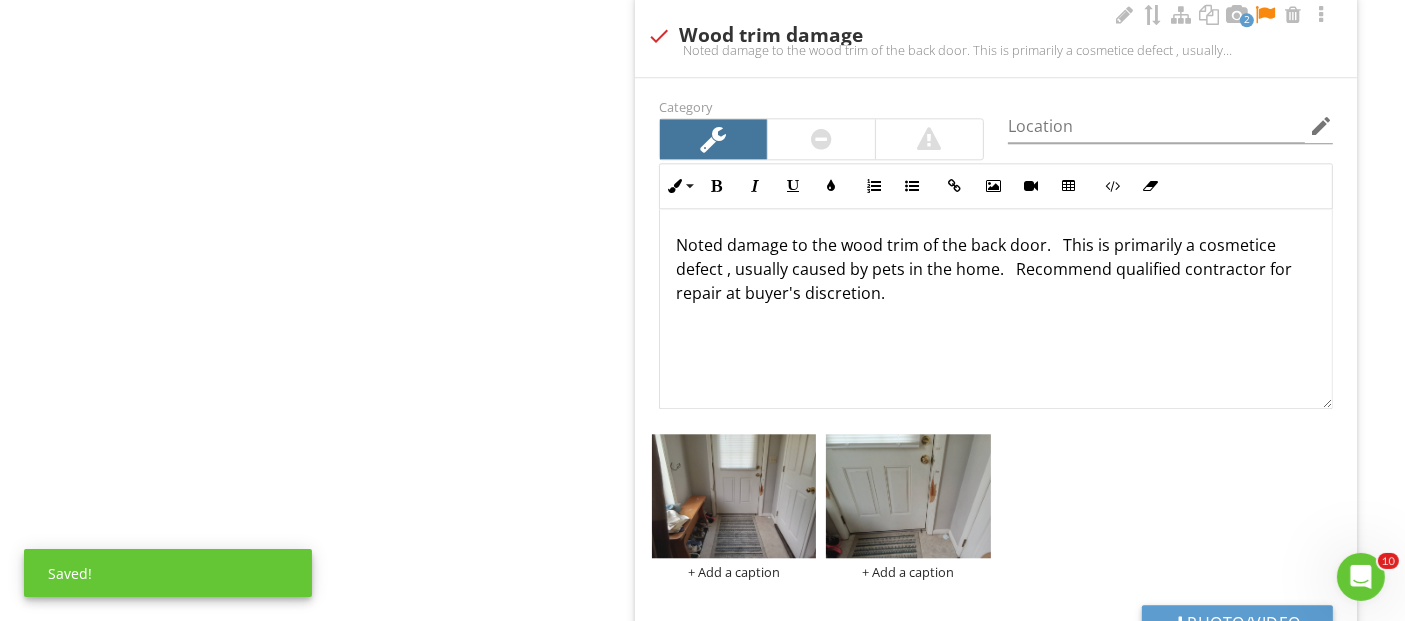 scroll, scrollTop: 4766, scrollLeft: 0, axis: vertical 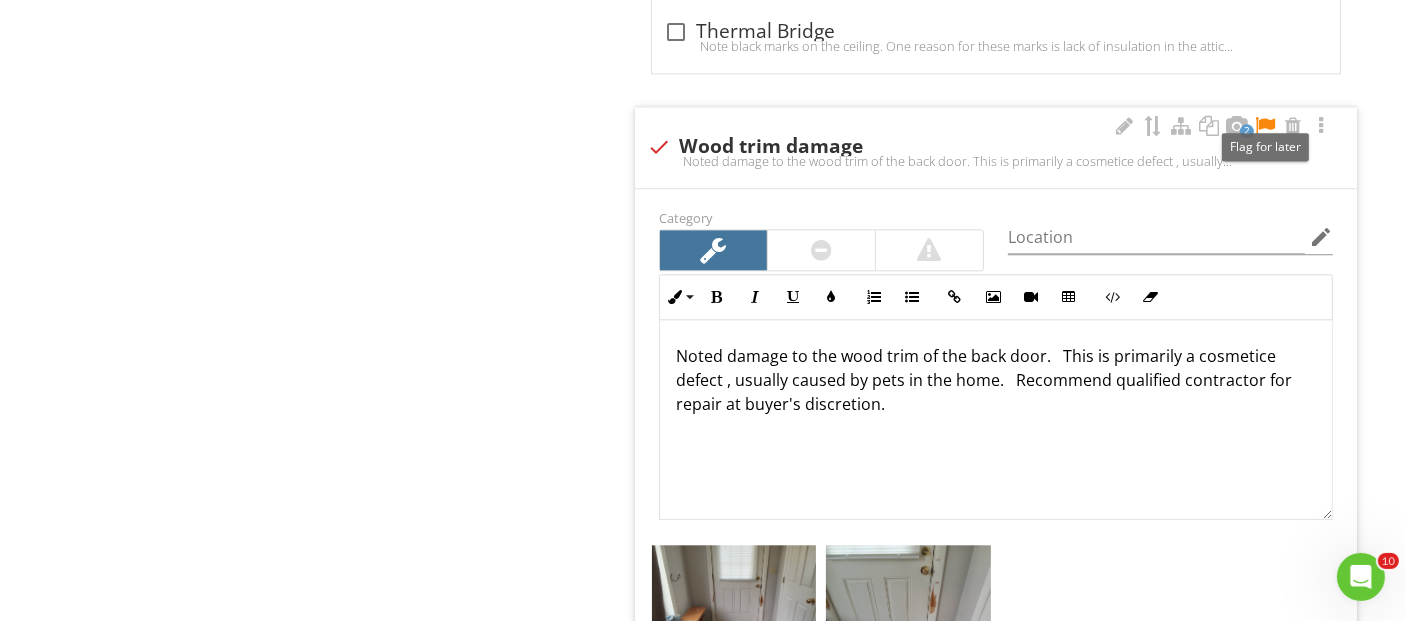 click at bounding box center [1265, 126] 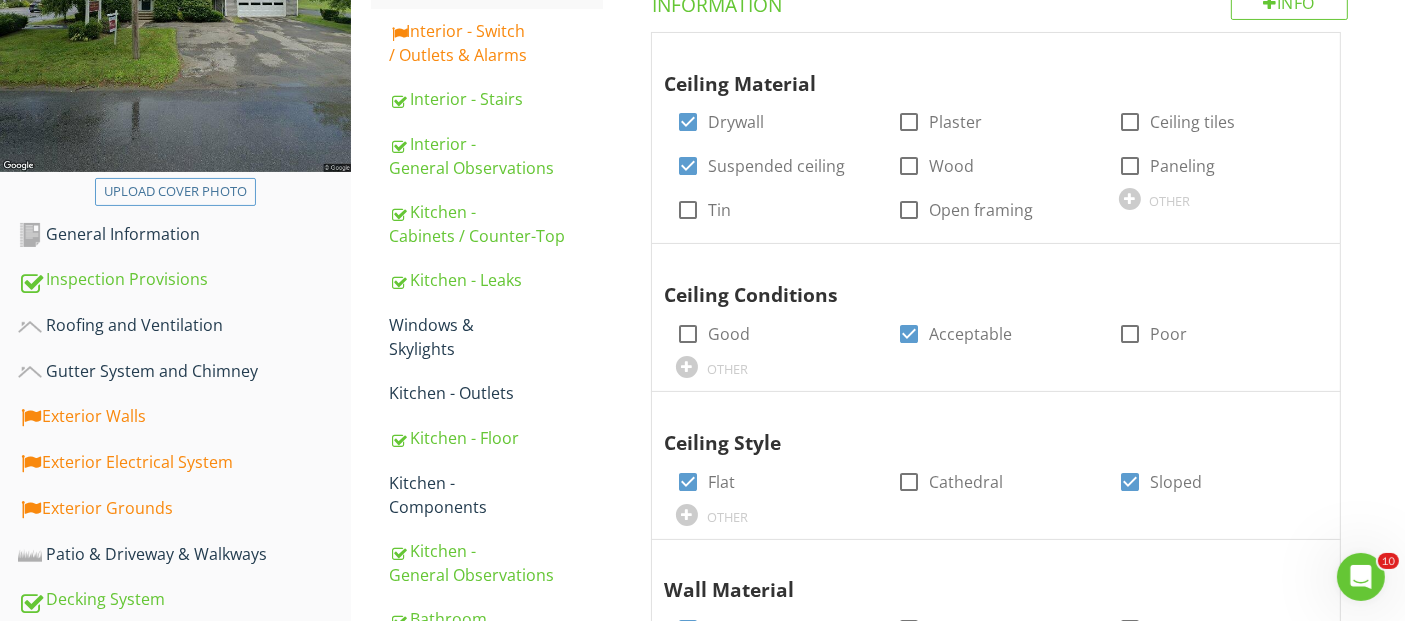 scroll, scrollTop: 237, scrollLeft: 0, axis: vertical 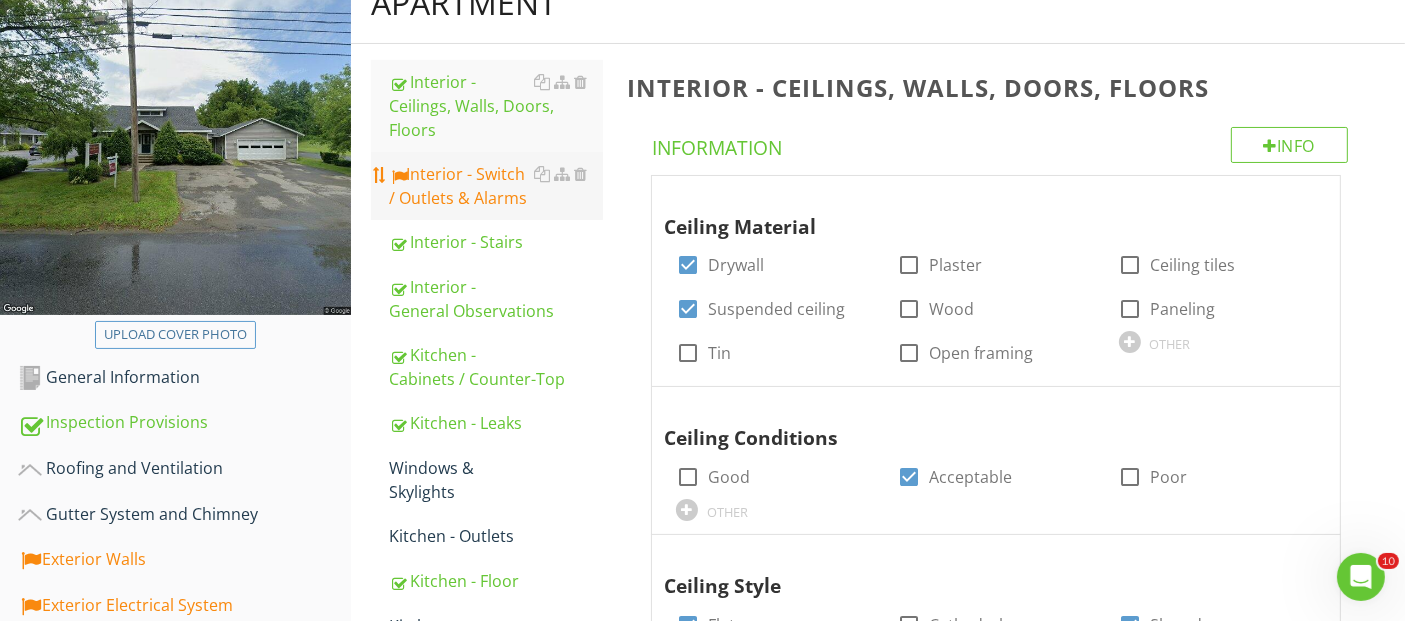 click on "Interior - Switch / Outlets & Alarms" at bounding box center (495, 186) 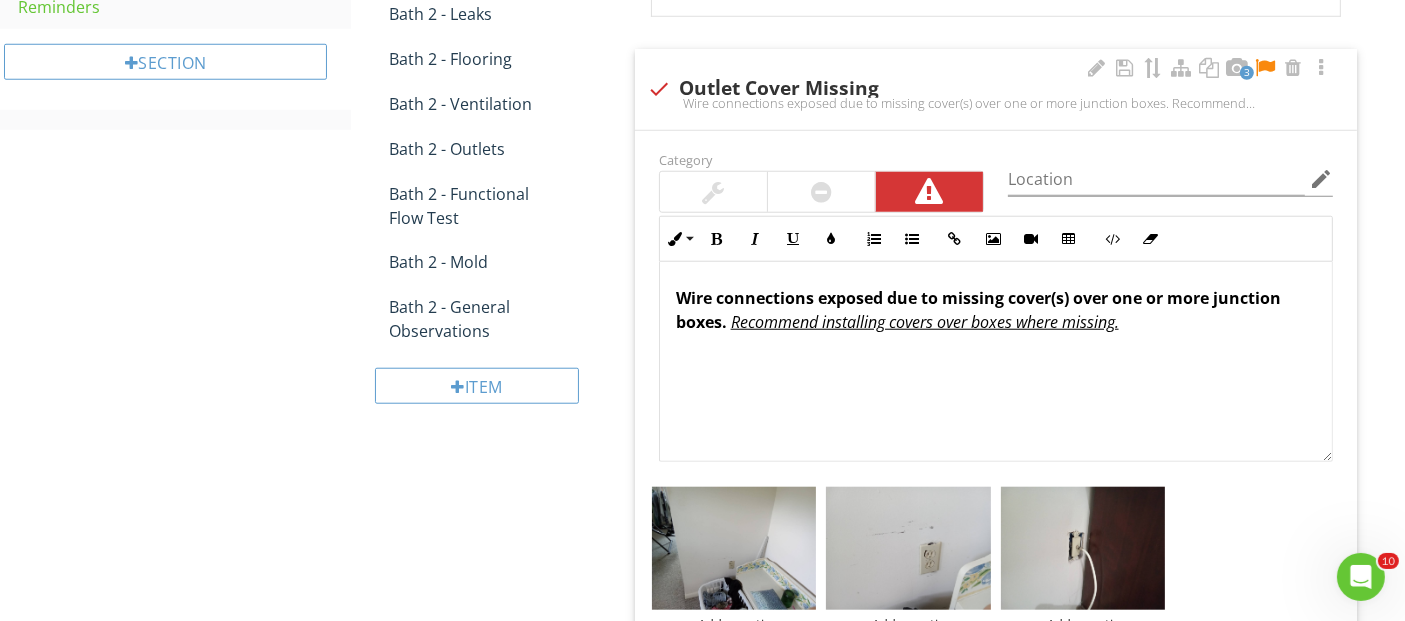 scroll, scrollTop: 1793, scrollLeft: 0, axis: vertical 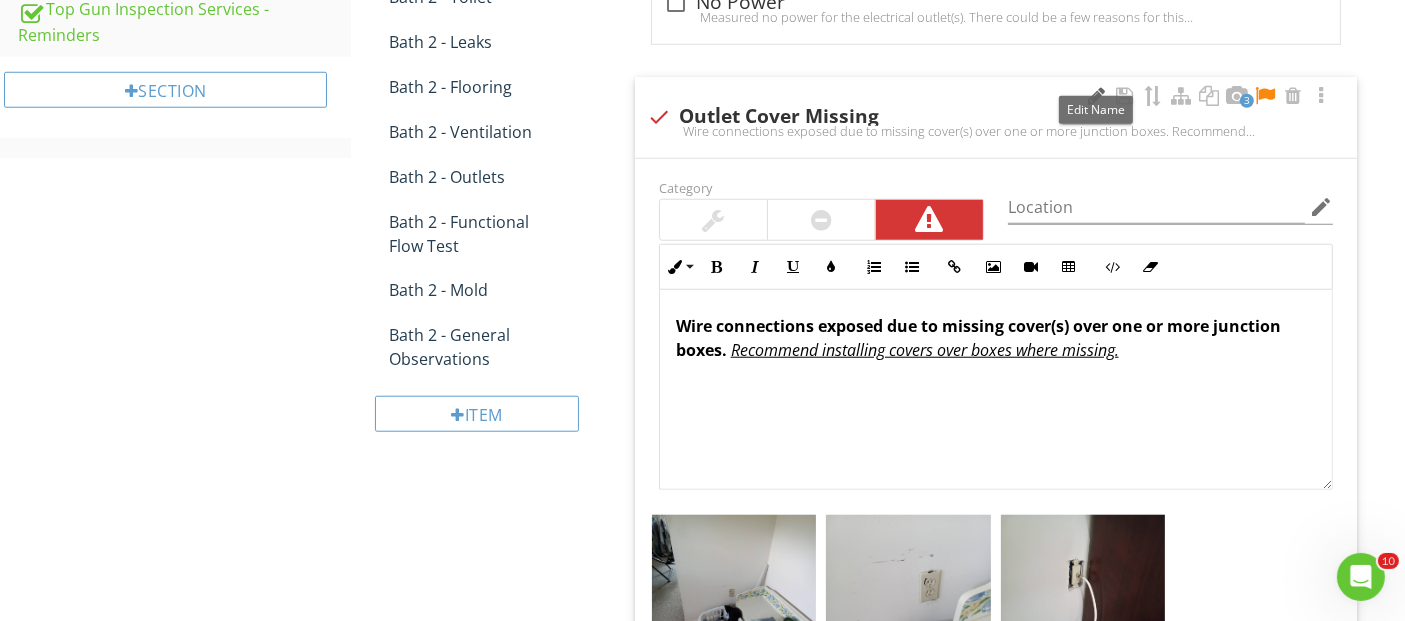 click at bounding box center [1097, 96] 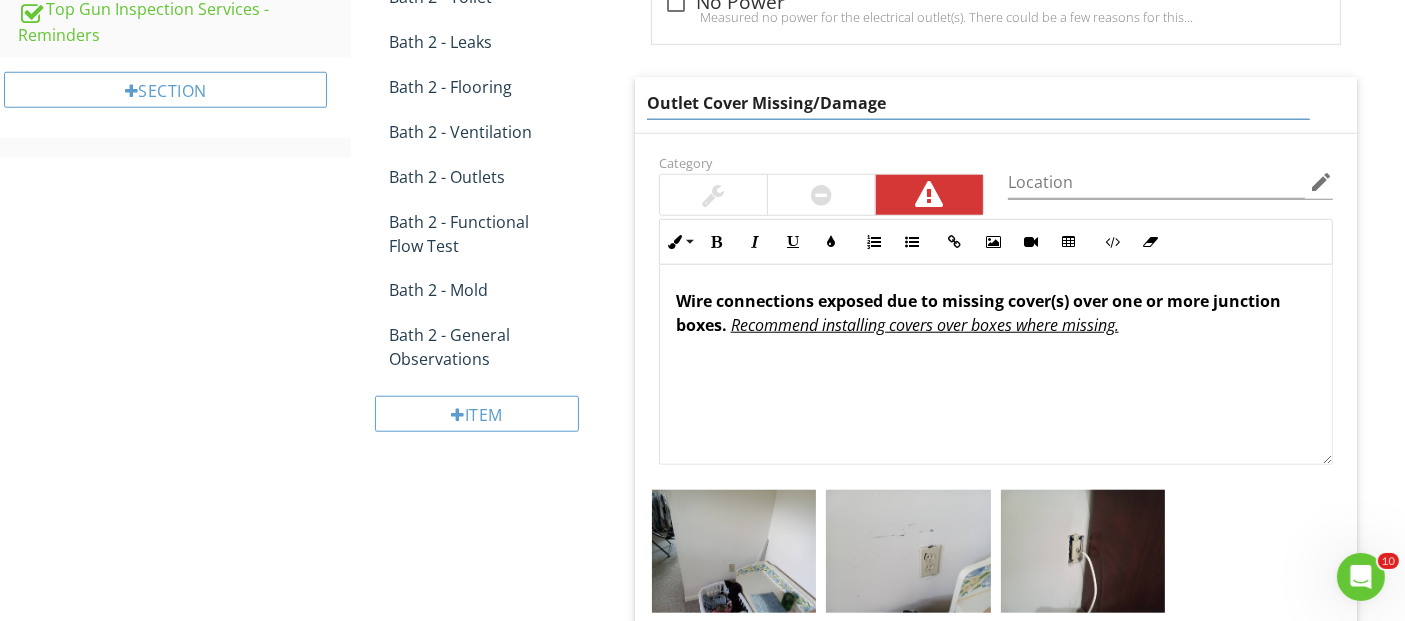 type on "Outlet Cover Missing/Damaged" 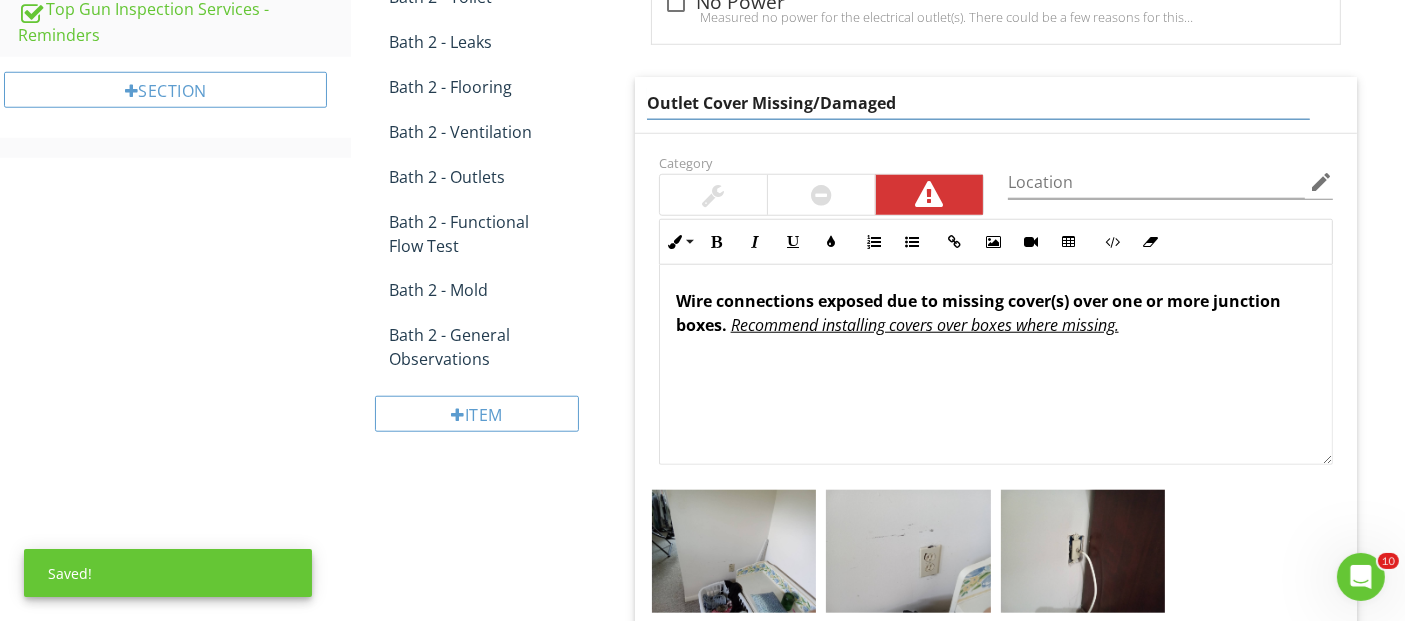 scroll, scrollTop: 0, scrollLeft: 0, axis: both 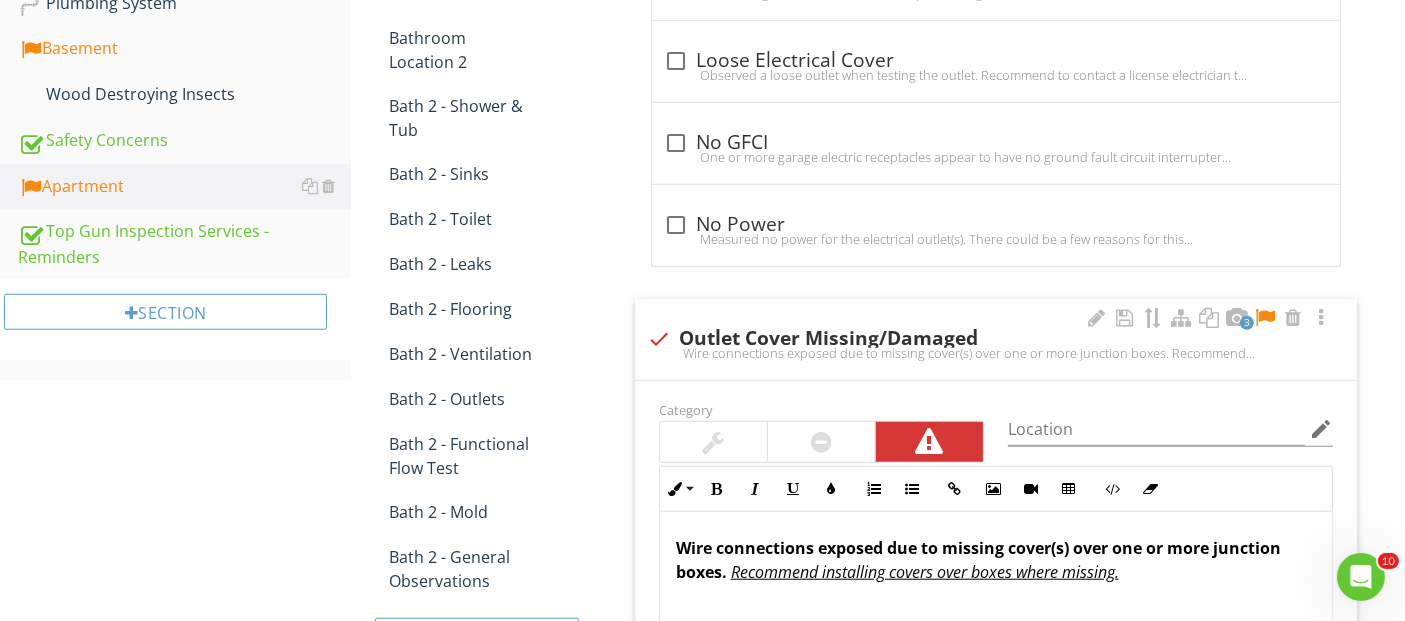 click on "Wire connections exposed due to missing cover(s) over one or more junction boxes.   Recommend installing covers over boxes where missing." at bounding box center (996, 612) 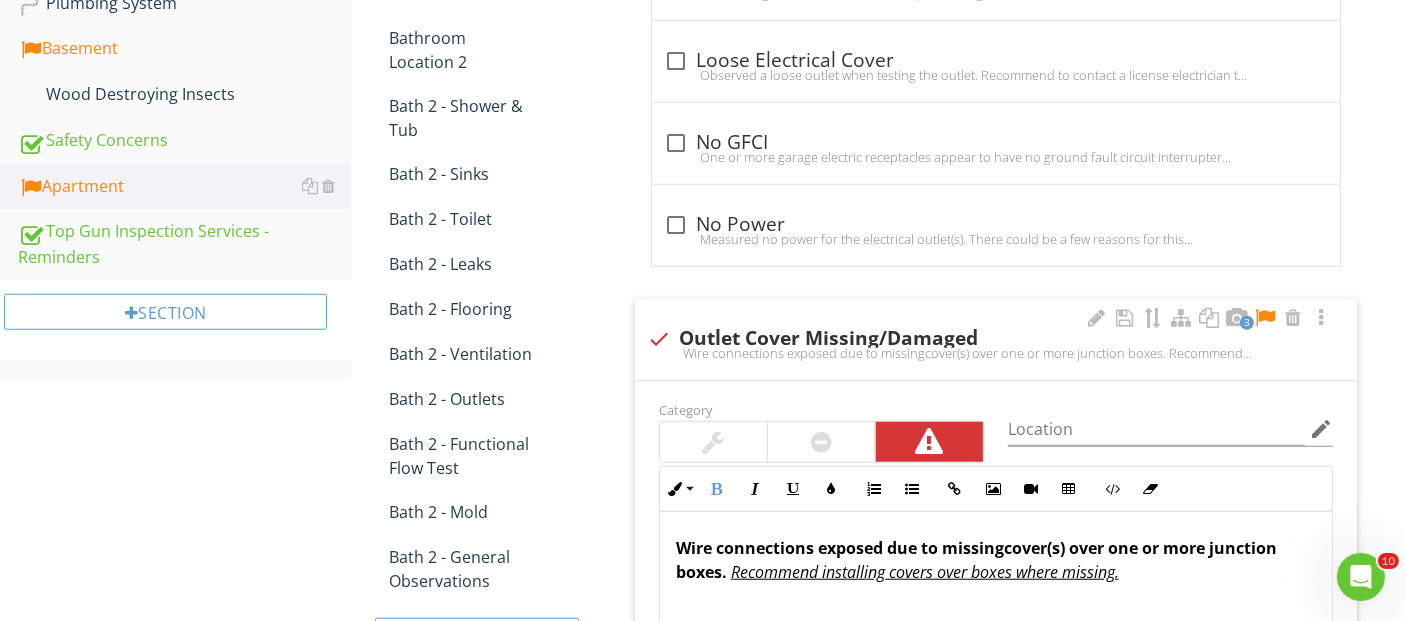 type 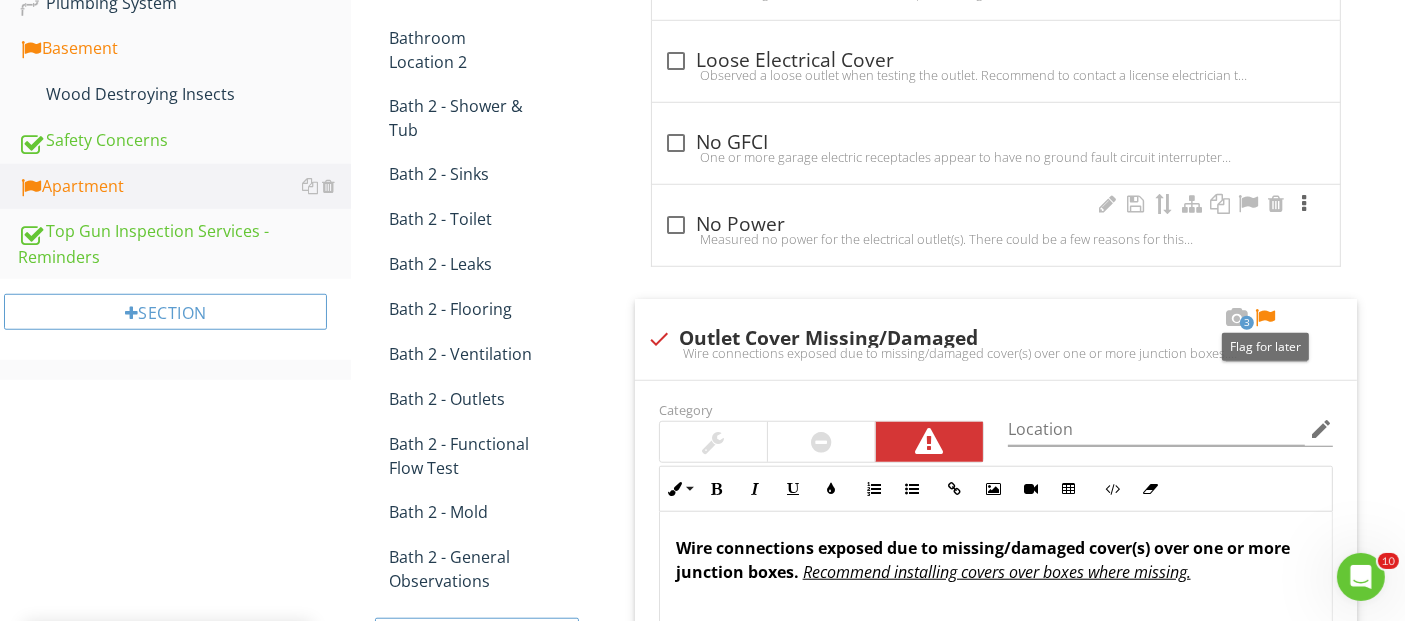drag, startPoint x: 1261, startPoint y: 312, endPoint x: 1317, endPoint y: 240, distance: 91.214035 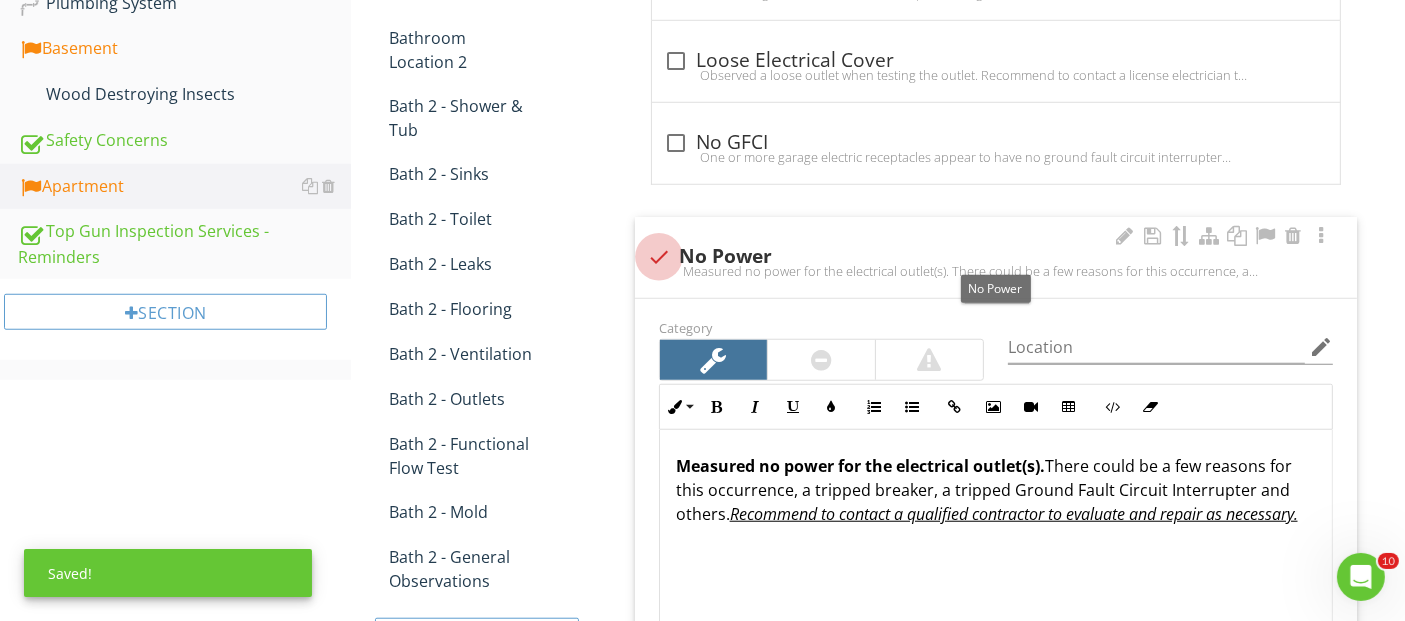 click at bounding box center [659, 257] 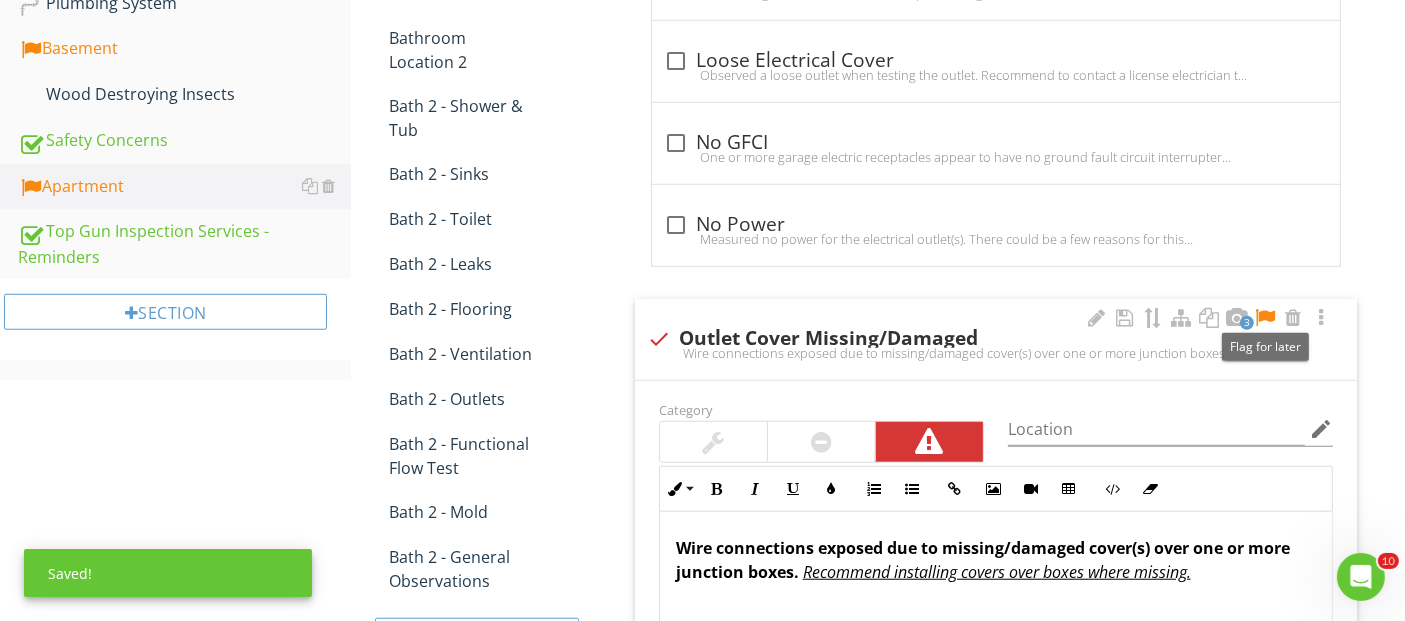 click at bounding box center [1265, 318] 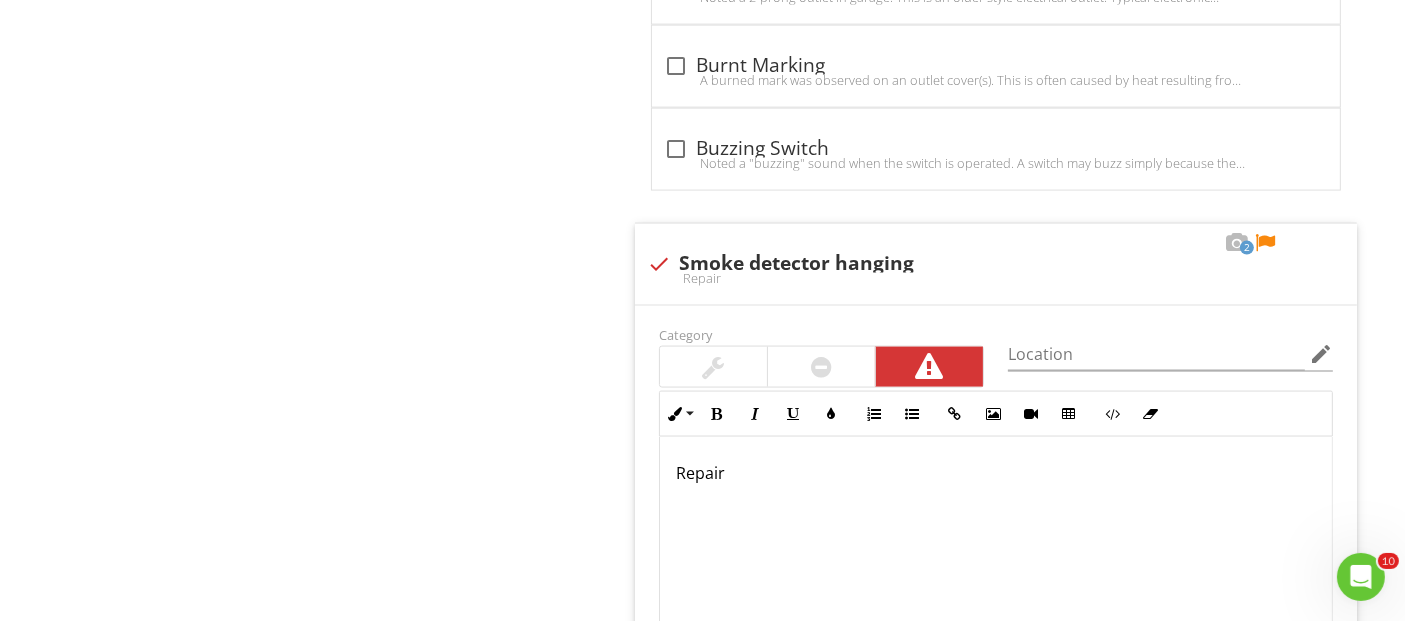 scroll, scrollTop: 3015, scrollLeft: 0, axis: vertical 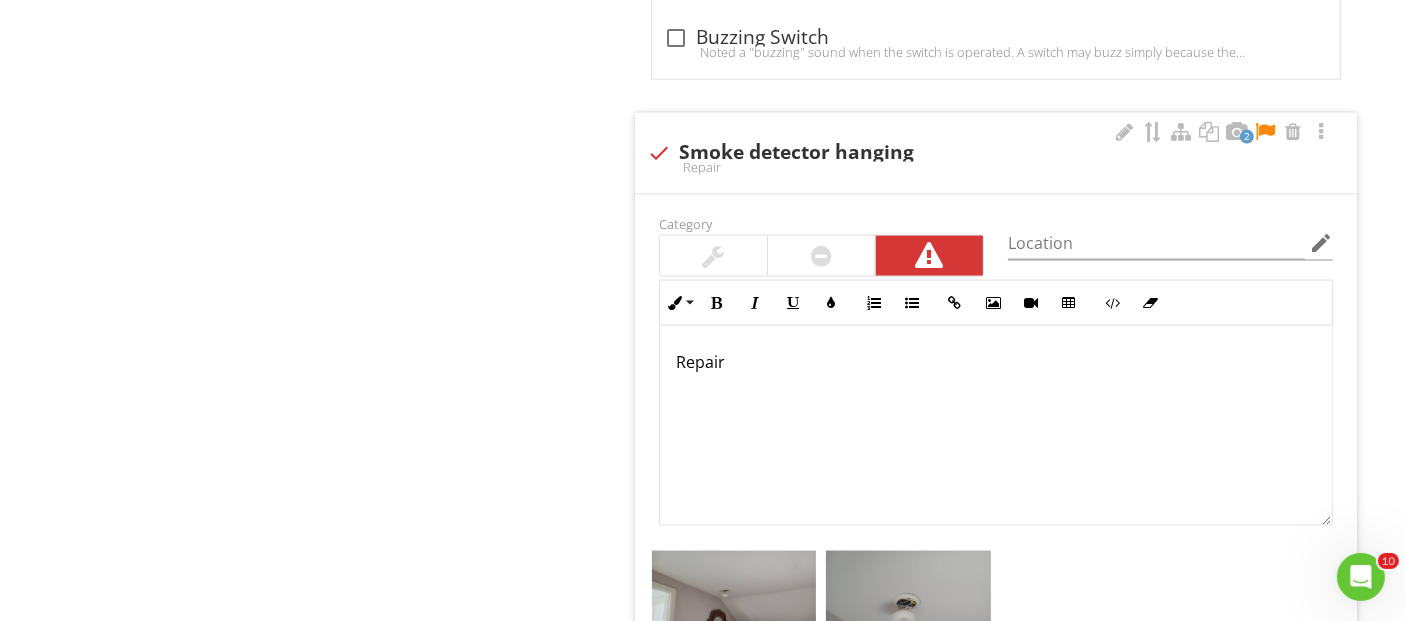click on "Repair" at bounding box center (996, 426) 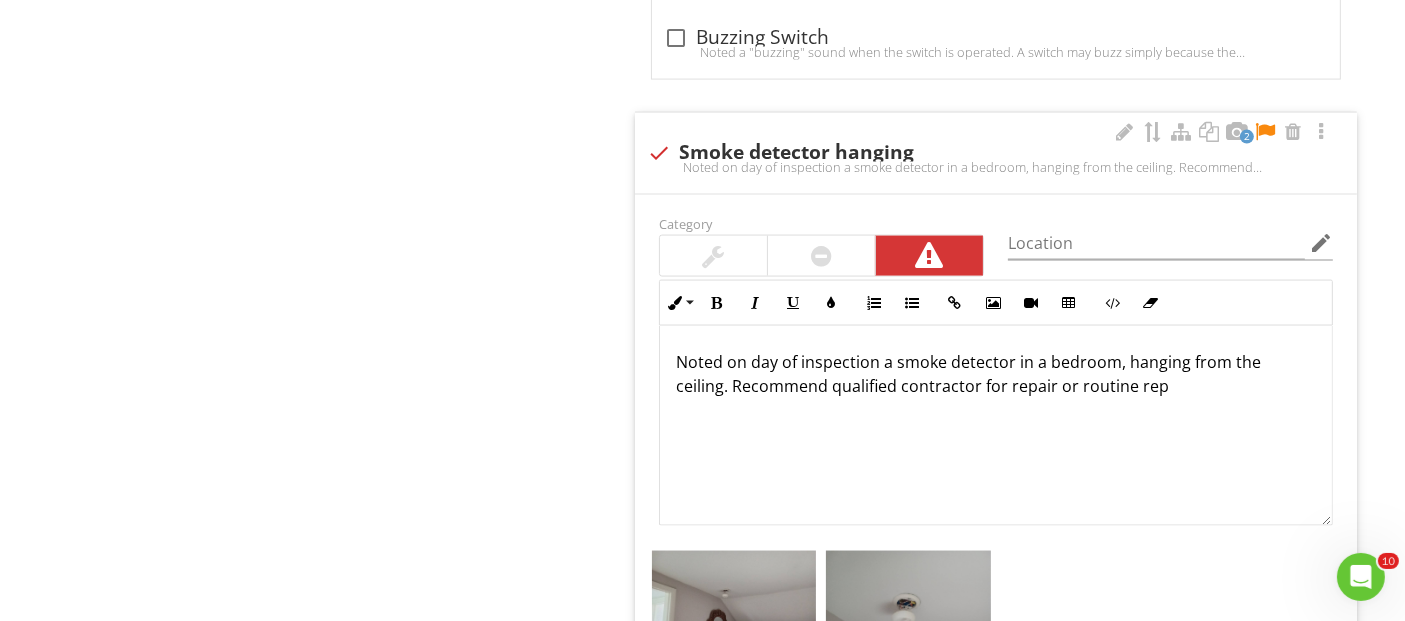 click on "Inline Style XLarge Large Normal Small Light Small/Light Bold Italic Underline Colors Ordered List Unordered List Insert Link Insert Image Insert Video Insert Table Code View Clear Formatting Noted on day of inspection a smoke detector in a bedroom, hanging from the ceiling. Recommend qualified contractor for repair or routine rep  Enter text here <p>Noted on day of inspection a smoke detector in a bedroom, hanging from the ceiling. Recommend qualified contractor for repair or routine rep&nbsp;</p>" at bounding box center [996, 403] 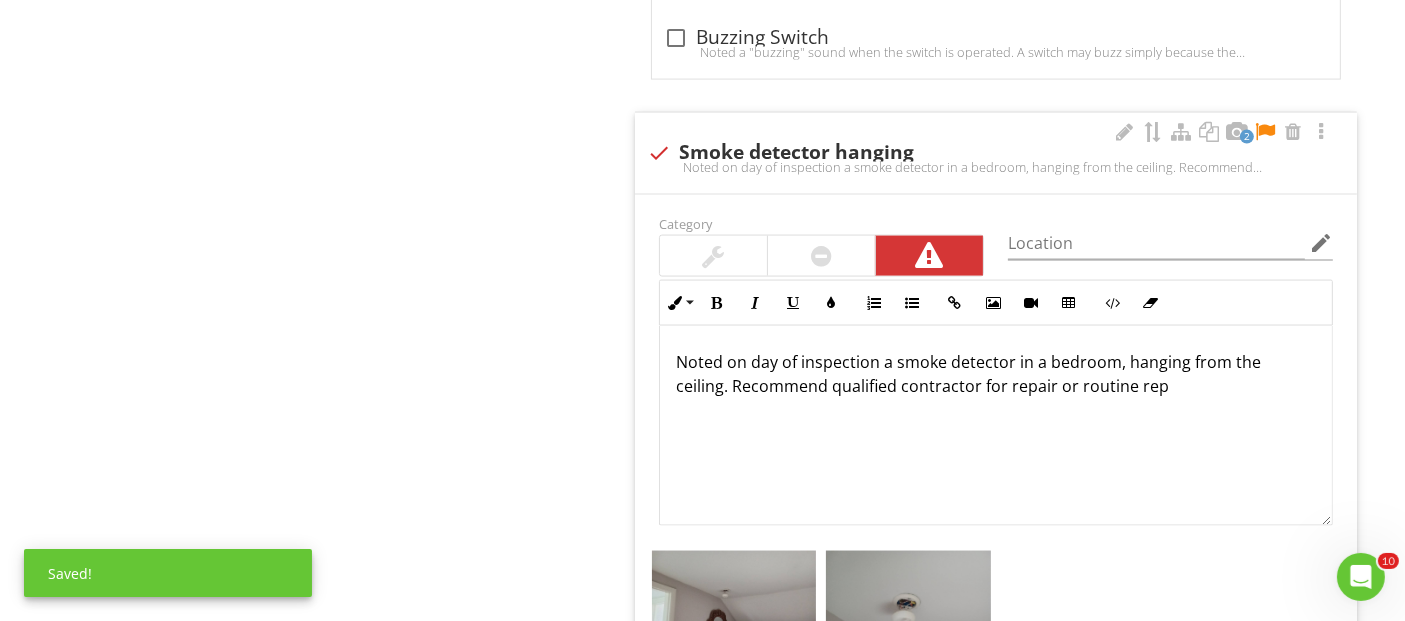 scroll, scrollTop: 3274, scrollLeft: 0, axis: vertical 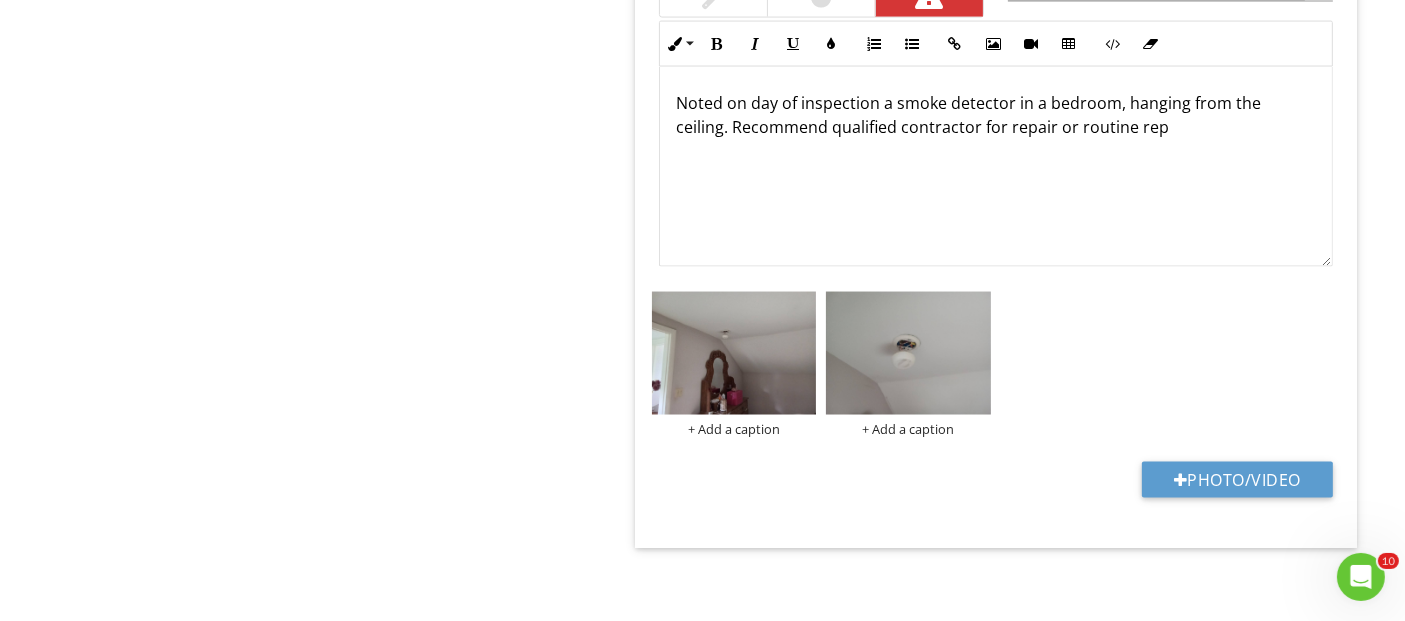 click on "Noted on day of inspection a smoke detector in a bedroom, hanging from the ceiling. Recommend qualified contractor for repair or routine rep" at bounding box center [996, 115] 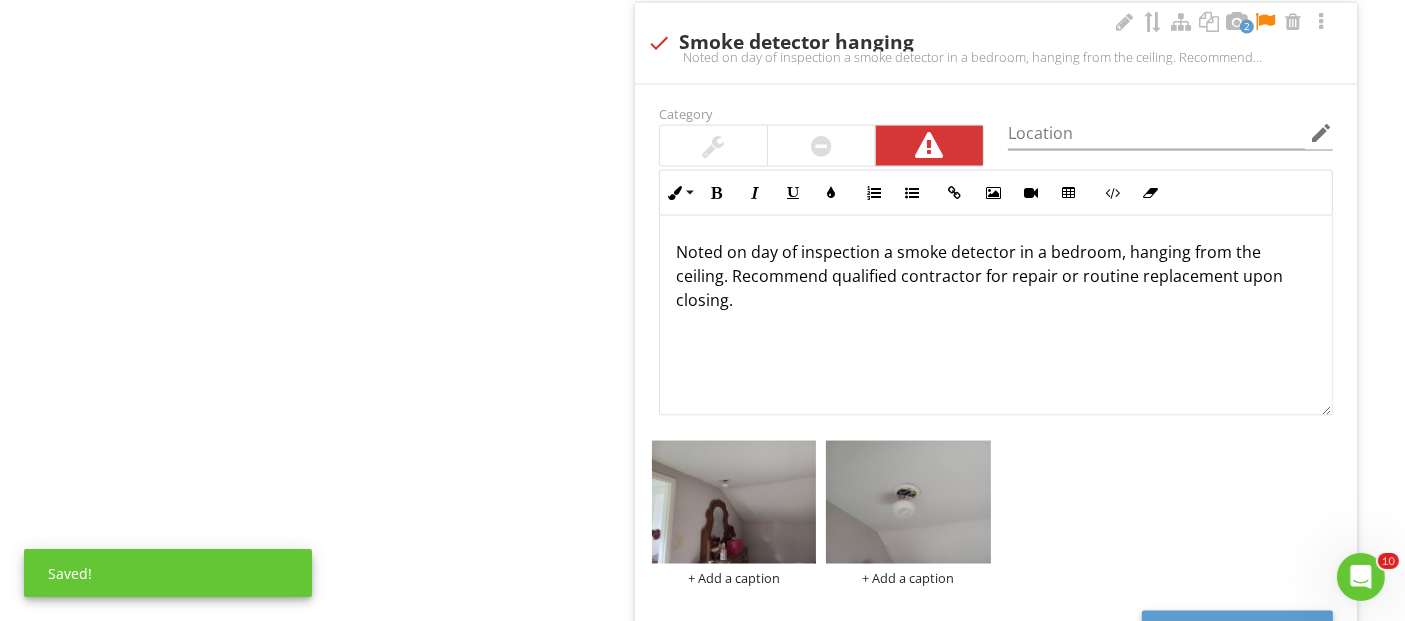scroll, scrollTop: 3051, scrollLeft: 0, axis: vertical 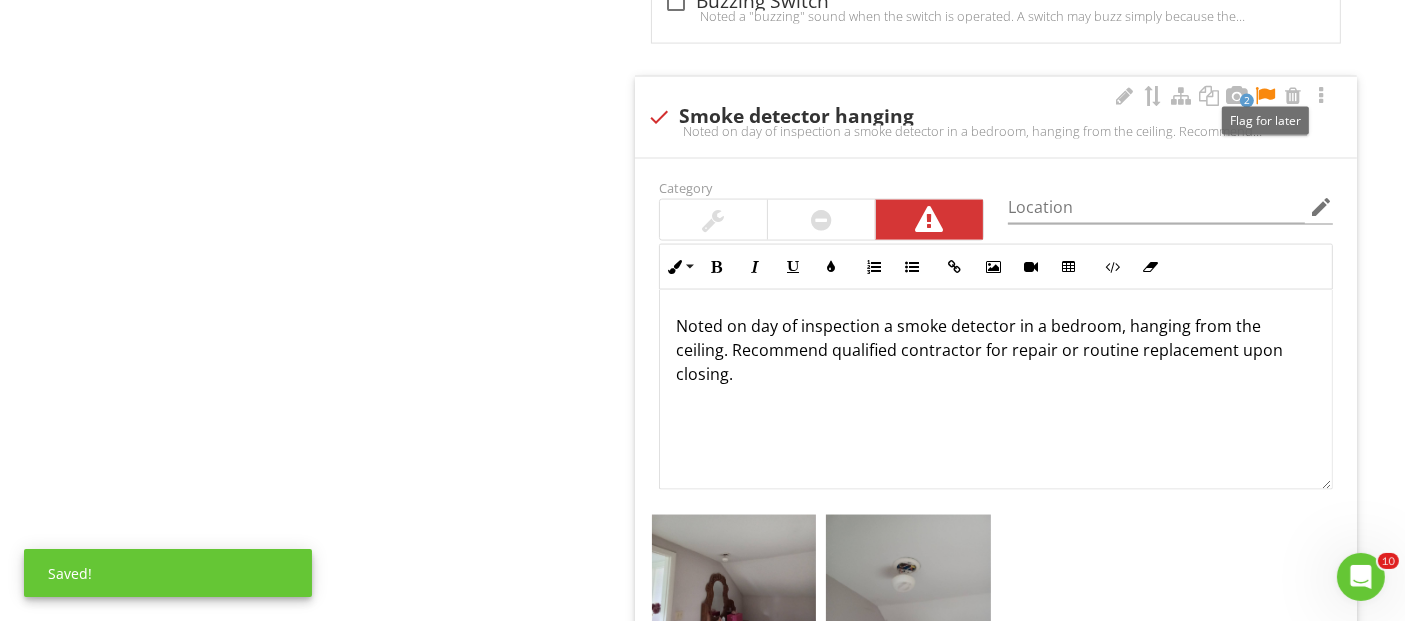 click at bounding box center (1265, 96) 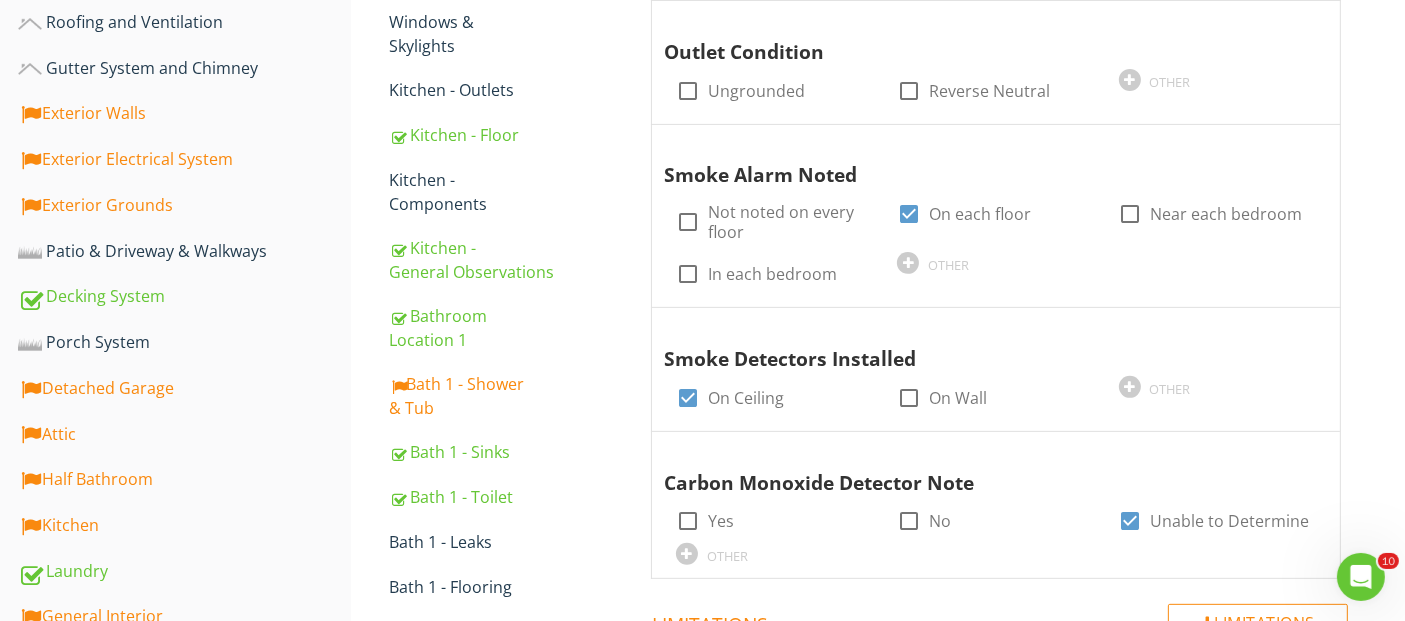 scroll, scrollTop: 718, scrollLeft: 0, axis: vertical 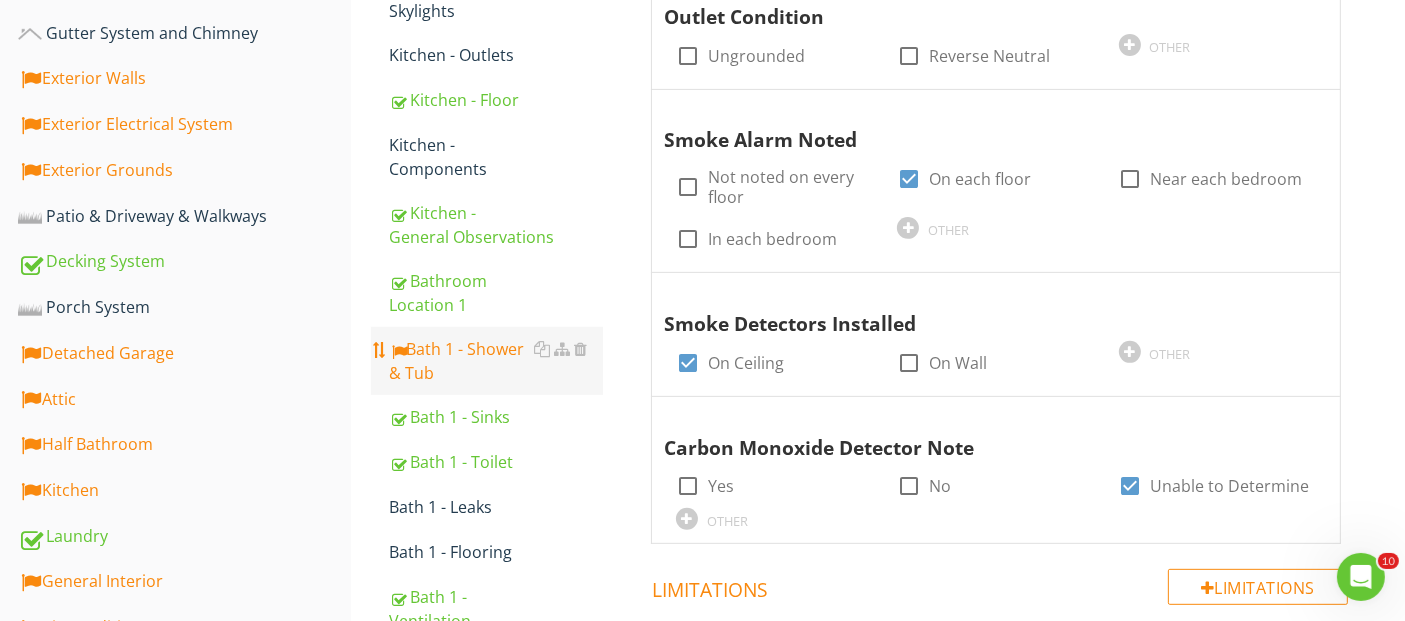 click on "Bath 1 - Shower & Tub" at bounding box center [495, 361] 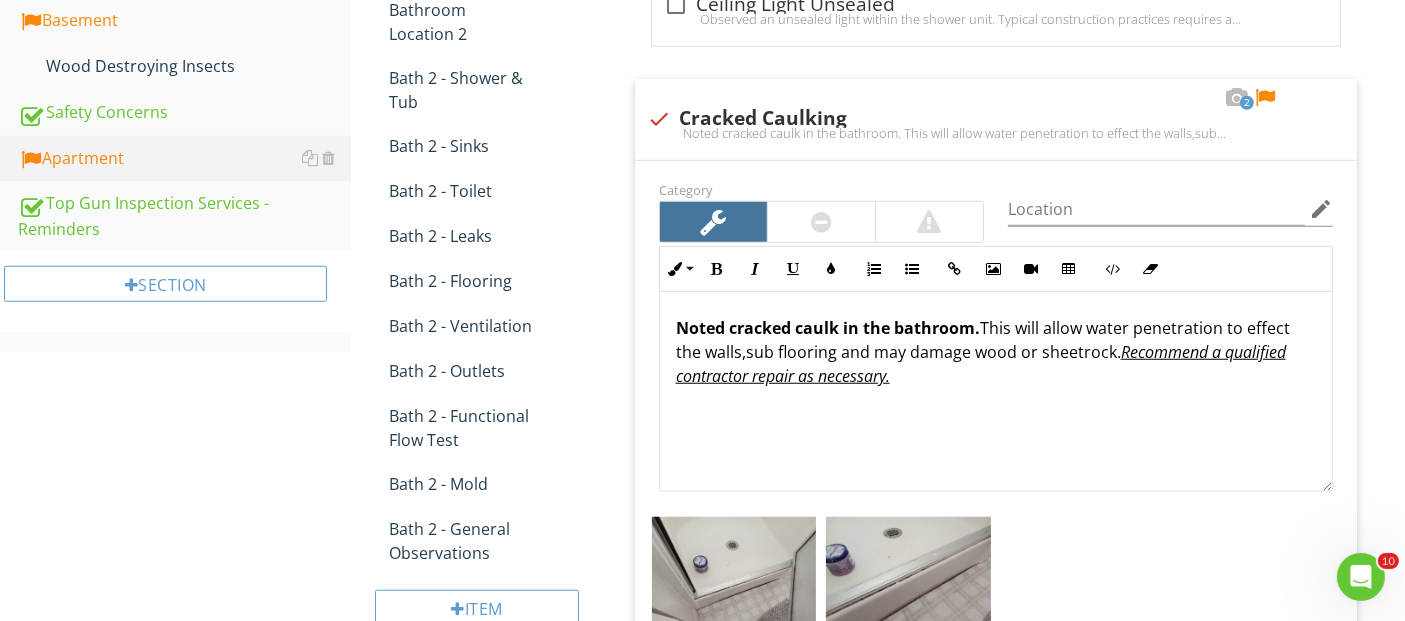 scroll, scrollTop: 1607, scrollLeft: 0, axis: vertical 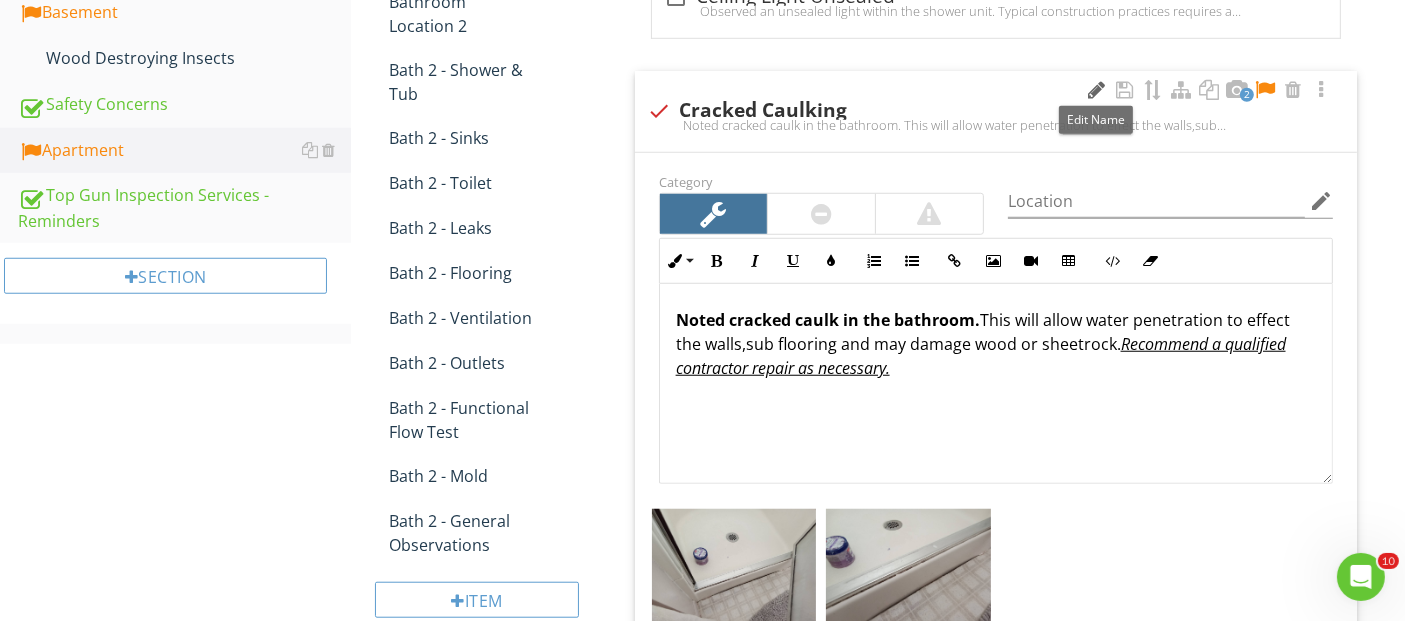 click at bounding box center [1097, 90] 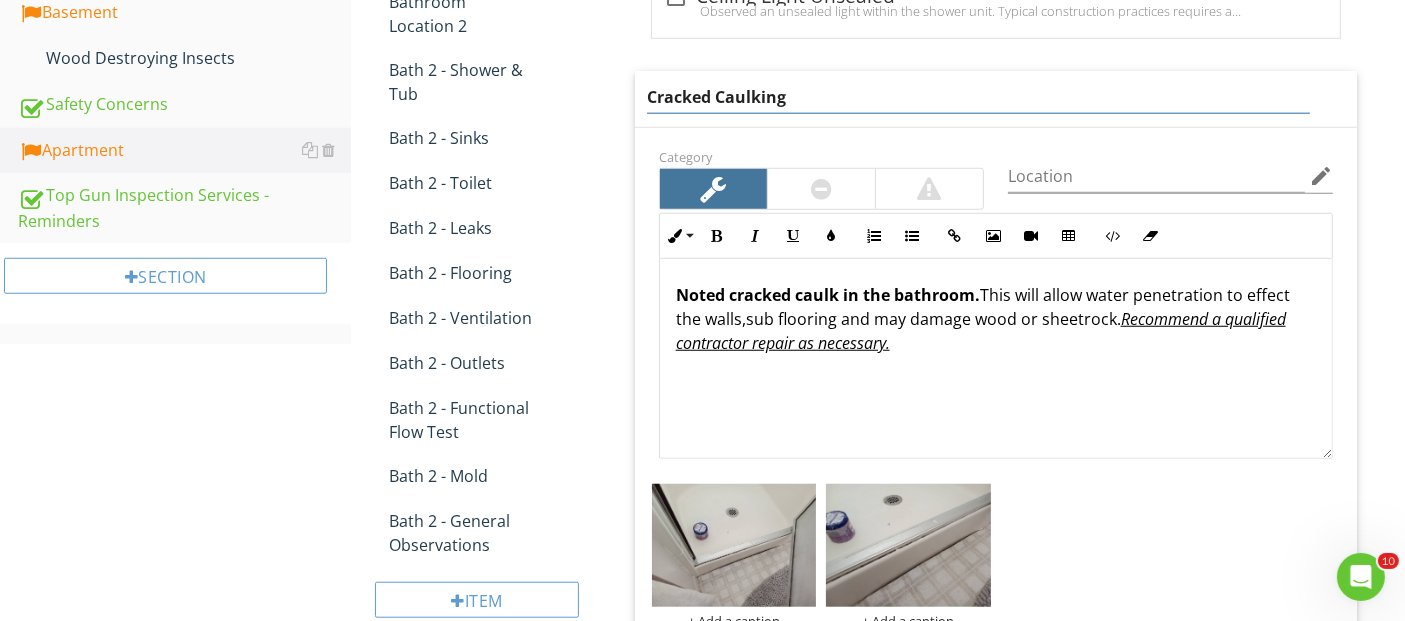 click on "Cracked Caulking" at bounding box center [978, 97] 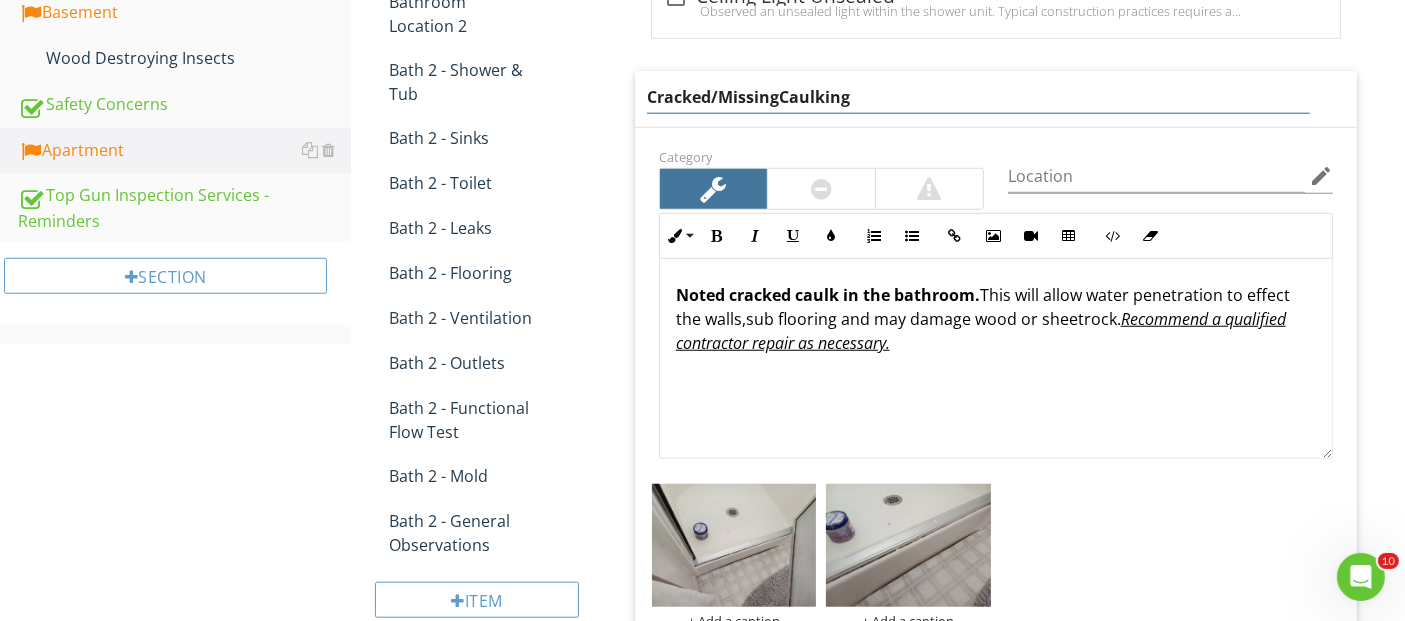 type on "Cracked/Missing Caulking" 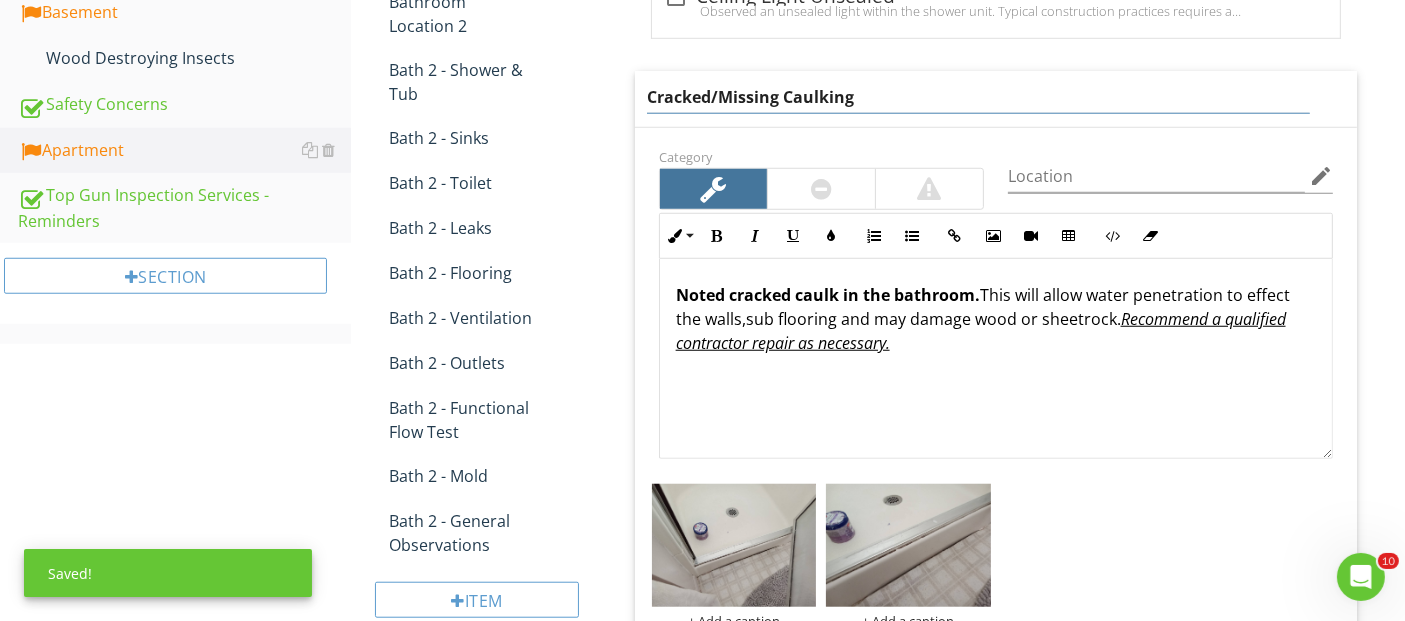 click on "Noted cracked caulk in the bathroom.   This will allow water penetration to effect the walls,sub flooring and may damage wood or sheetrock.   Recommend a qualified contractor repair as necessary." at bounding box center [996, 359] 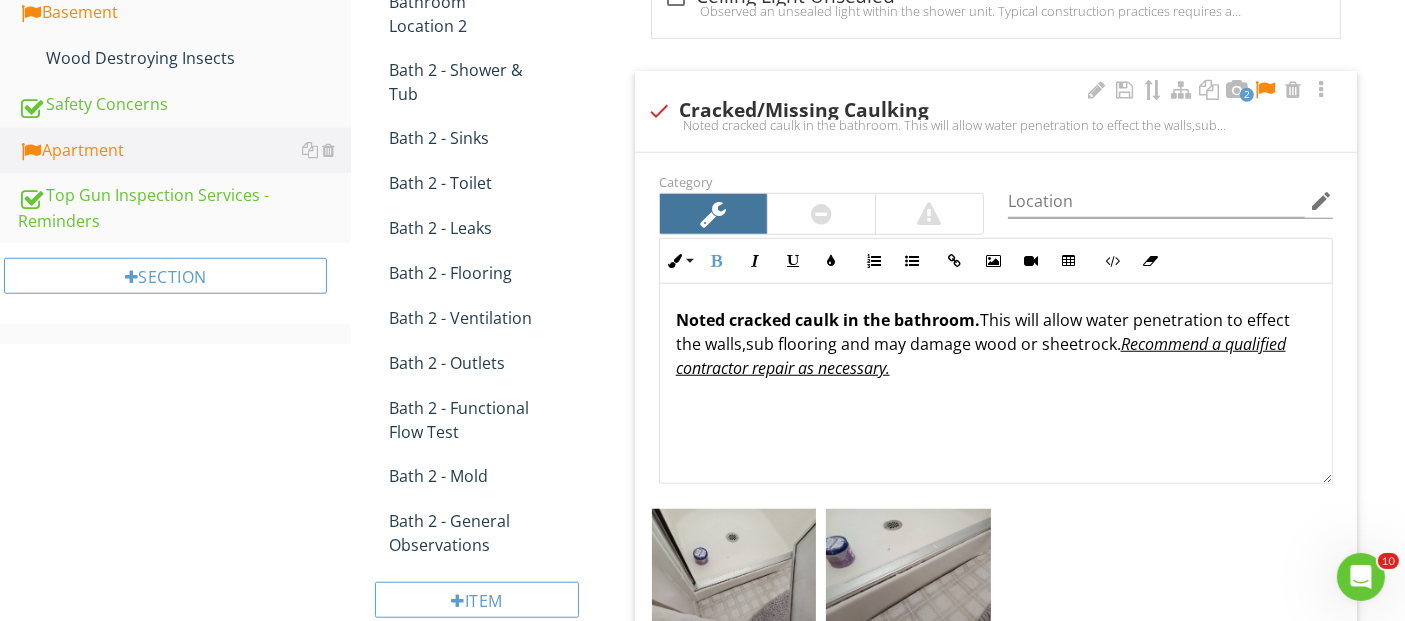 type 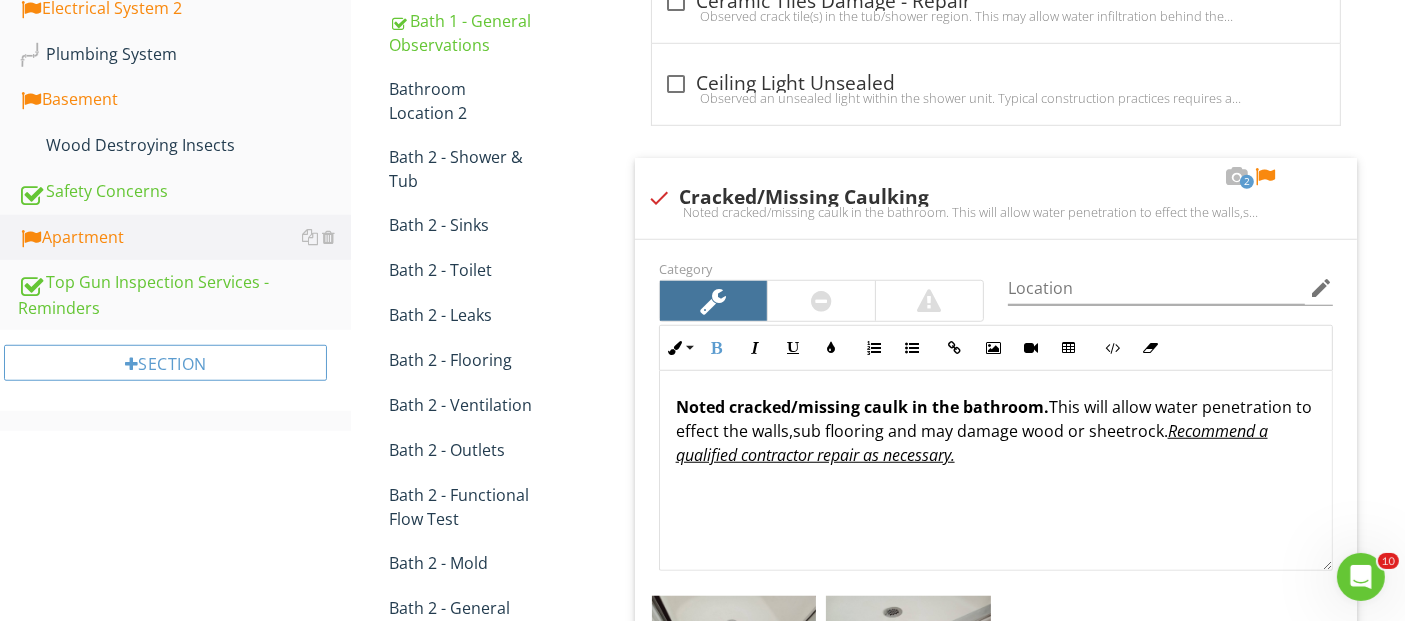 scroll, scrollTop: 1597, scrollLeft: 0, axis: vertical 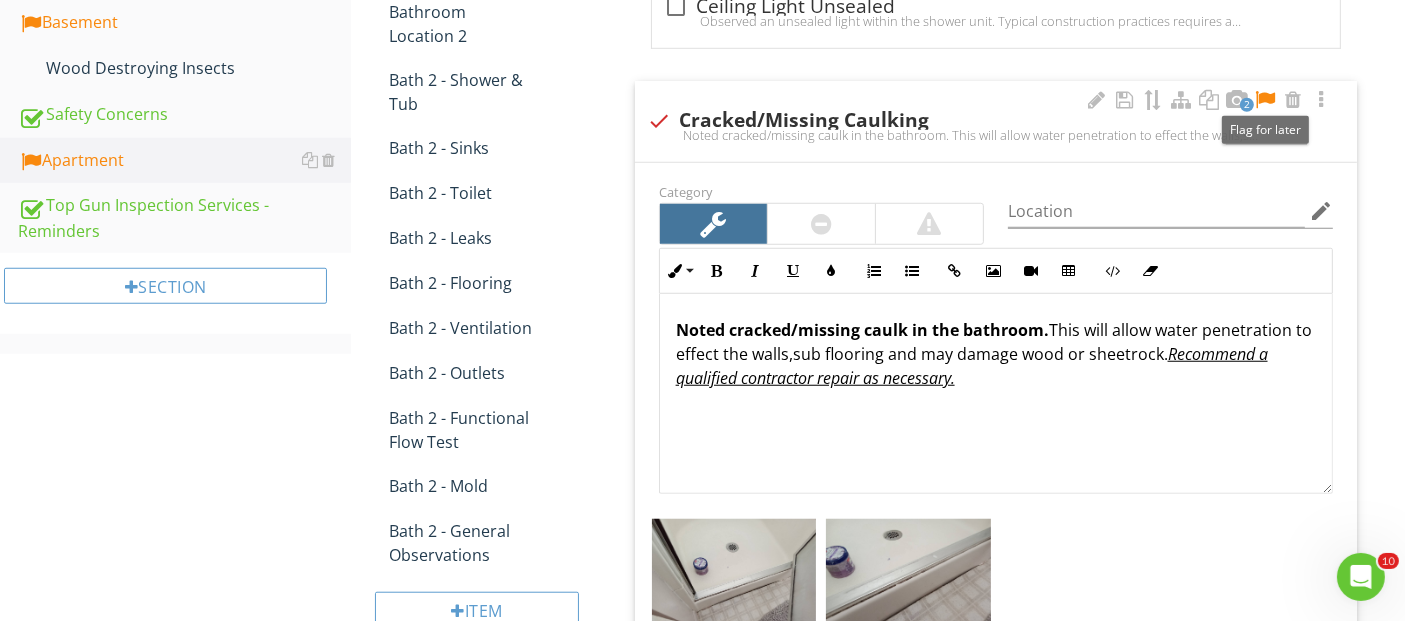 click at bounding box center [1265, 100] 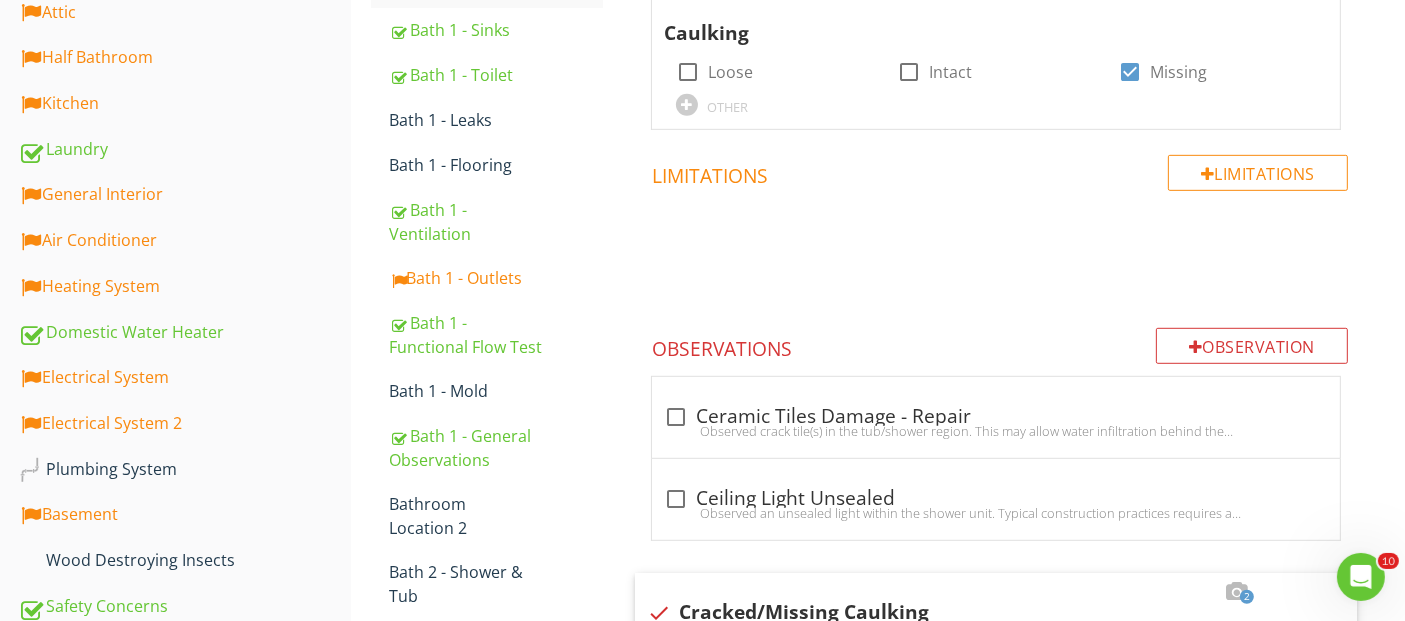 scroll, scrollTop: 1152, scrollLeft: 0, axis: vertical 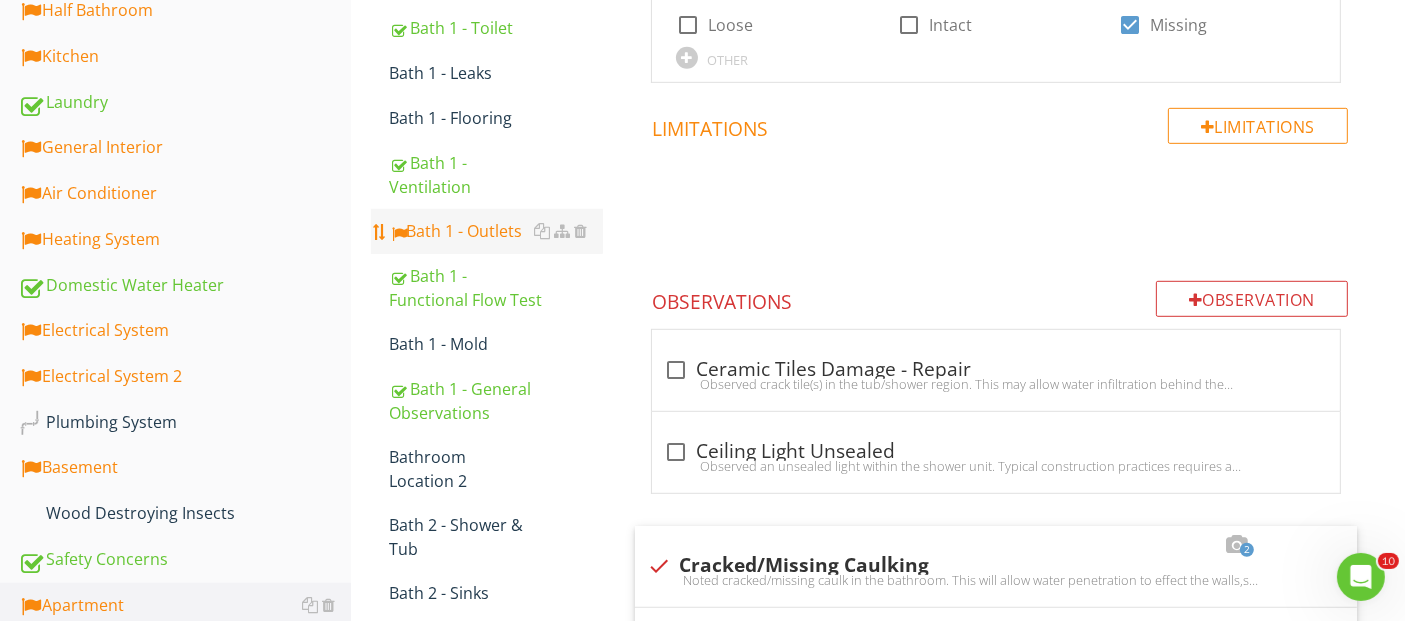 click on "Bath 1 - Outlets" at bounding box center (495, 231) 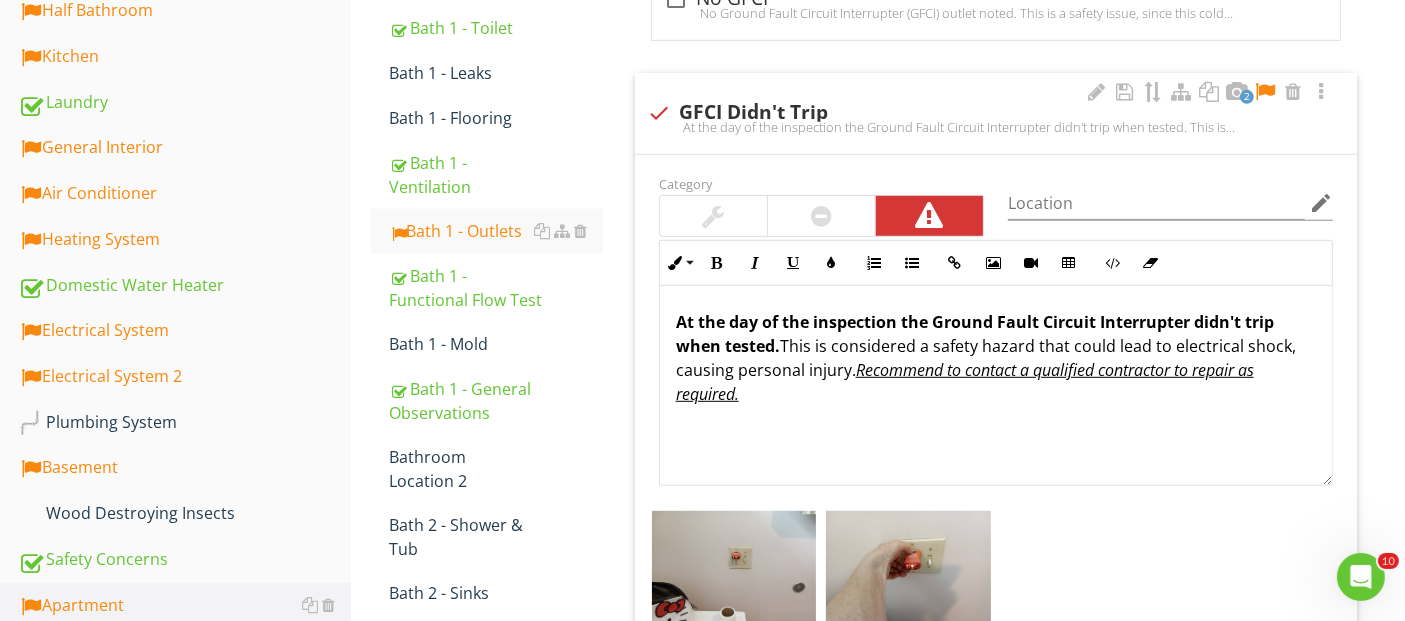 click on "At the day of the inspection the Ground Fault Circuit Interrupter didn't trip when tested.   This is considered a safety hazard that could lead to electrical shock, causing personal injury.   Recommend to contact a qualified contractor to repair as required." at bounding box center [996, 358] 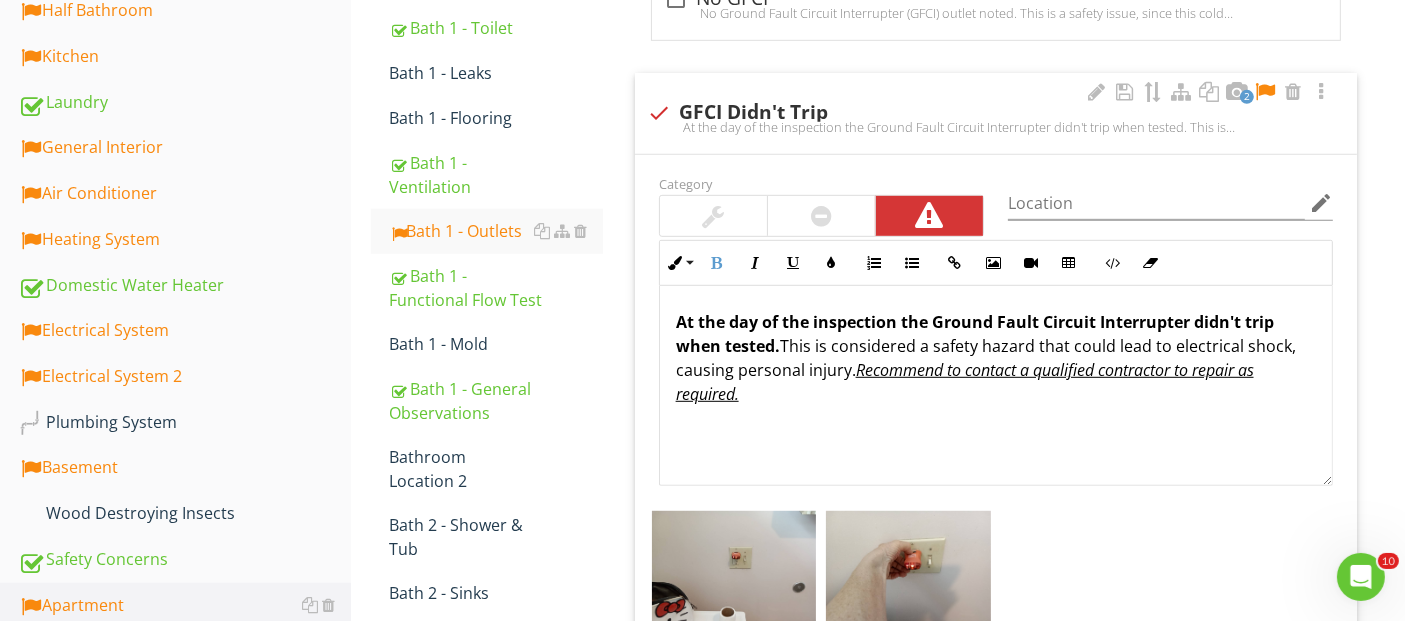 type 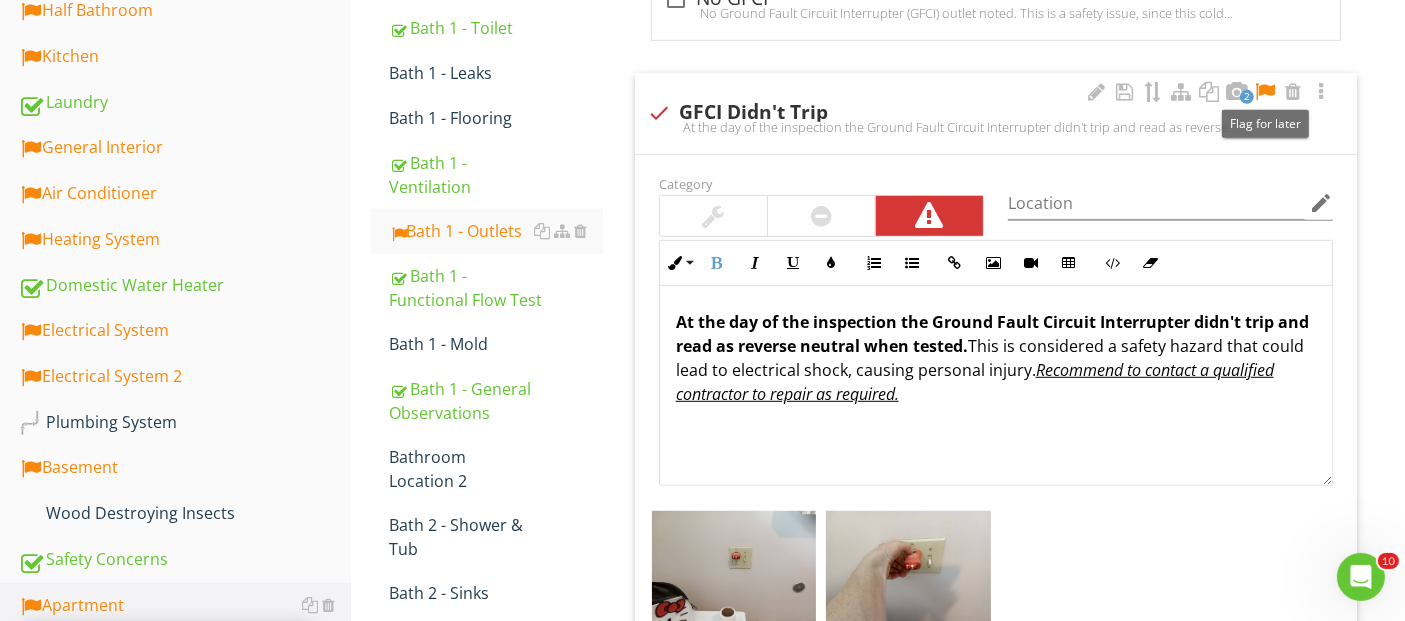 click at bounding box center [1265, 92] 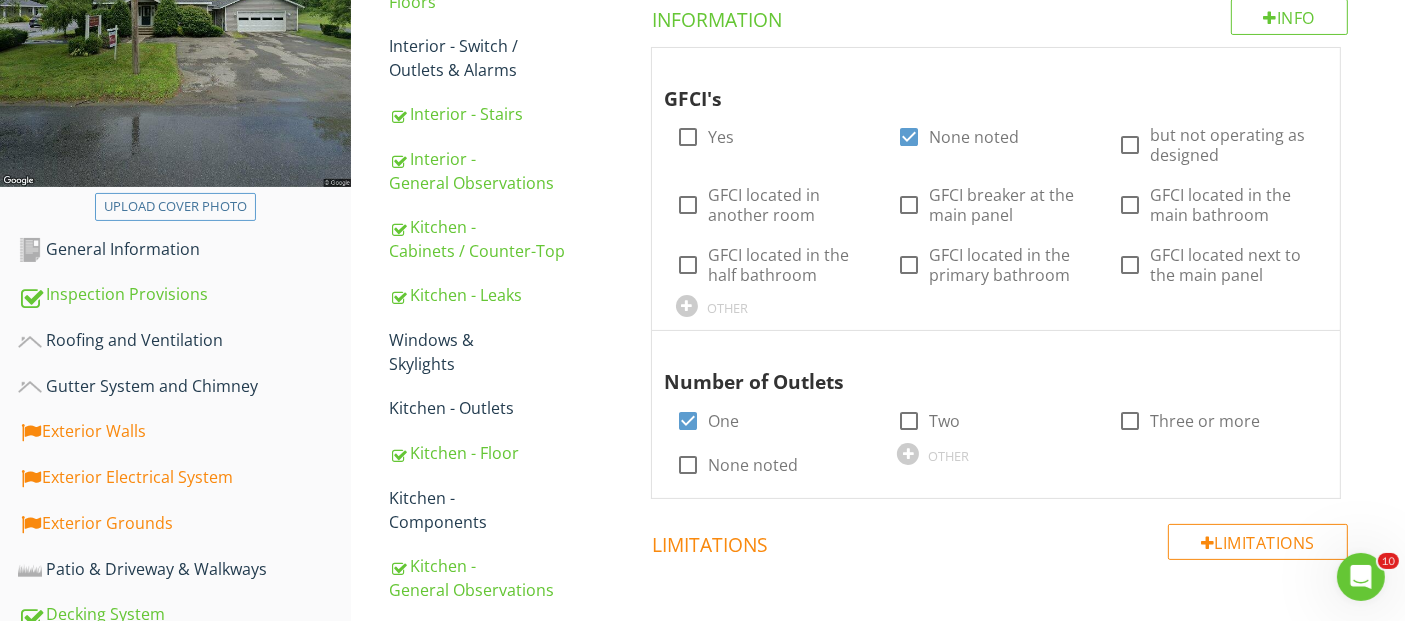scroll, scrollTop: 234, scrollLeft: 0, axis: vertical 